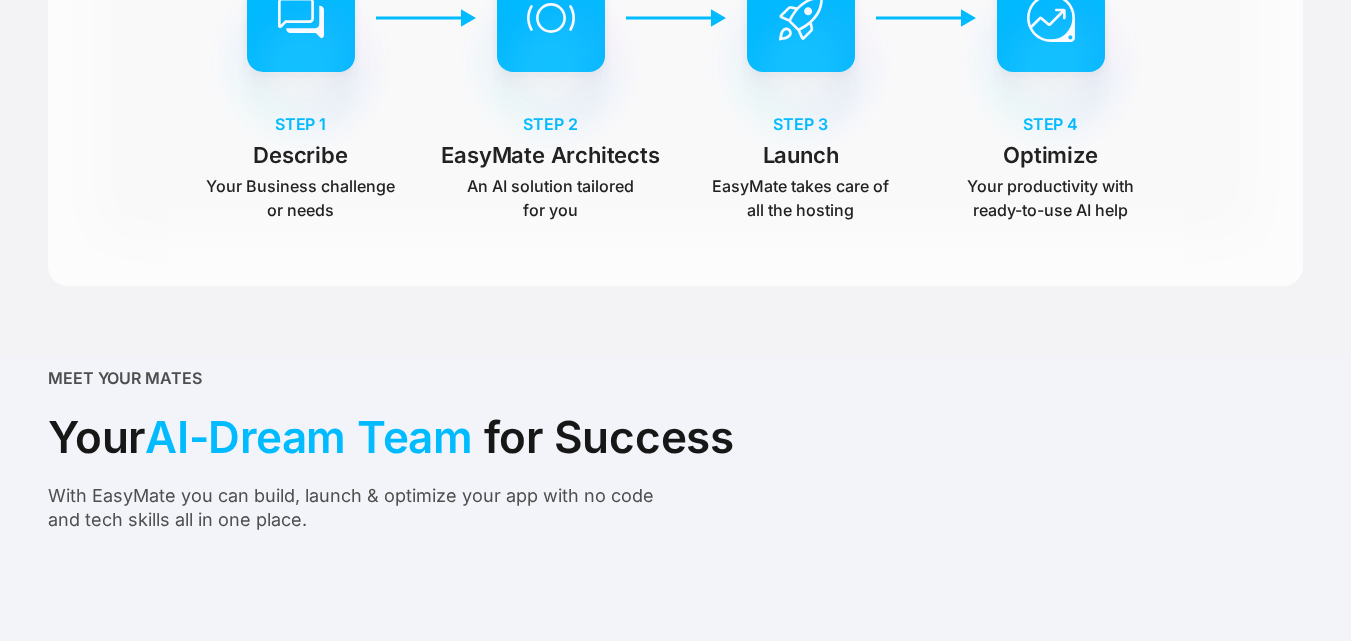 scroll, scrollTop: 500, scrollLeft: 0, axis: vertical 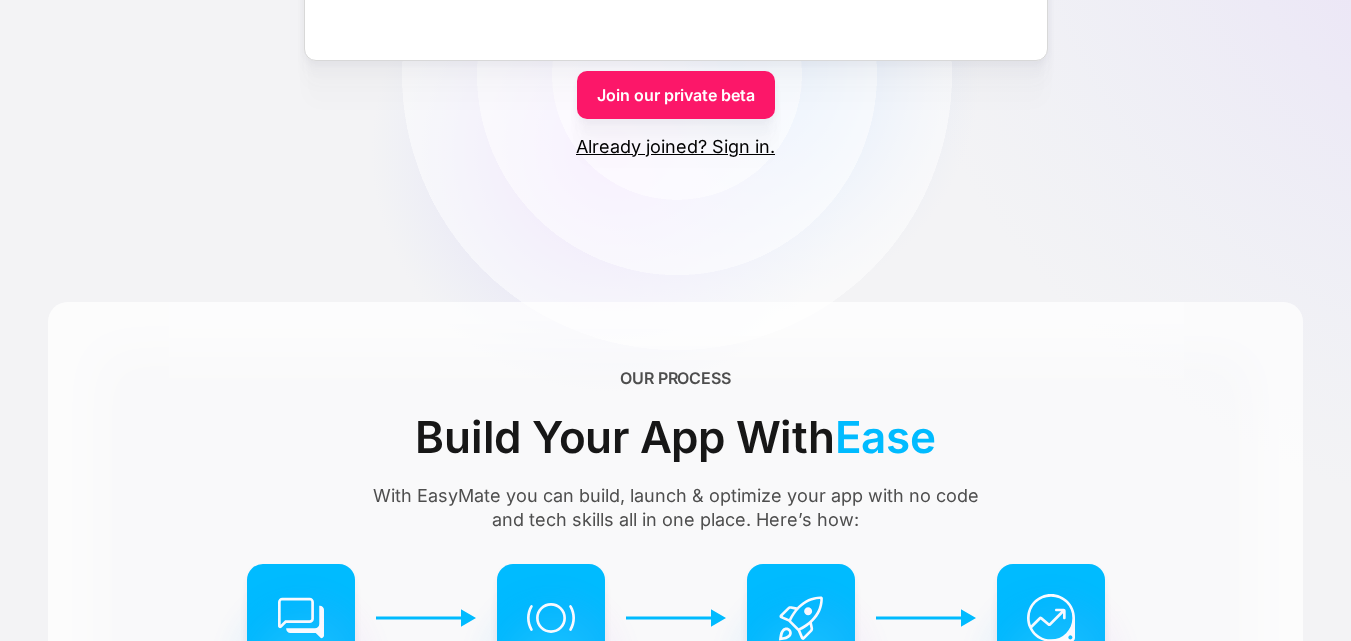 click on "Join our private beta" at bounding box center (676, 95) 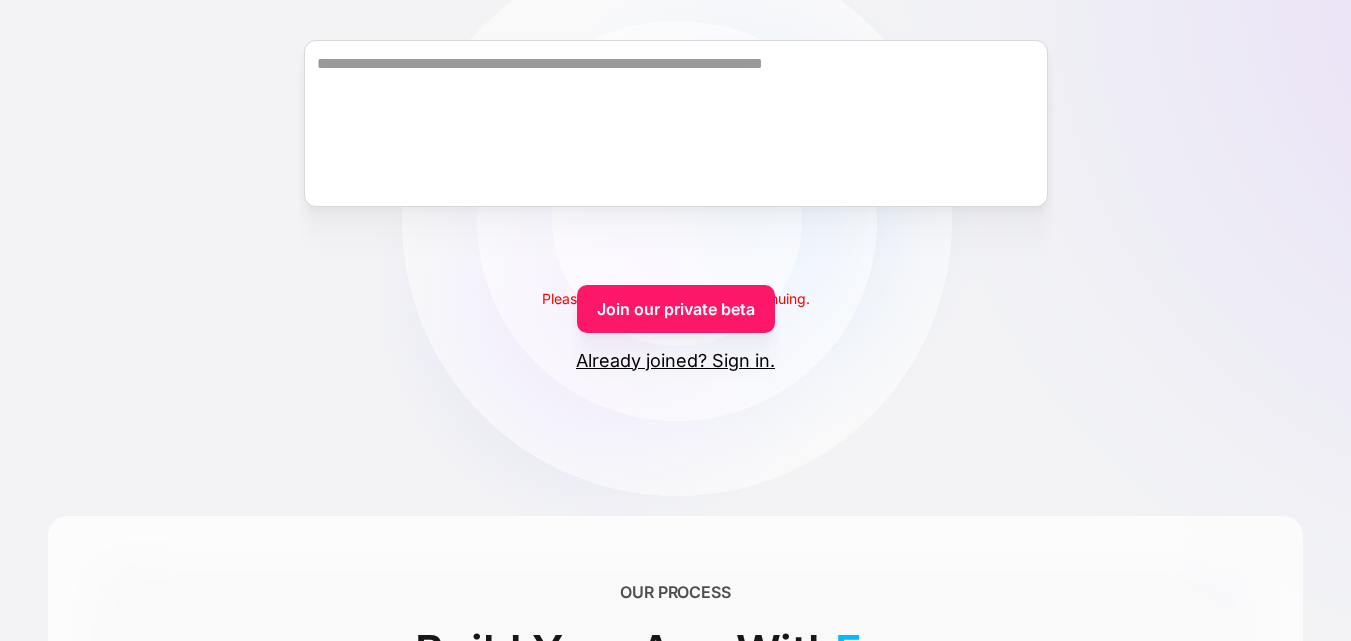 scroll, scrollTop: 200, scrollLeft: 0, axis: vertical 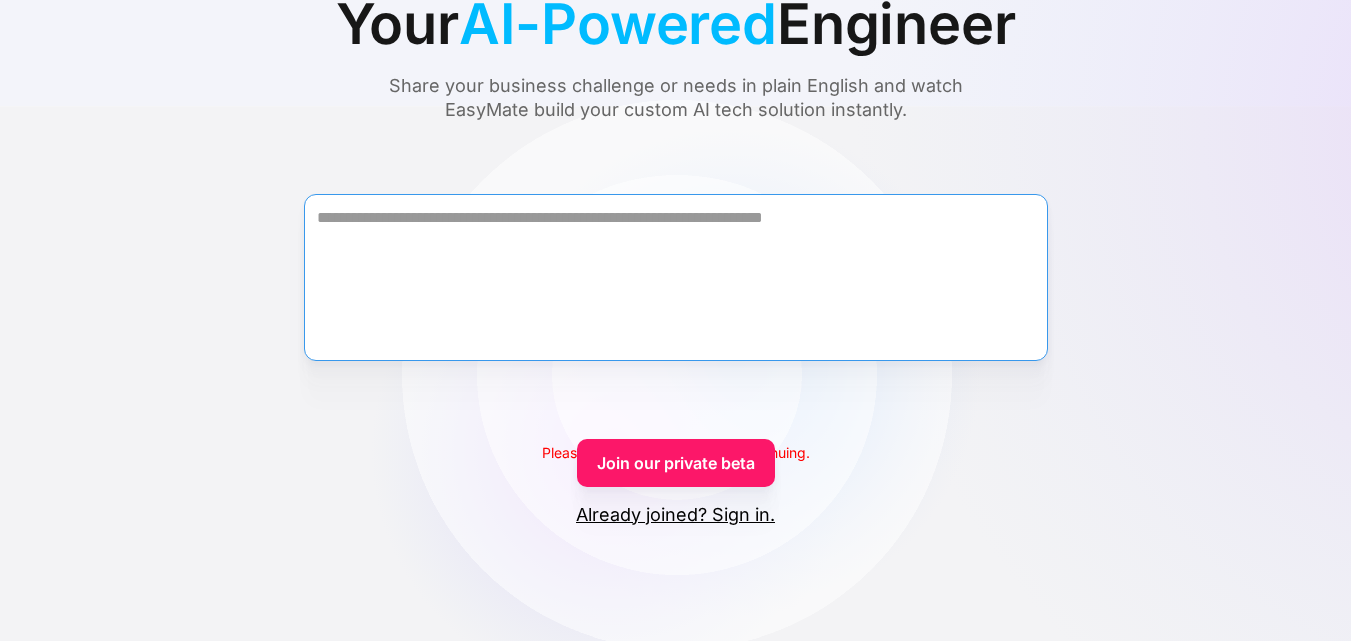 click at bounding box center [676, 277] 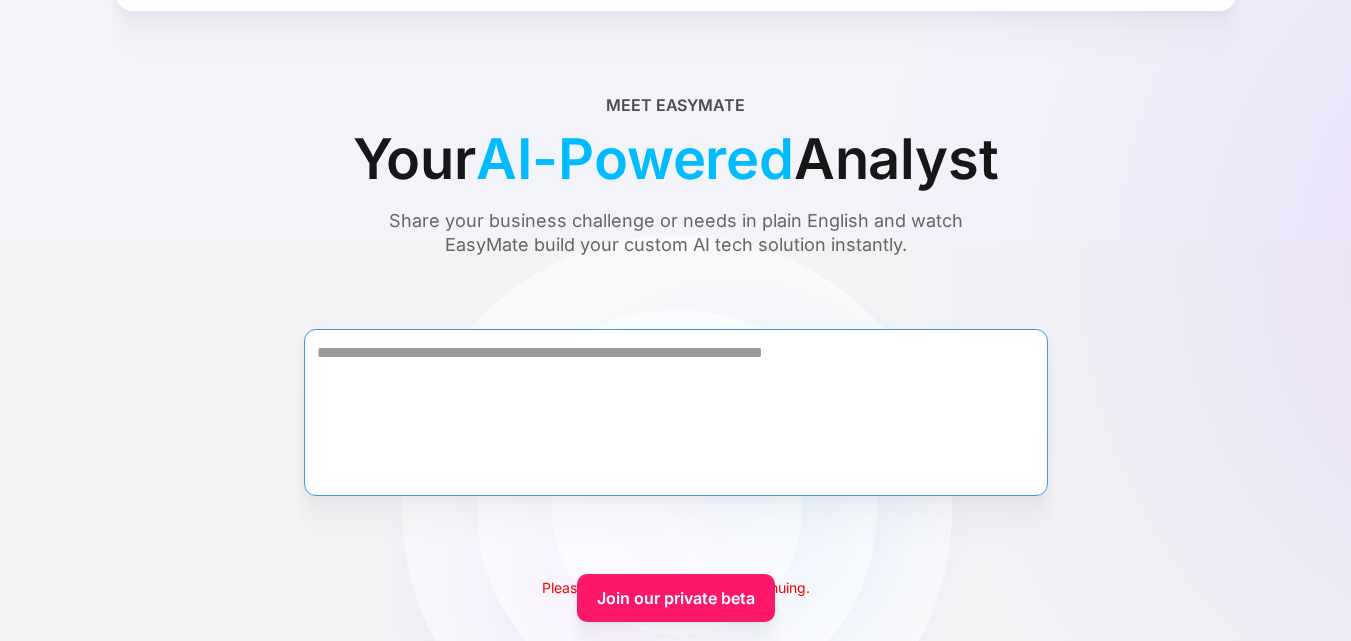scroll, scrollTop: 100, scrollLeft: 0, axis: vertical 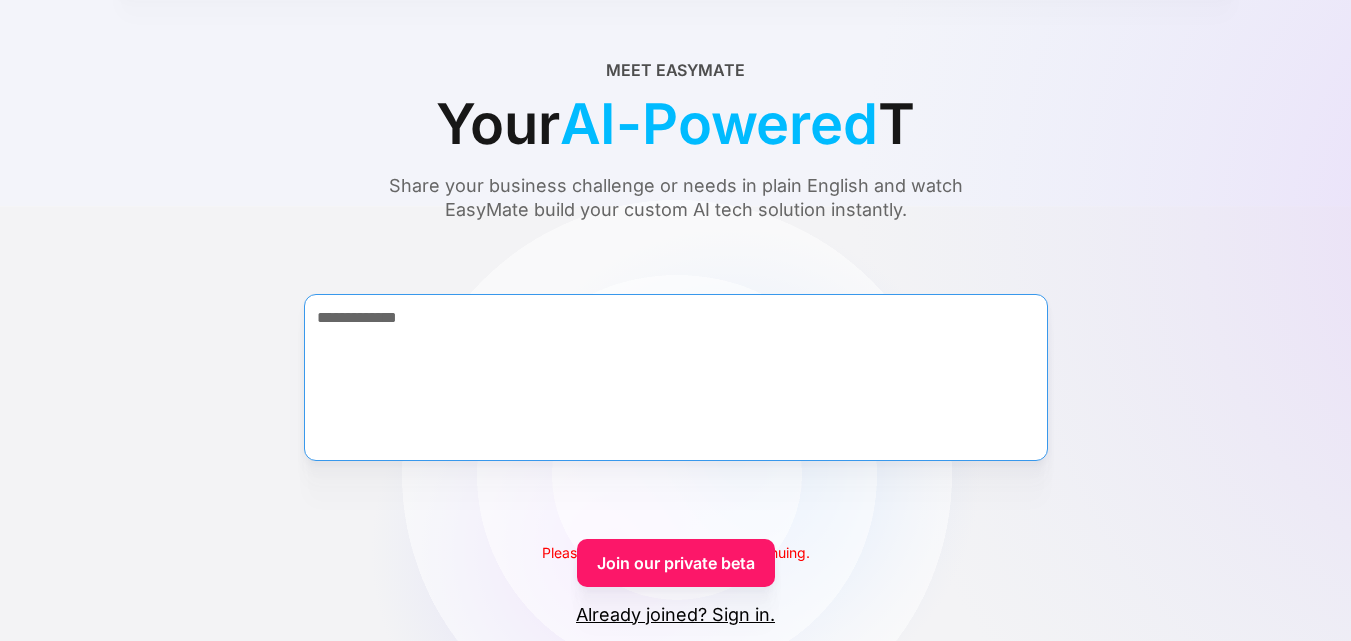 type on "**********" 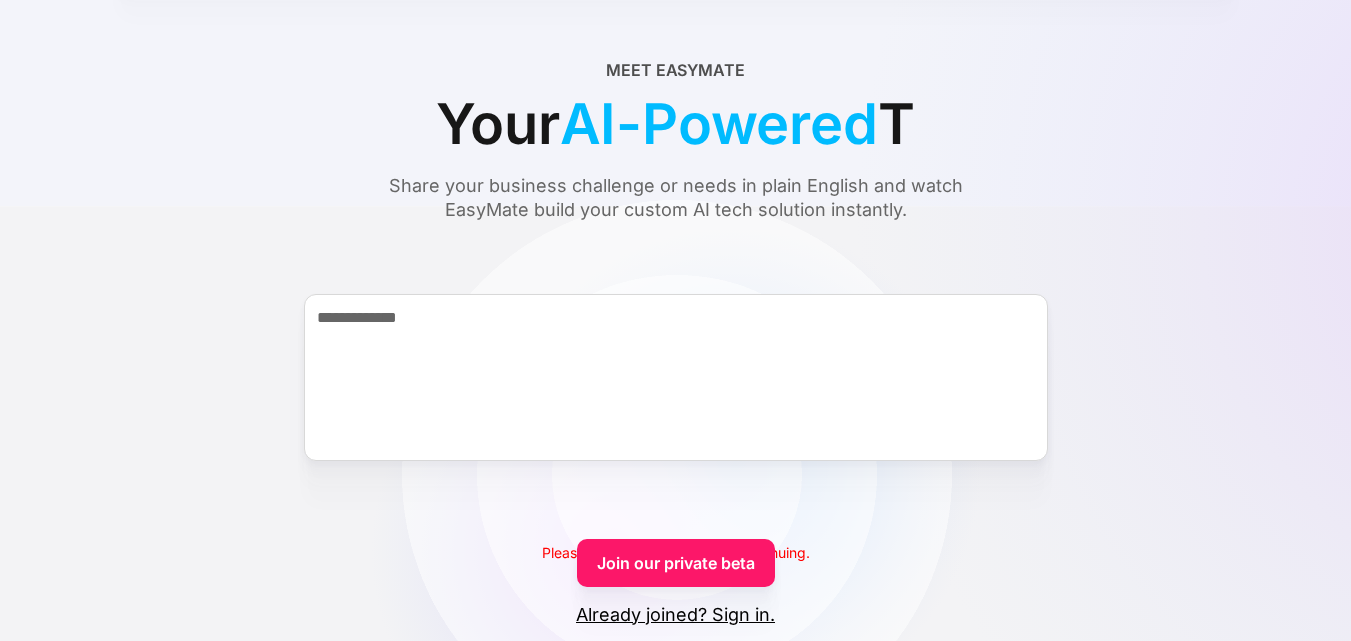 click on "Join our private beta" at bounding box center [676, 563] 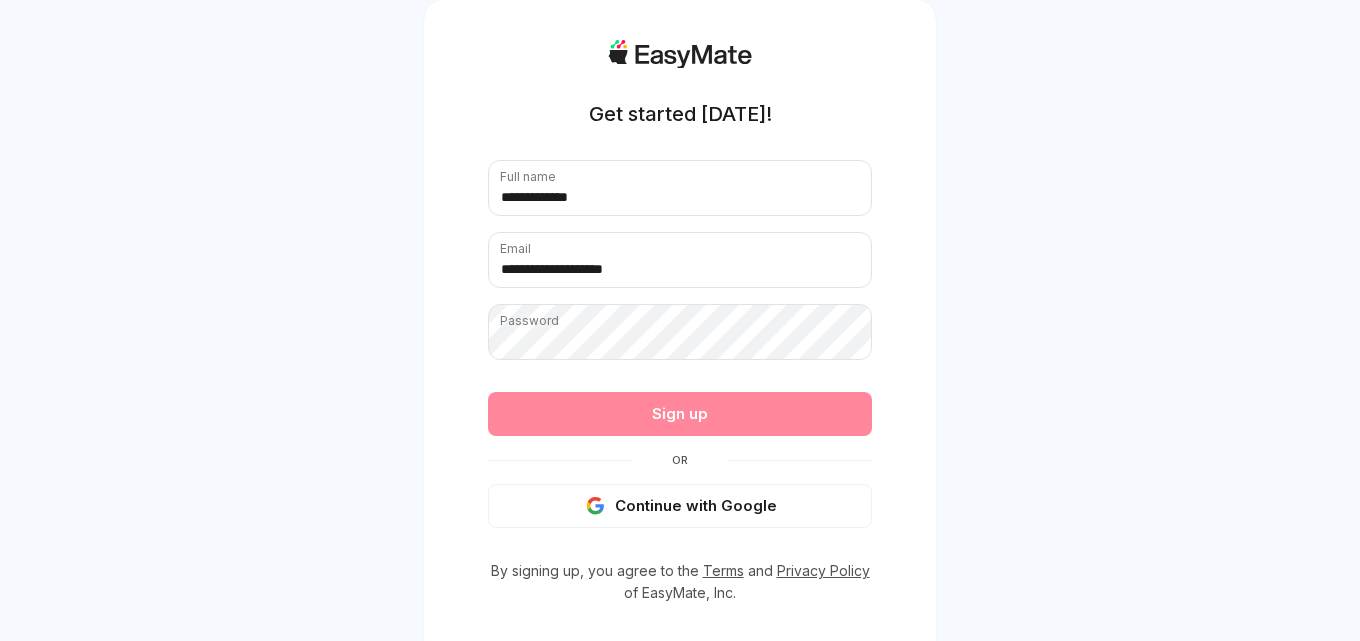 scroll, scrollTop: 0, scrollLeft: 0, axis: both 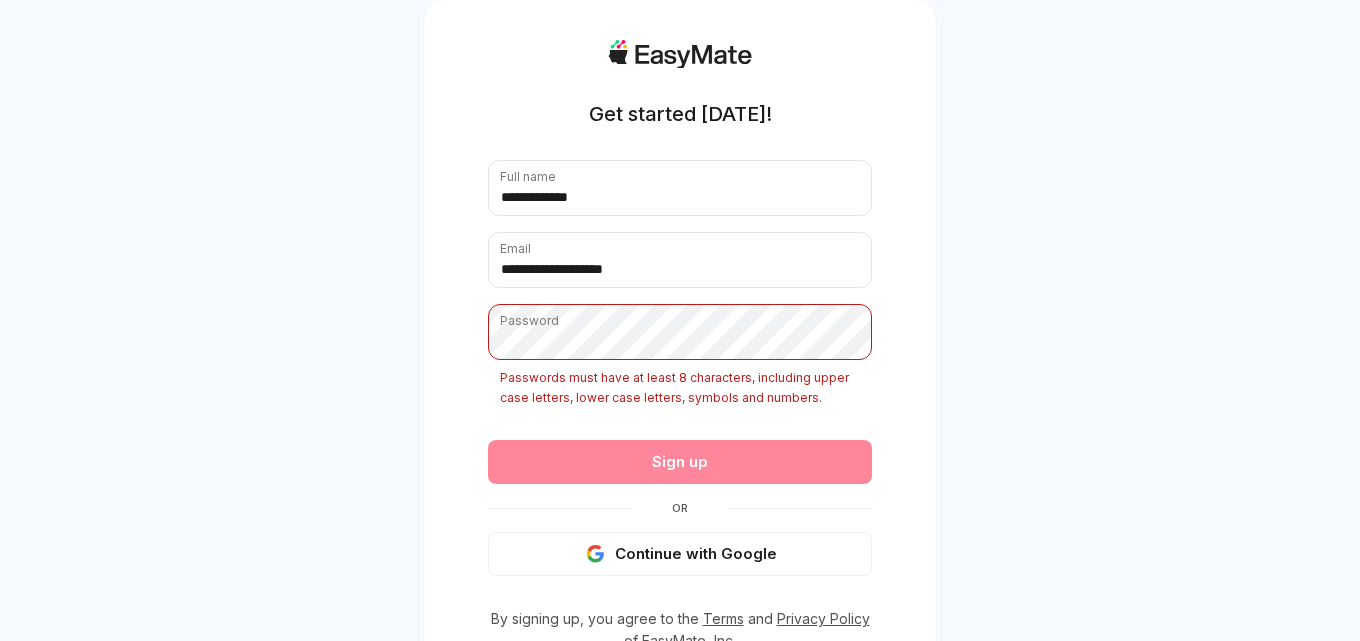 type 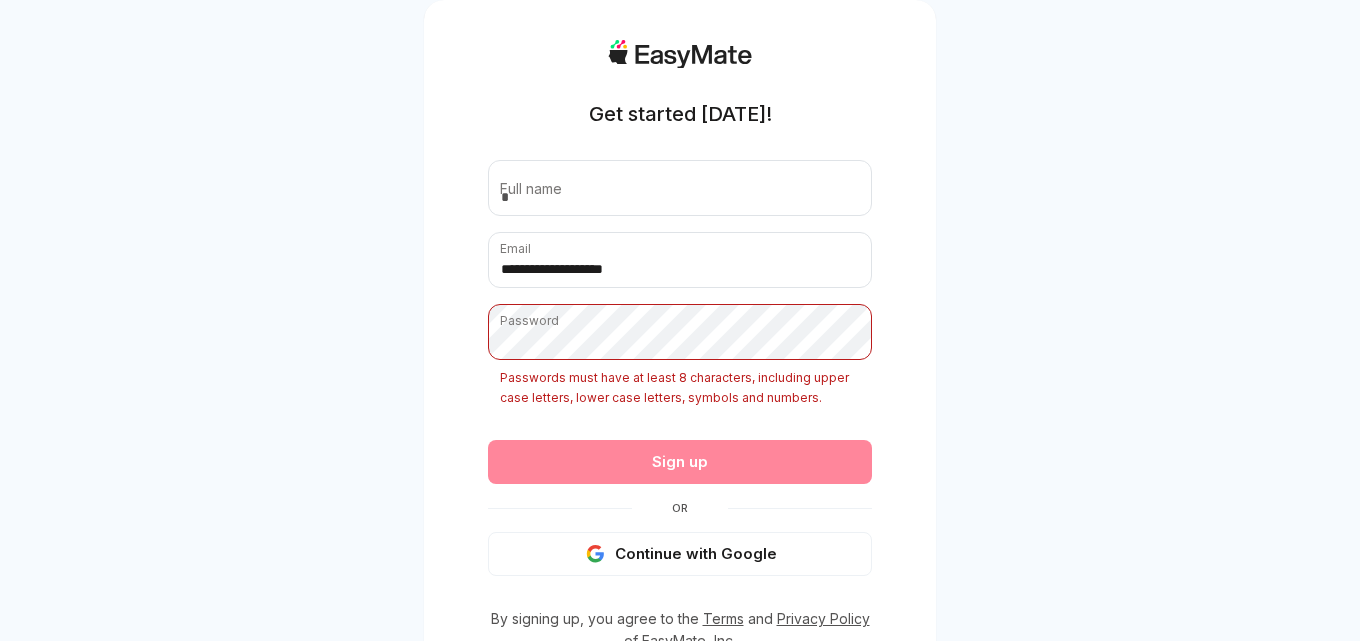 type 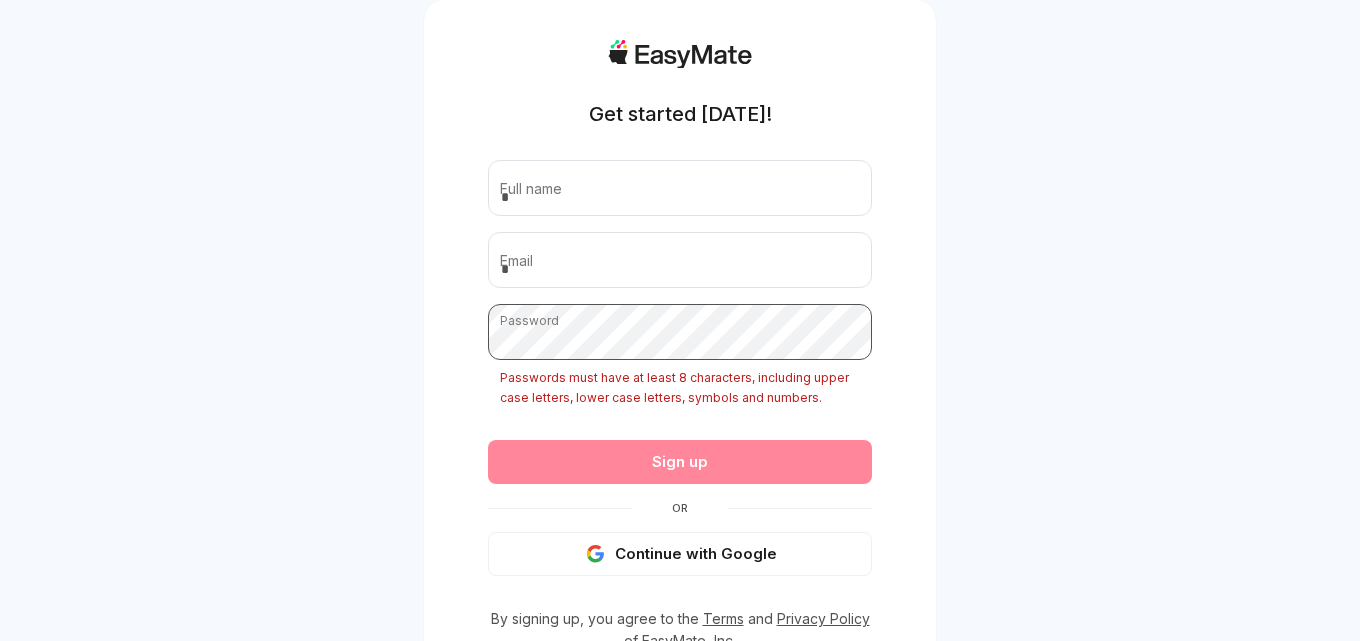 scroll, scrollTop: 0, scrollLeft: 0, axis: both 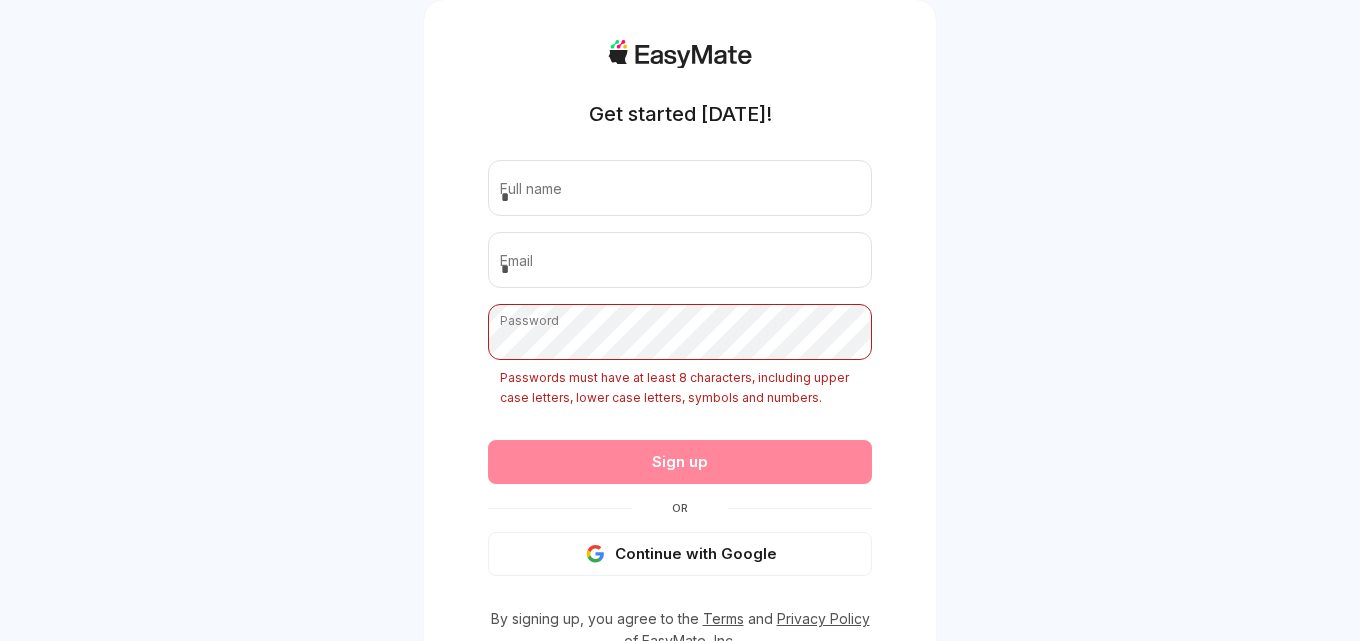 click on "Sign up" at bounding box center [680, 462] 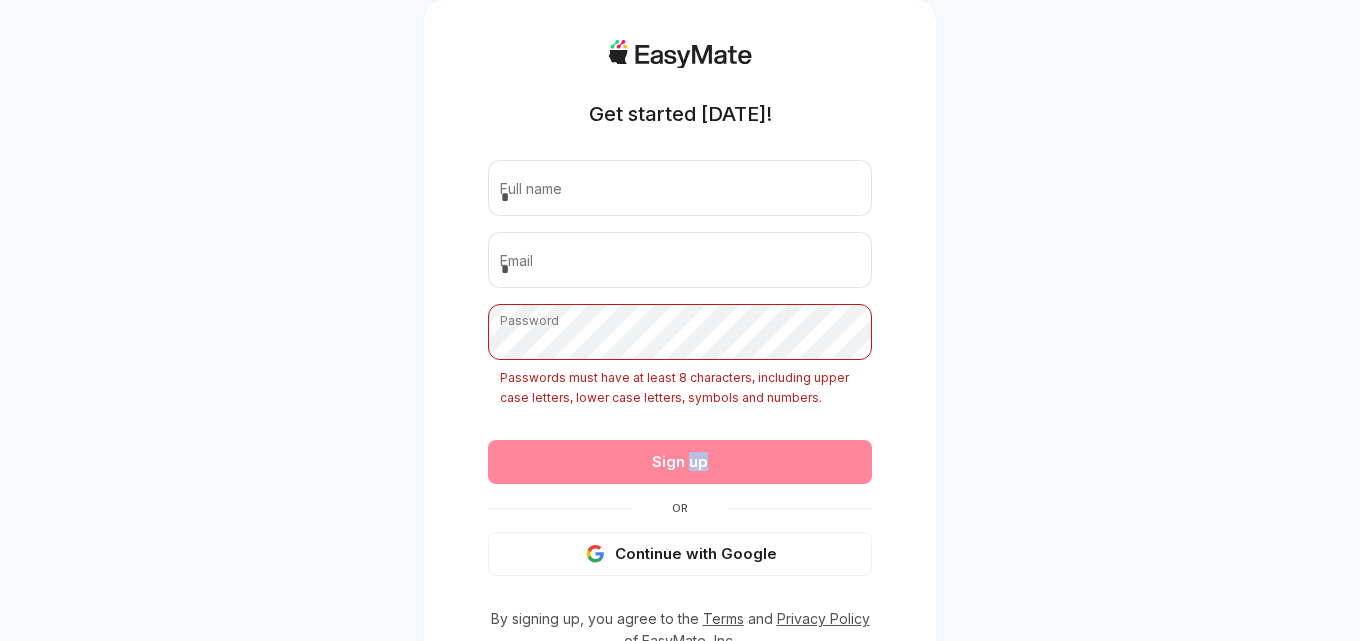click on "Sign up" at bounding box center [680, 462] 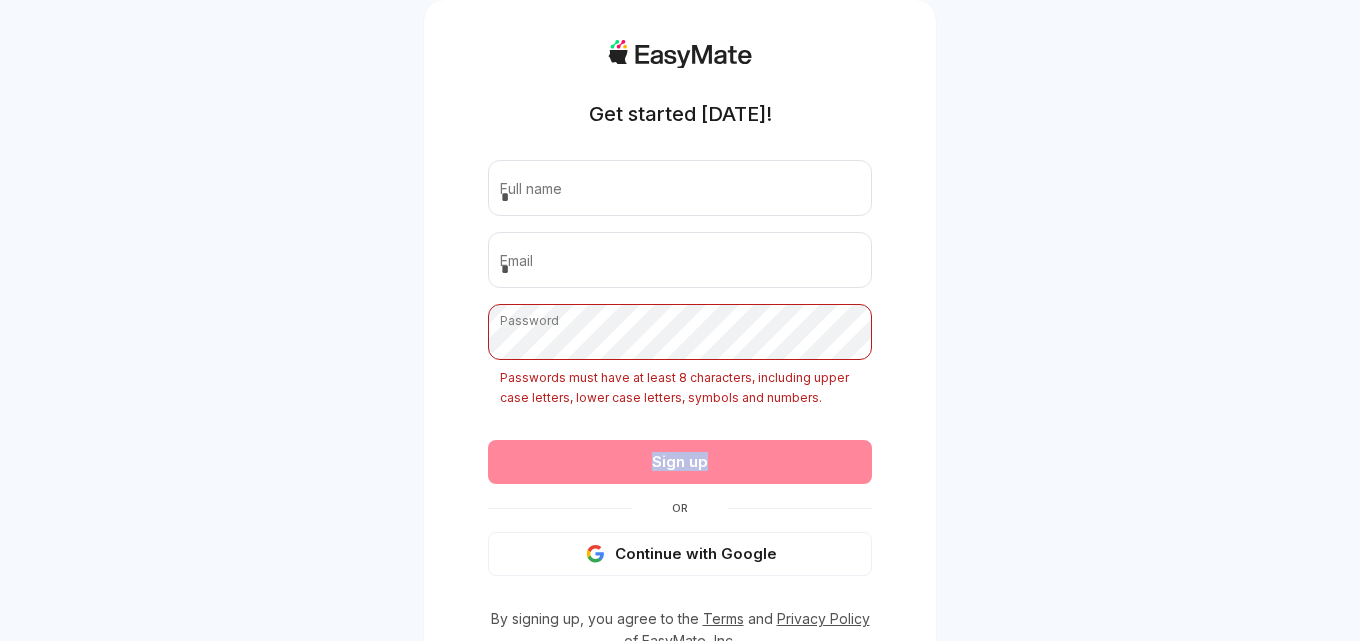 click on "Sign up" at bounding box center (680, 462) 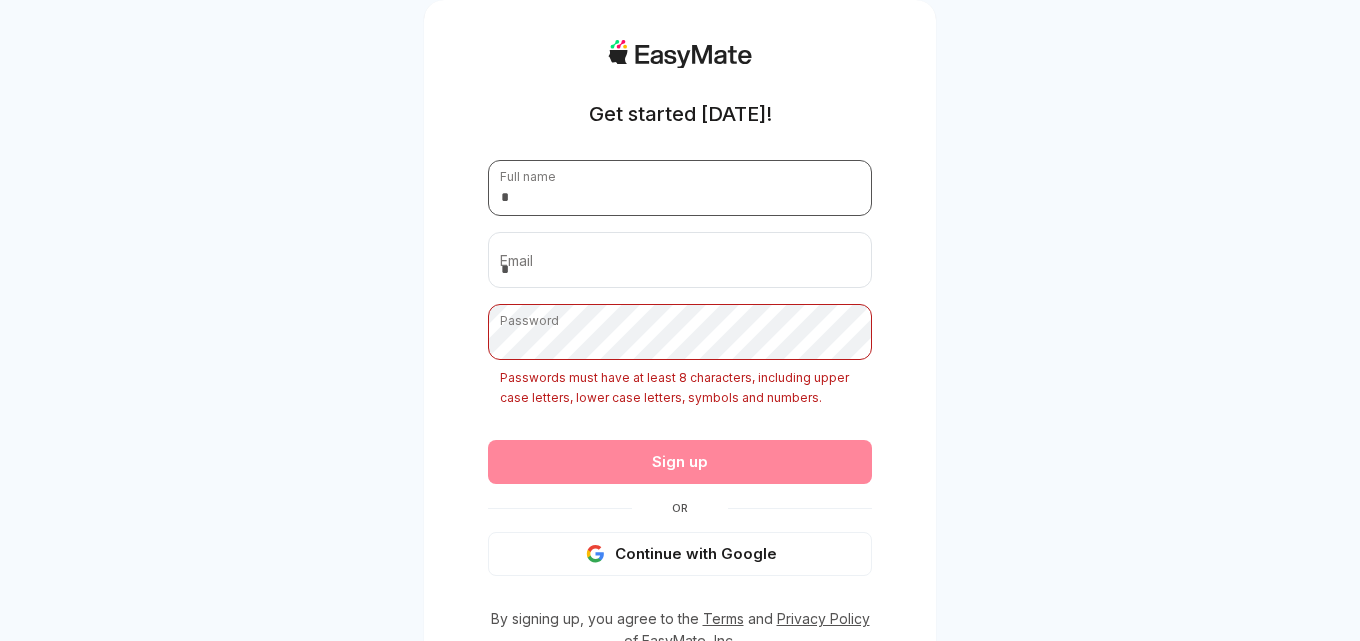 click at bounding box center (680, 188) 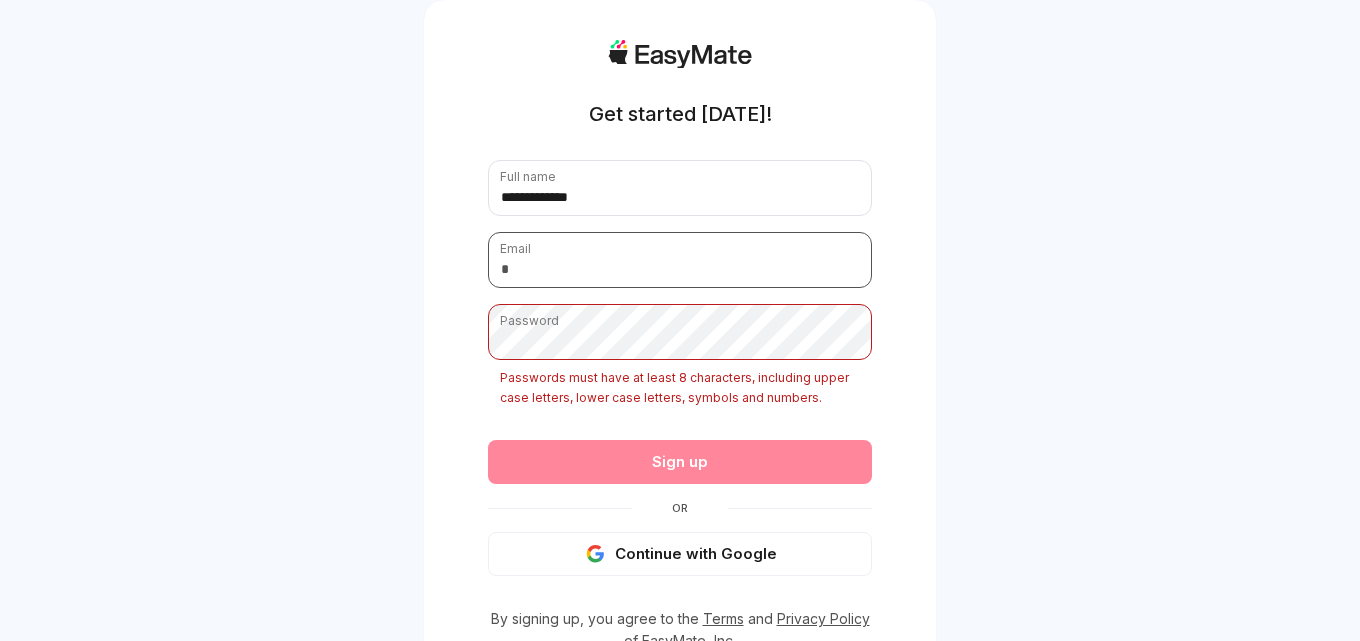 click at bounding box center (680, 260) 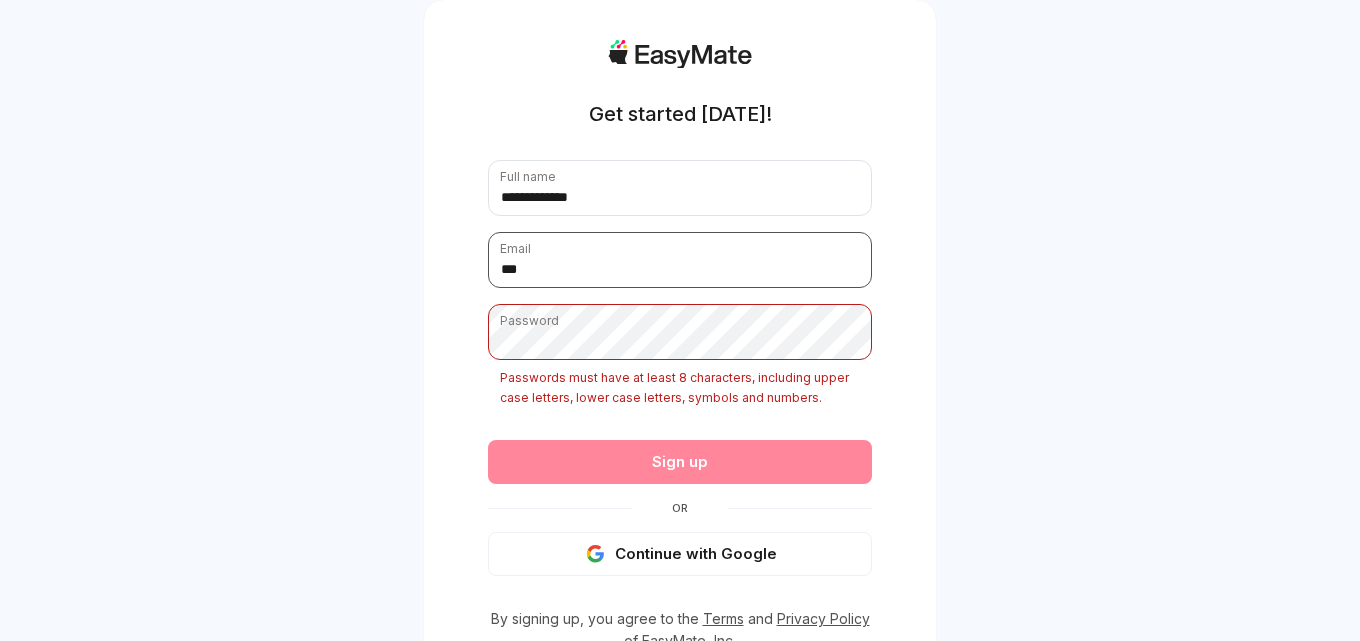 type on "**********" 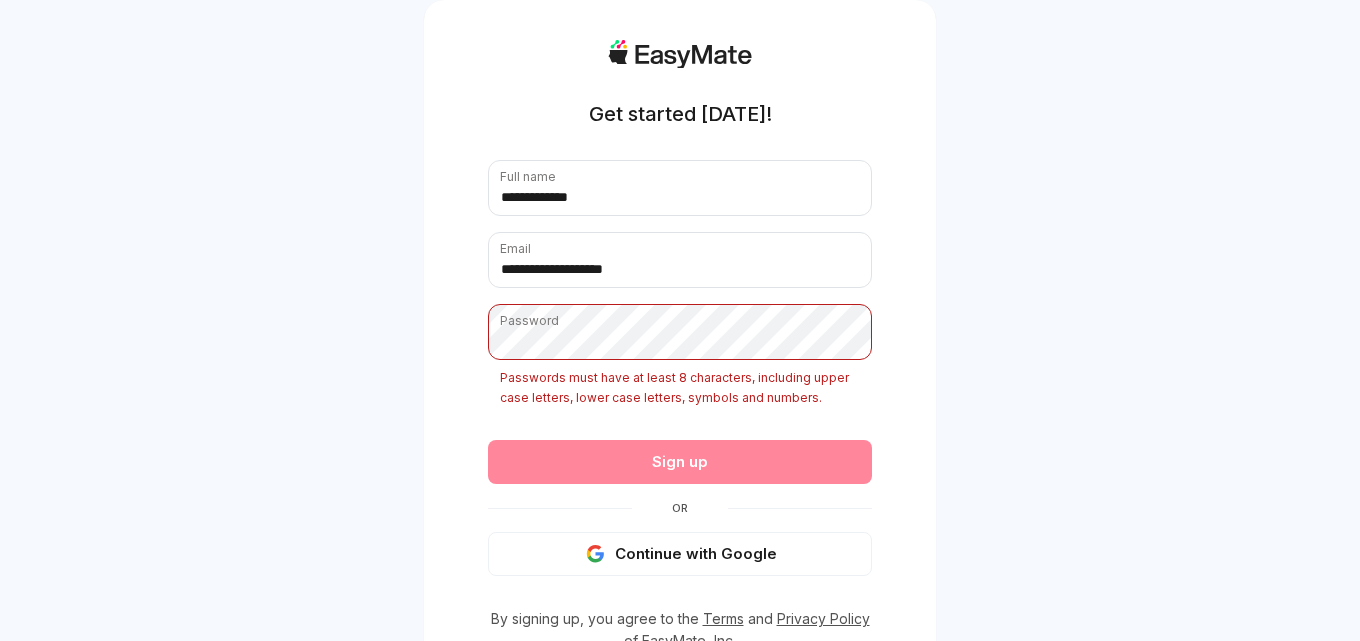 click on "Sign up" at bounding box center [680, 462] 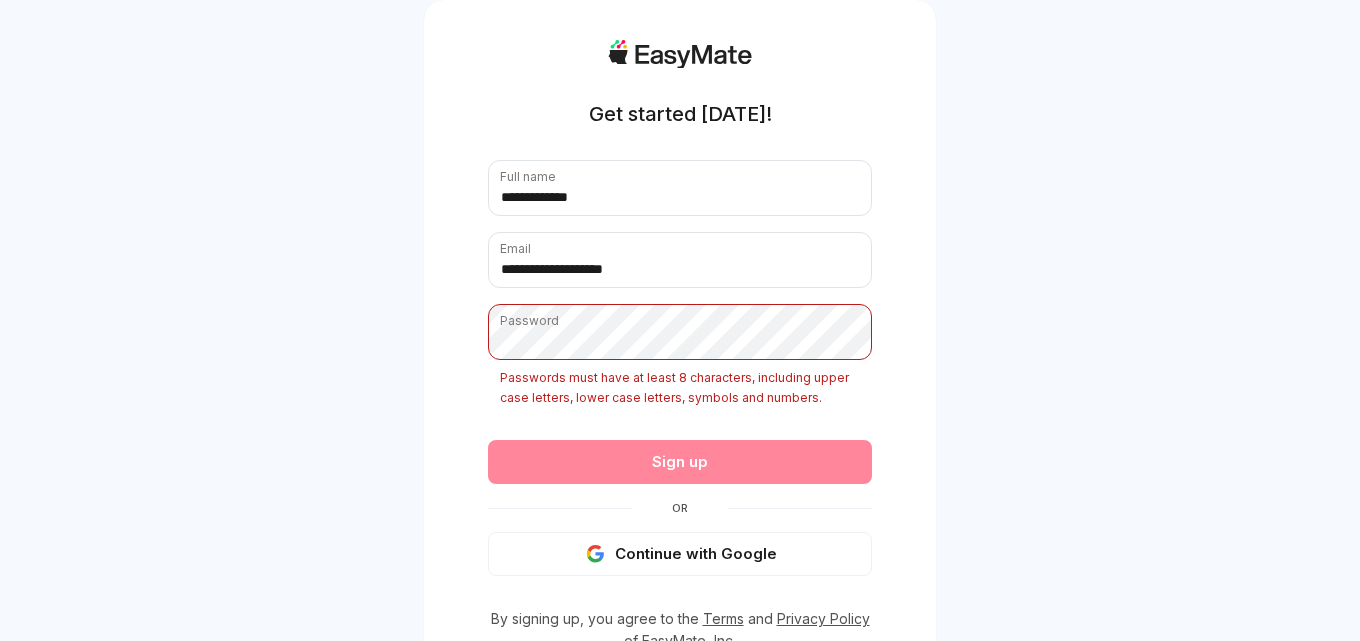 click on "**********" at bounding box center (680, 354) 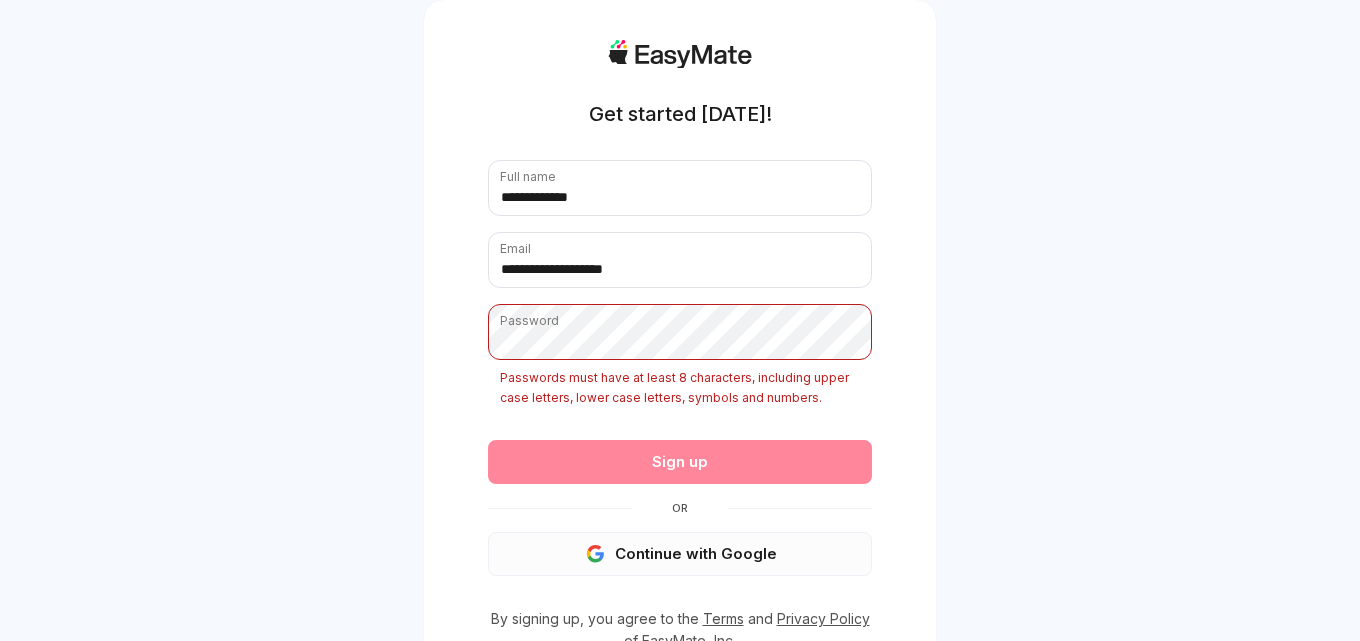 click on "Continue with Google" at bounding box center [680, 554] 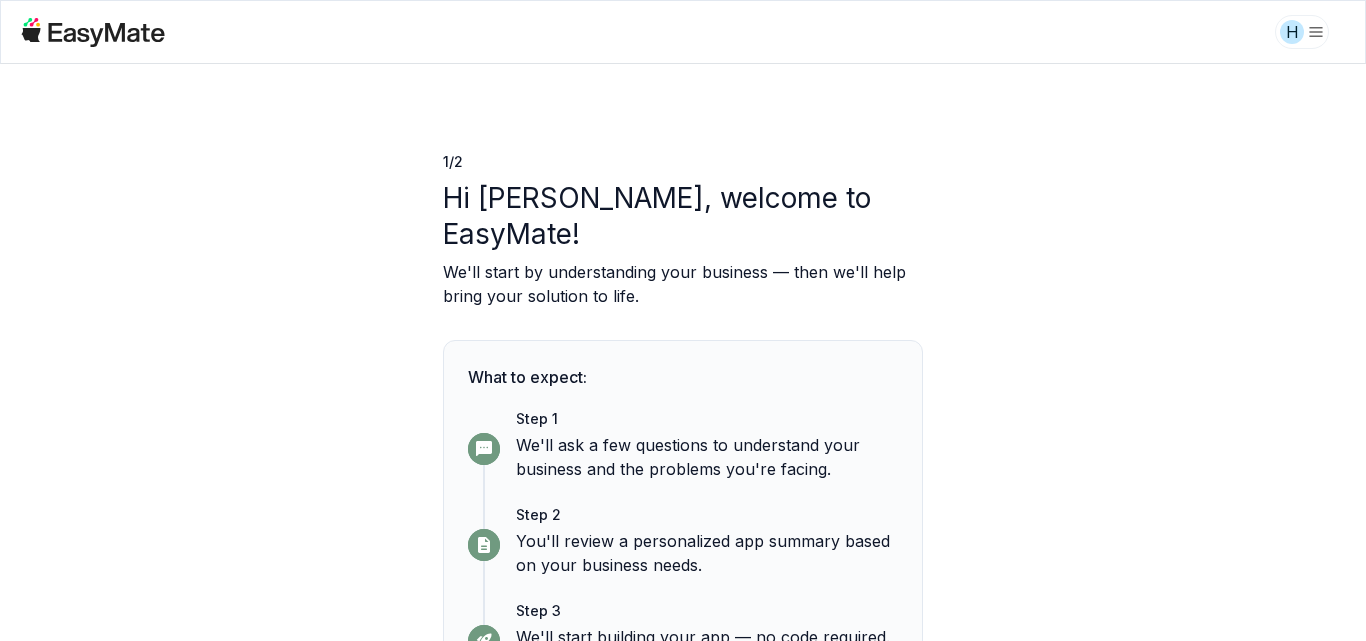scroll, scrollTop: 0, scrollLeft: 0, axis: both 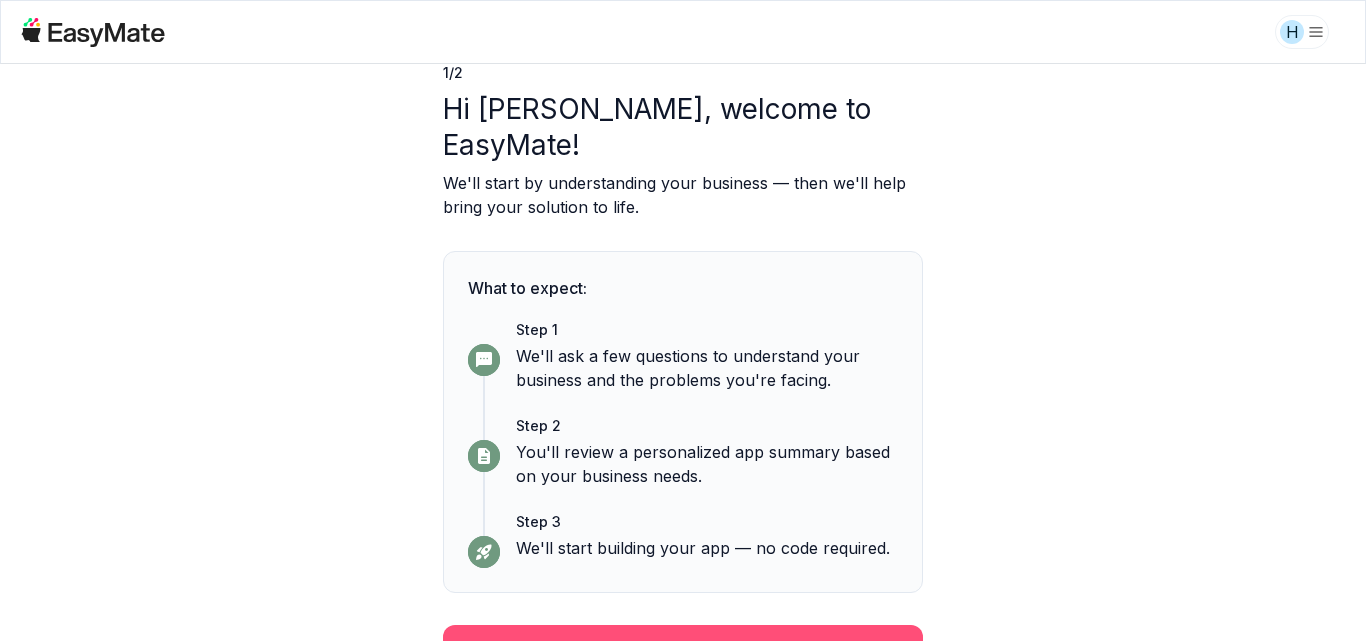 click on "Continue" at bounding box center [683, 651] 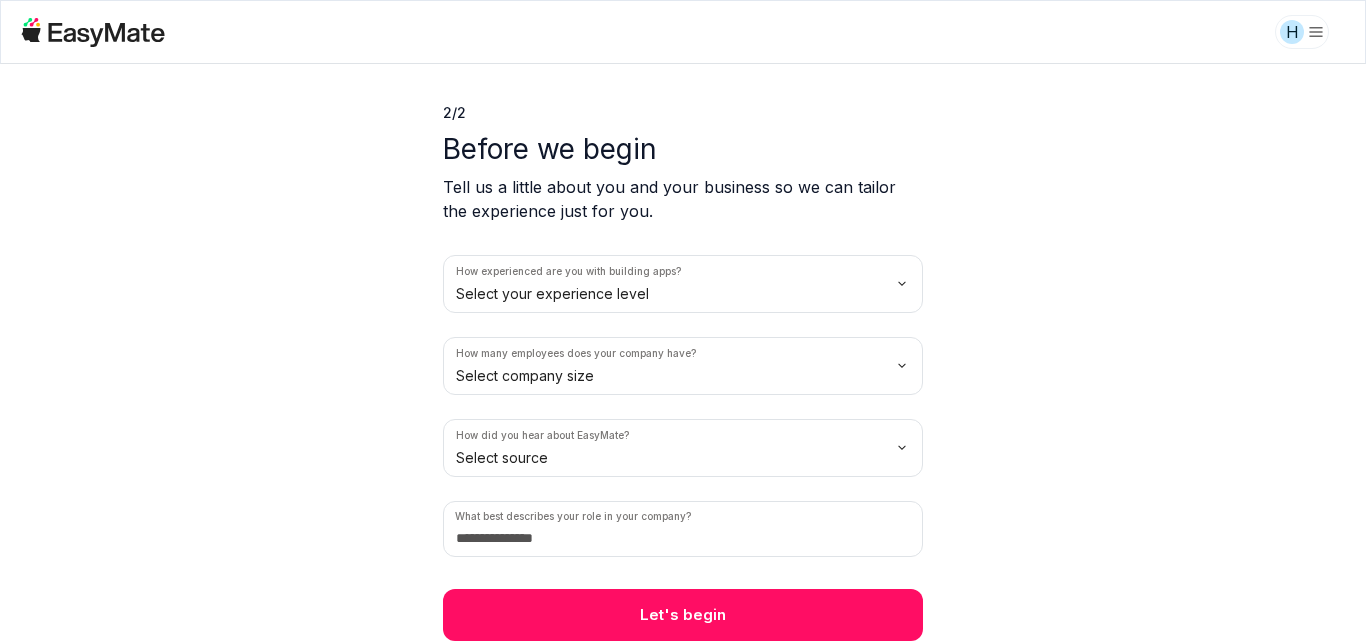 scroll, scrollTop: 49, scrollLeft: 0, axis: vertical 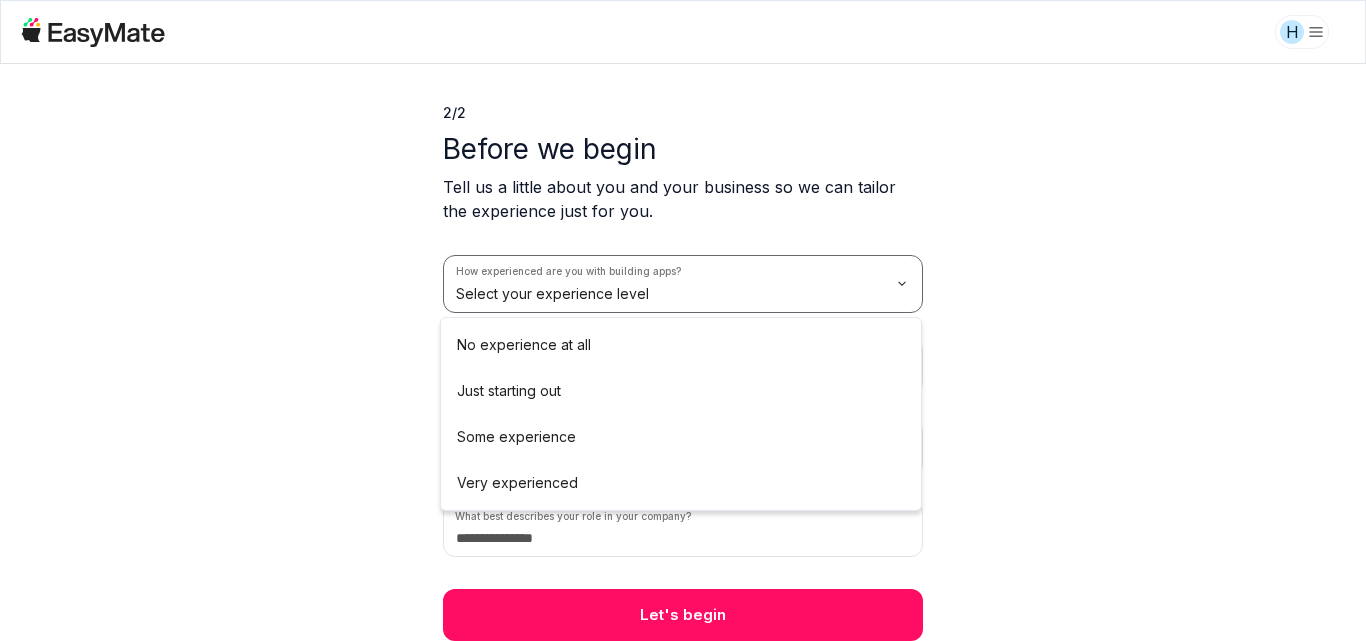 click on "H 2 / 2 Before we begin Tell us a little about you and your business so we can tailor the experience just for you. How experienced are you with building apps? Select your experience level How many employees does your company have? Select company size How did you hear about EasyMate? Select source What best describes your role in your company? Let's begin
No experience at all Just starting out Some experience Very experienced" at bounding box center [683, 320] 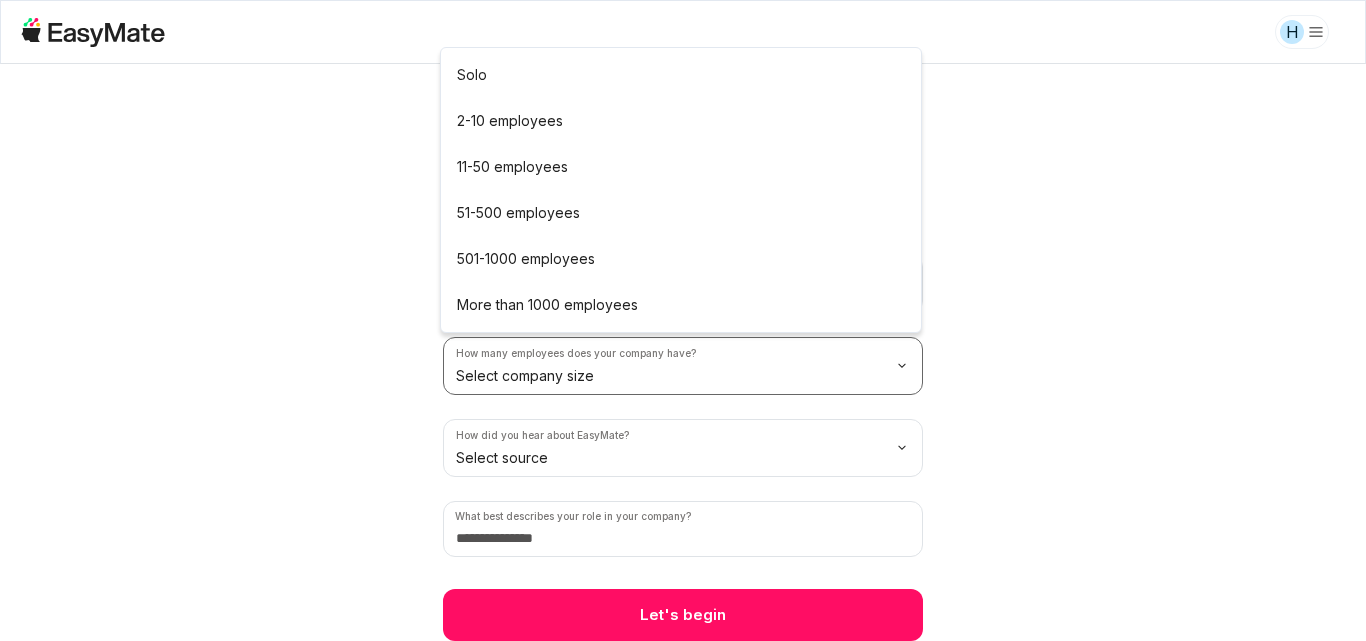 click on "H 2 / 2 Before we begin Tell us a little about you and your business so we can tailor the experience just for you. How experienced are you with building apps? No experience at all How many employees does your company have? Select company size How did you hear about EasyMate? Select source What best describes your role in your company? Let's begin
Solo 2-10 employees 11-50 employees 51-500 employees 501-1000 employees More than 1000 employees" at bounding box center [683, 320] 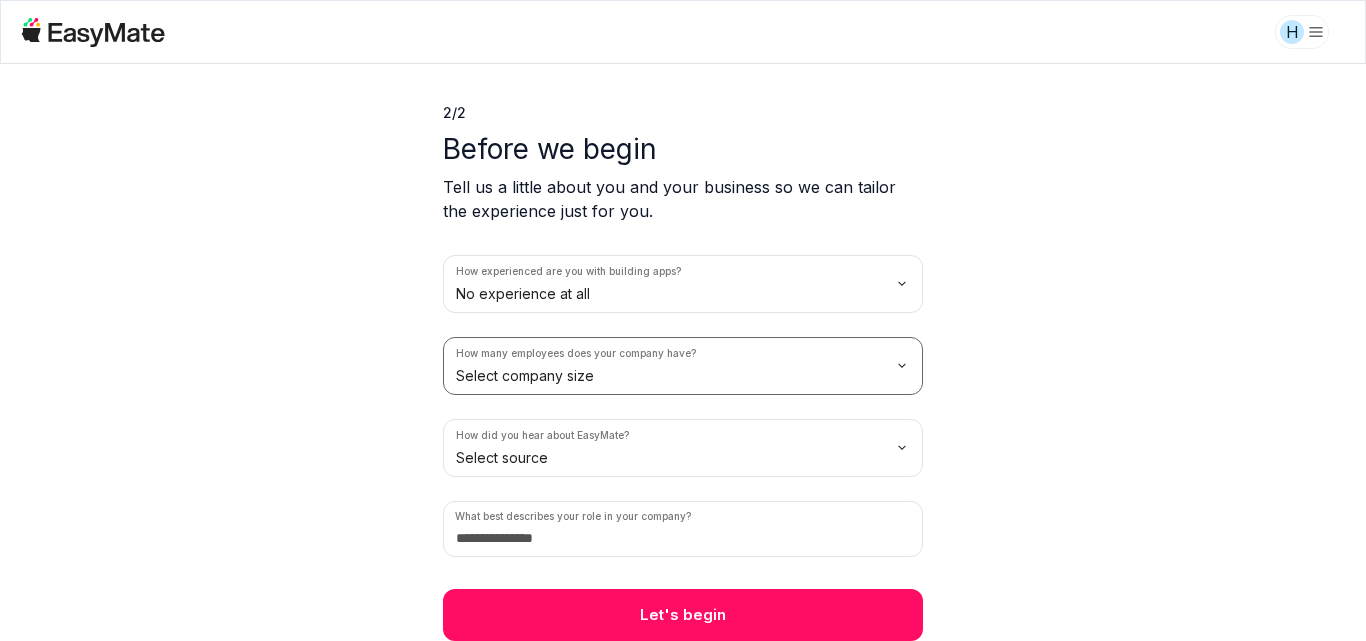 click on "H 2 / 2 Before we begin Tell us a little about you and your business so we can tailor the experience just for you. How experienced are you with building apps? No experience at all How many employees does your company have? Select company size How did you hear about EasyMate? Select source What best describes your role in your company? Let's begin" at bounding box center (683, 320) 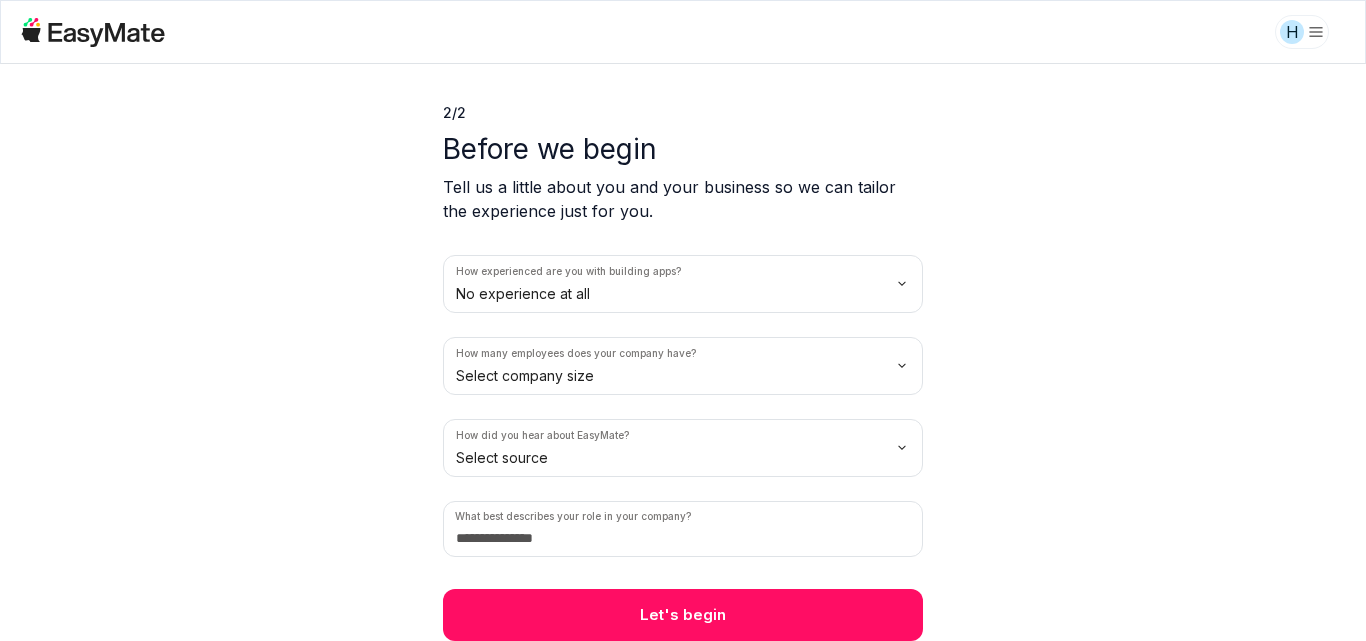 click on "H 2 / 2 Before we begin Tell us a little about you and your business so we can tailor the experience just for you. How experienced are you with building apps? No experience at all How many employees does your company have? Select company size How did you hear about EasyMate? Select source What best describes your role in your company? Let's begin" at bounding box center (683, 320) 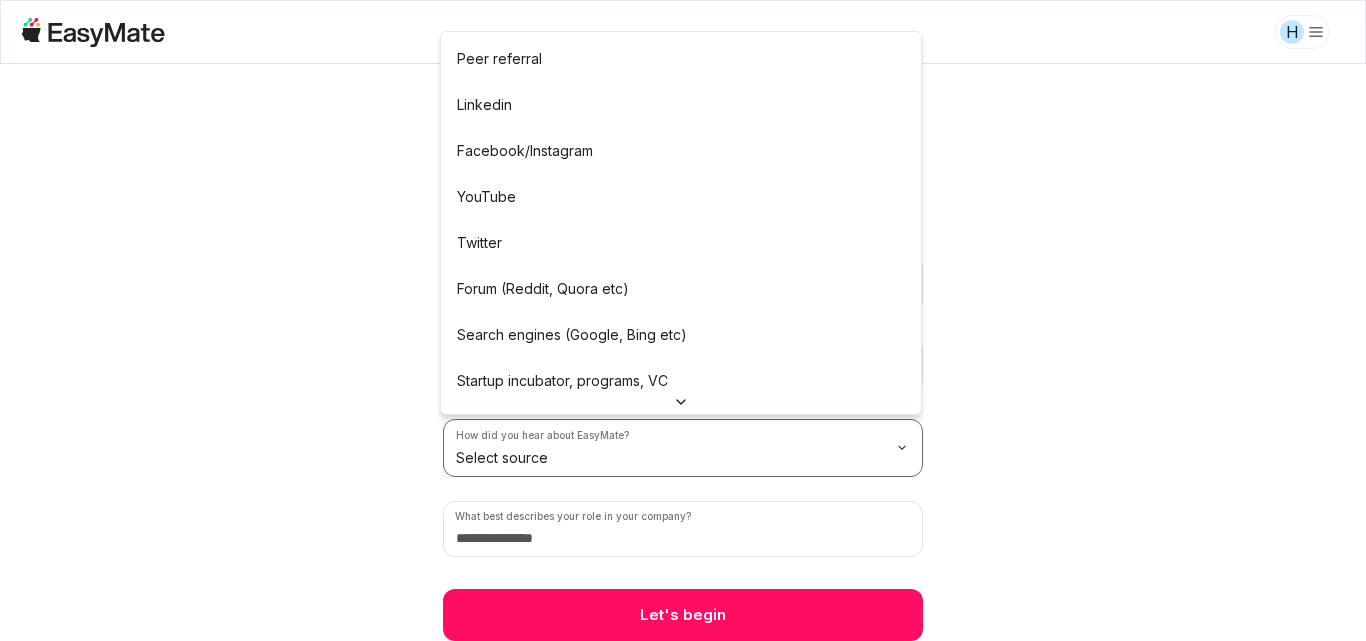 click on "H 2 / 2 Before we begin Tell us a little about you and your business so we can tailor the experience just for you. How experienced are you with building apps? No experience at all How many employees does your company have? 2-10 employees How did you hear about EasyMate? Select source What best describes your role in your company? Let's begin
Peer referral Linkedin Facebook/Instagram YouTube Twitter Forum (Reddit, Quora etc) Search engines (Google, Bing etc) Startup incubator, programs, VC Podcast Press or news outlet Other" at bounding box center (683, 320) 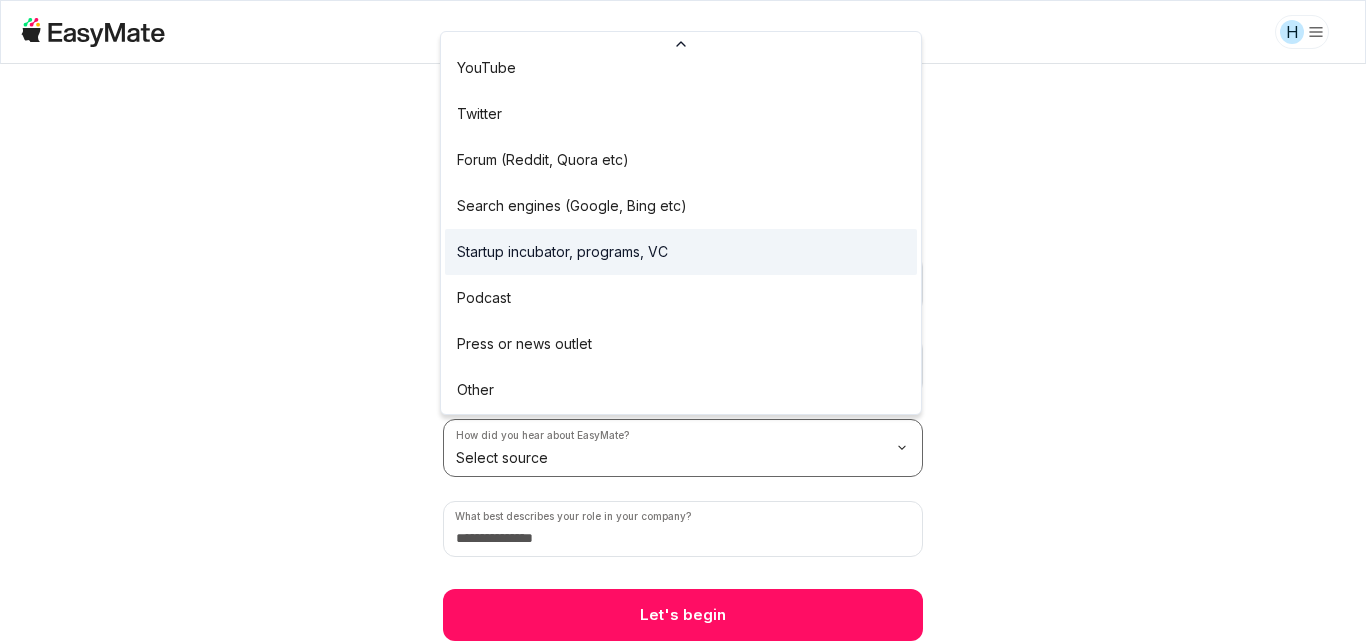 scroll, scrollTop: 156, scrollLeft: 0, axis: vertical 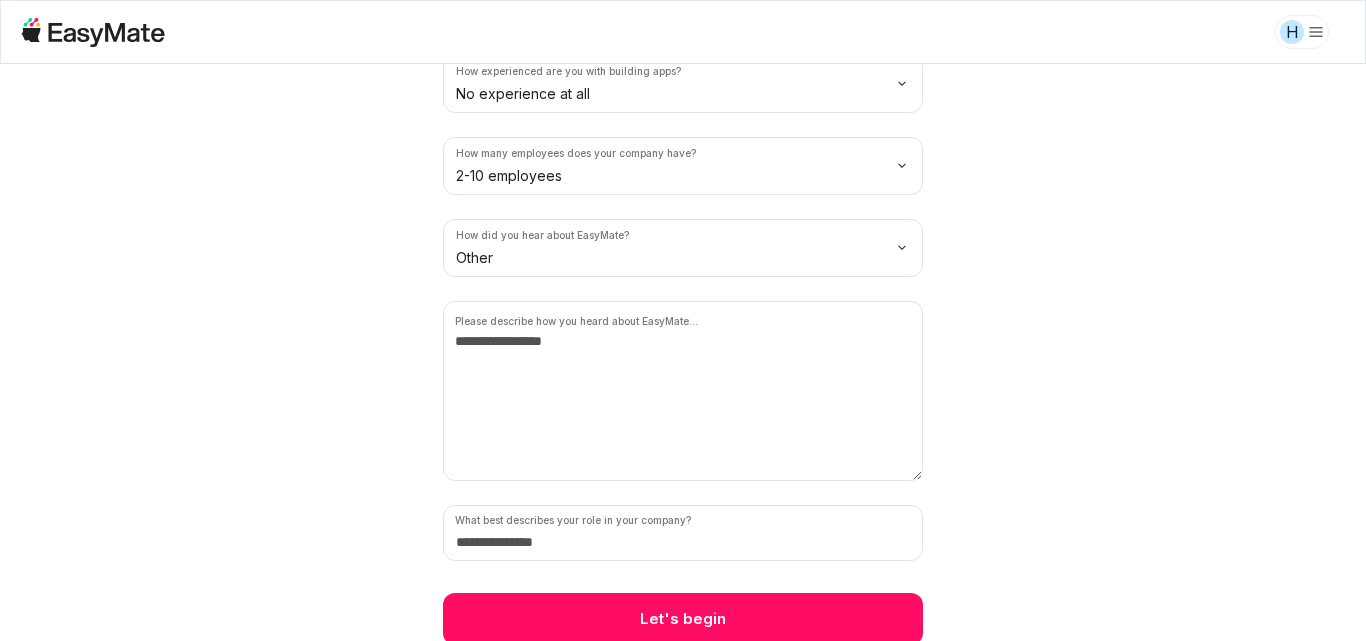 click on "H 2 / 2 Before we begin Tell us a little about you and your business so we can tailor the experience just for you. How experienced are you with building apps? No experience at all How many employees does your company have? 2-10 employees How did you hear about EasyMate? Other Please describe how you heard about EasyMate... What best describes your role in your company? Let's begin" at bounding box center [683, 320] 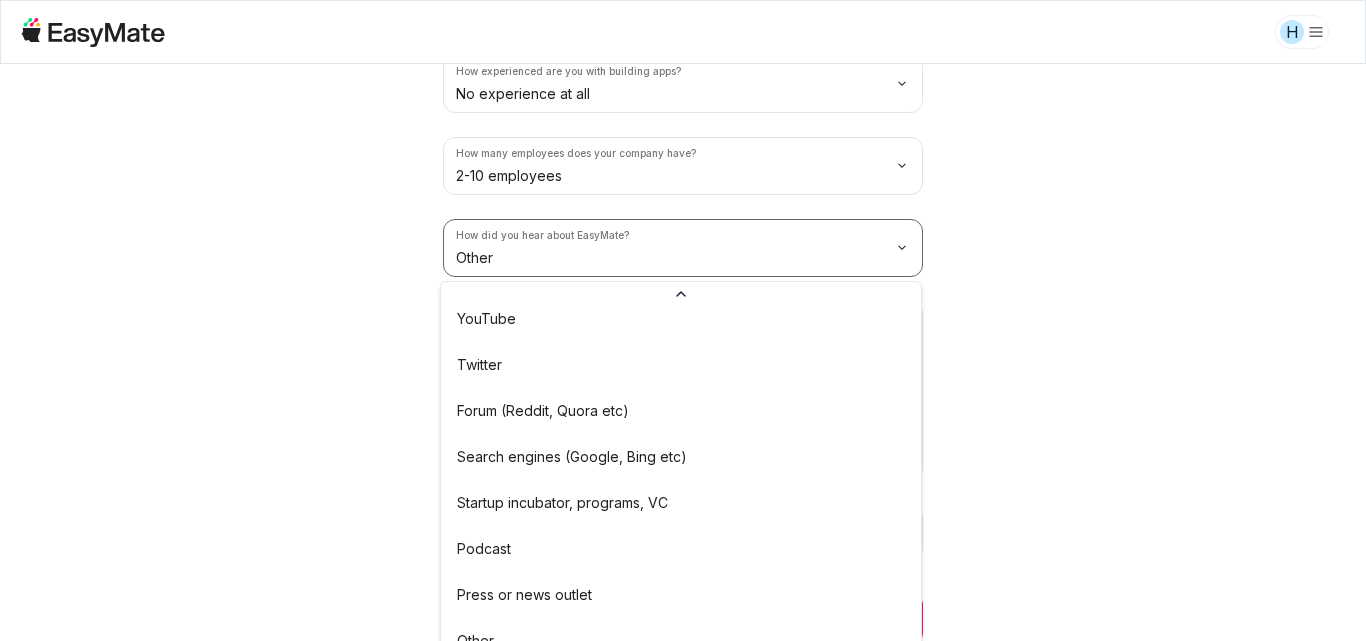 scroll, scrollTop: 156, scrollLeft: 0, axis: vertical 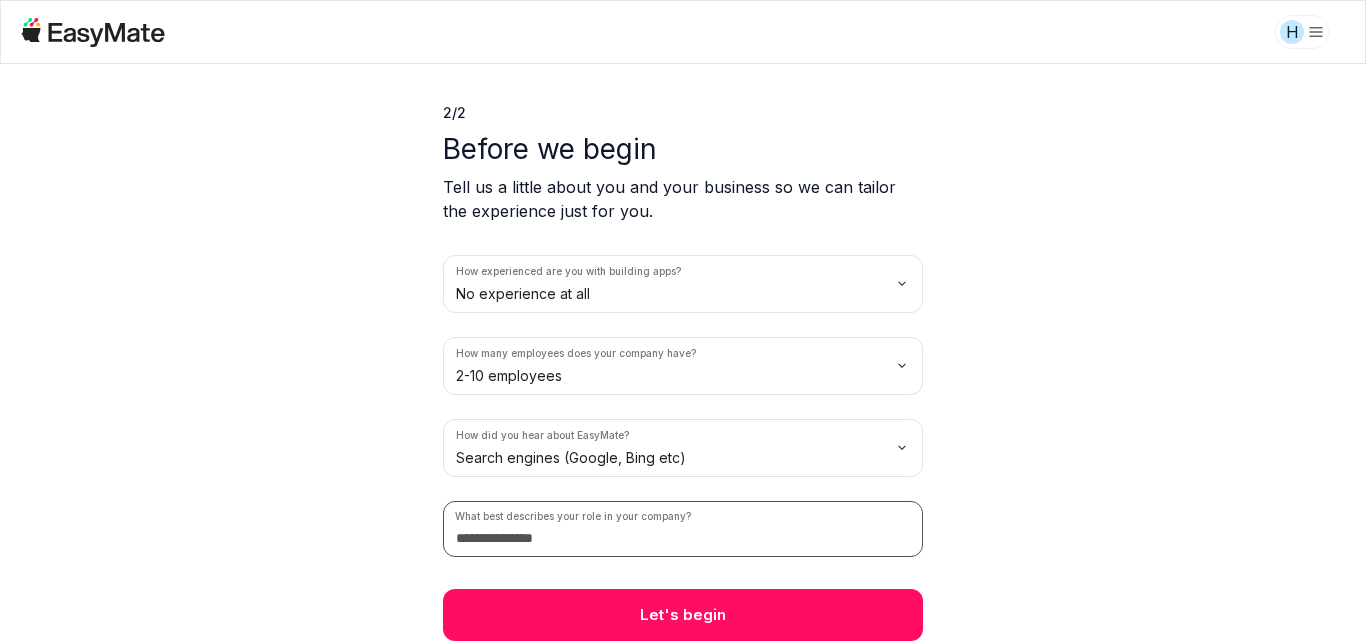 click at bounding box center [683, 529] 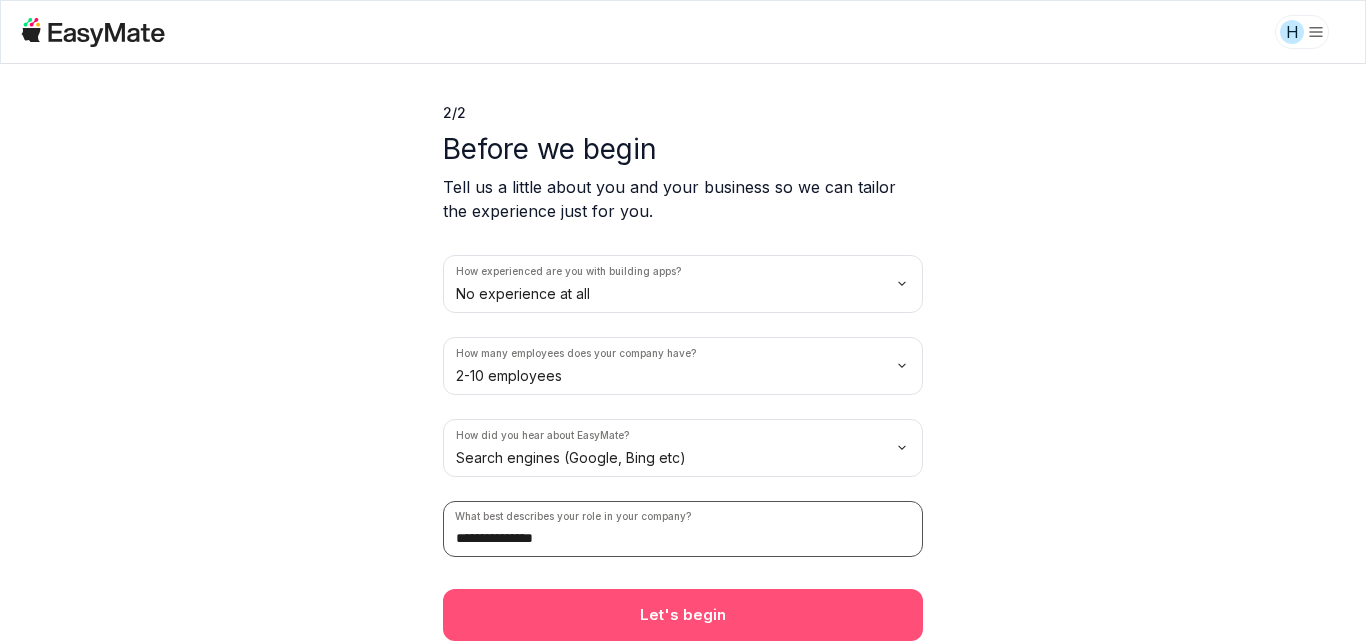 type on "**********" 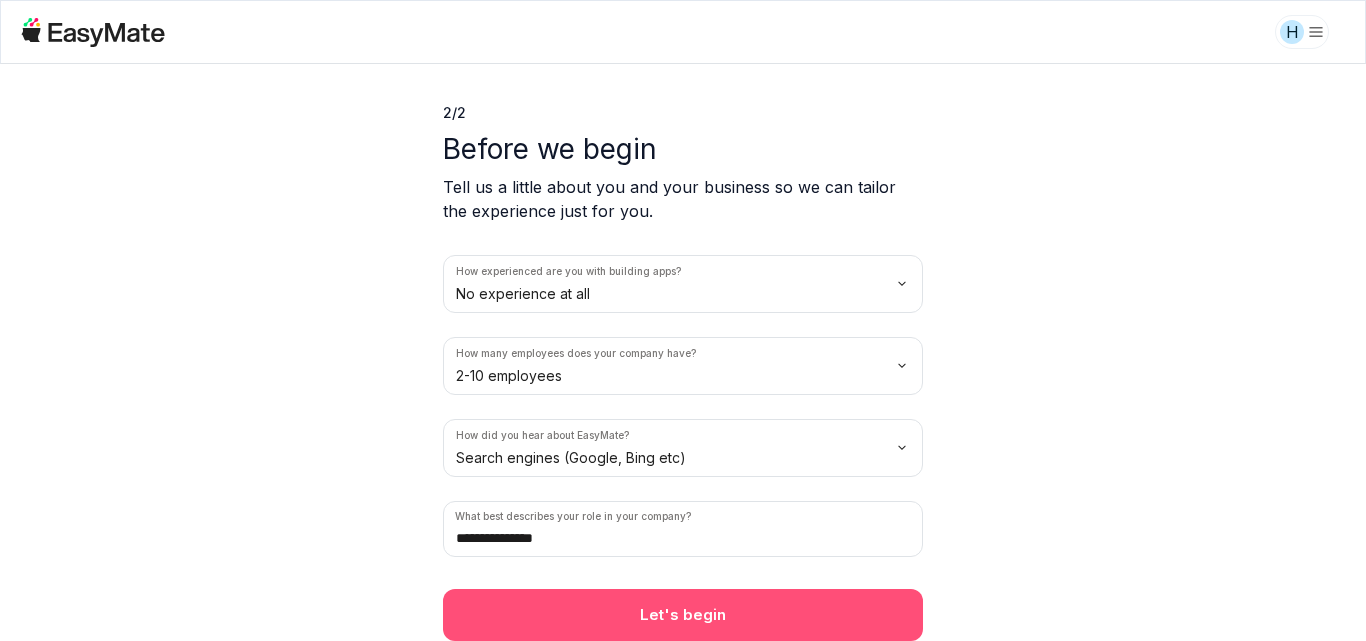 click on "Let's begin" at bounding box center [683, 615] 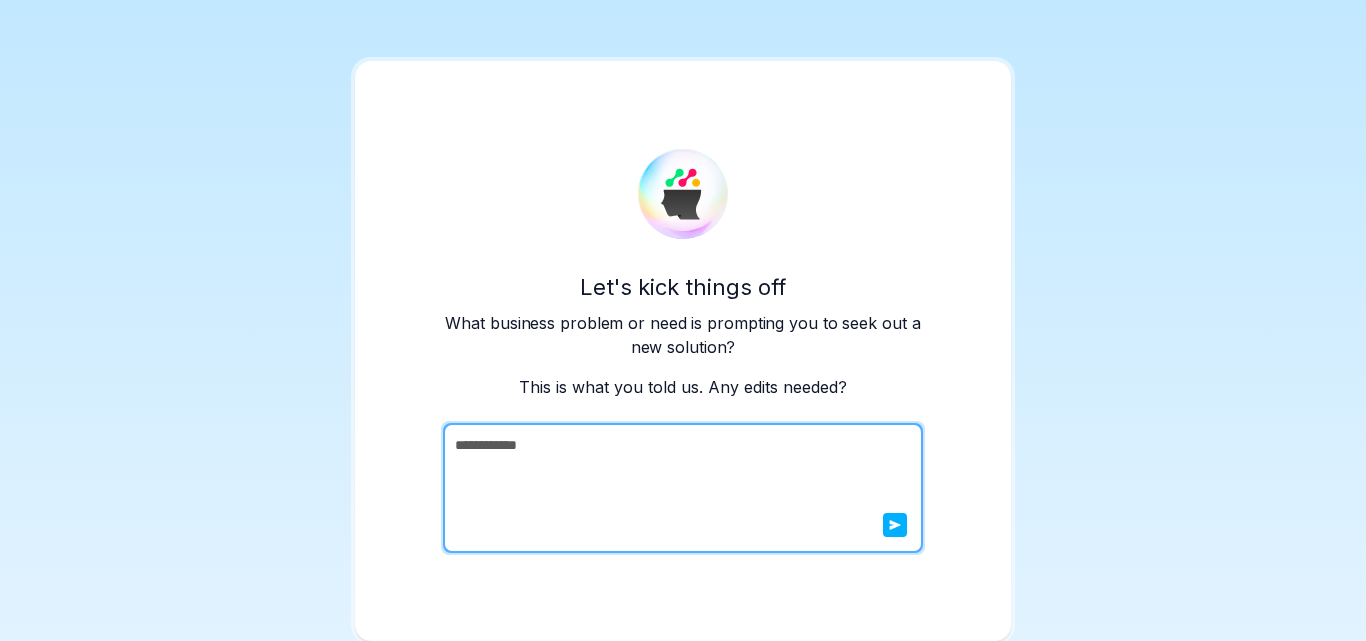 scroll, scrollTop: 3, scrollLeft: 0, axis: vertical 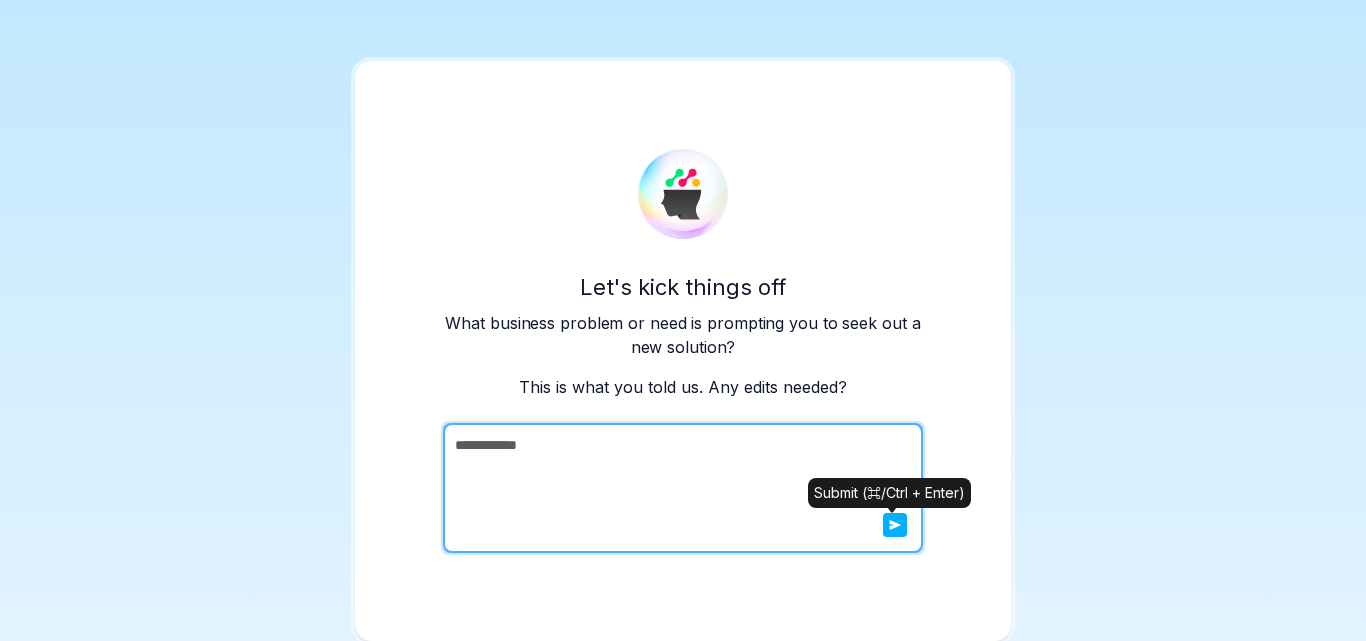 click at bounding box center (895, 525) 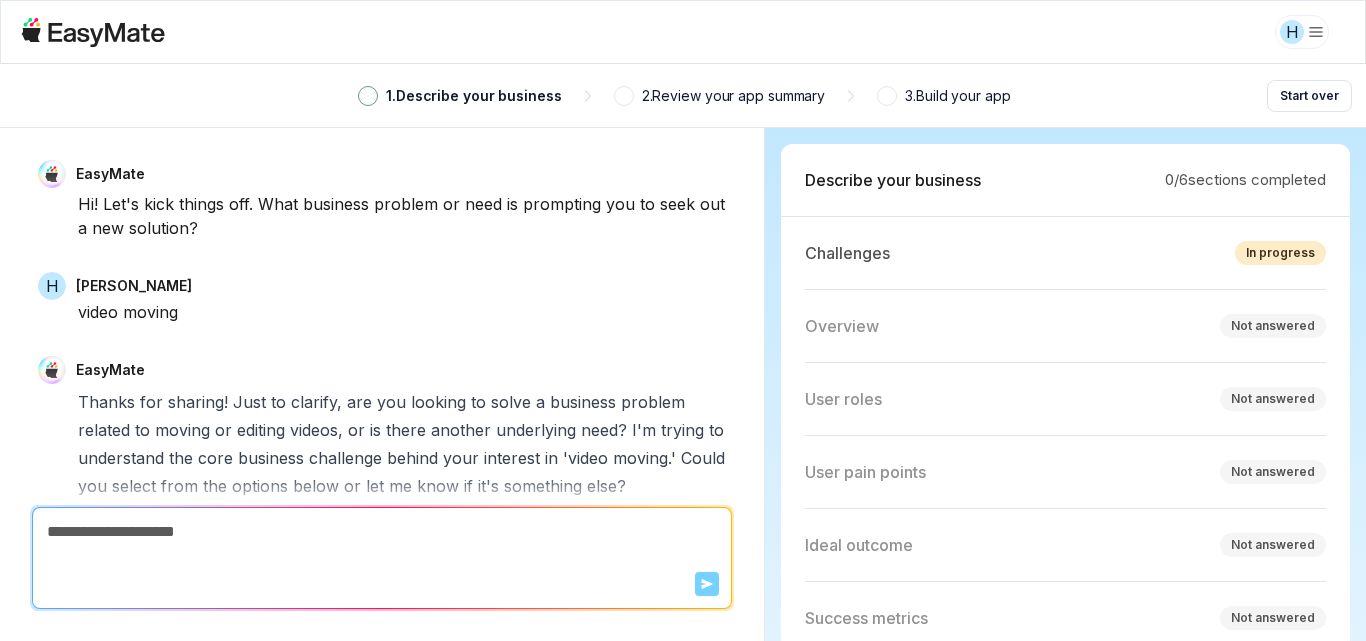 scroll, scrollTop: 443, scrollLeft: 0, axis: vertical 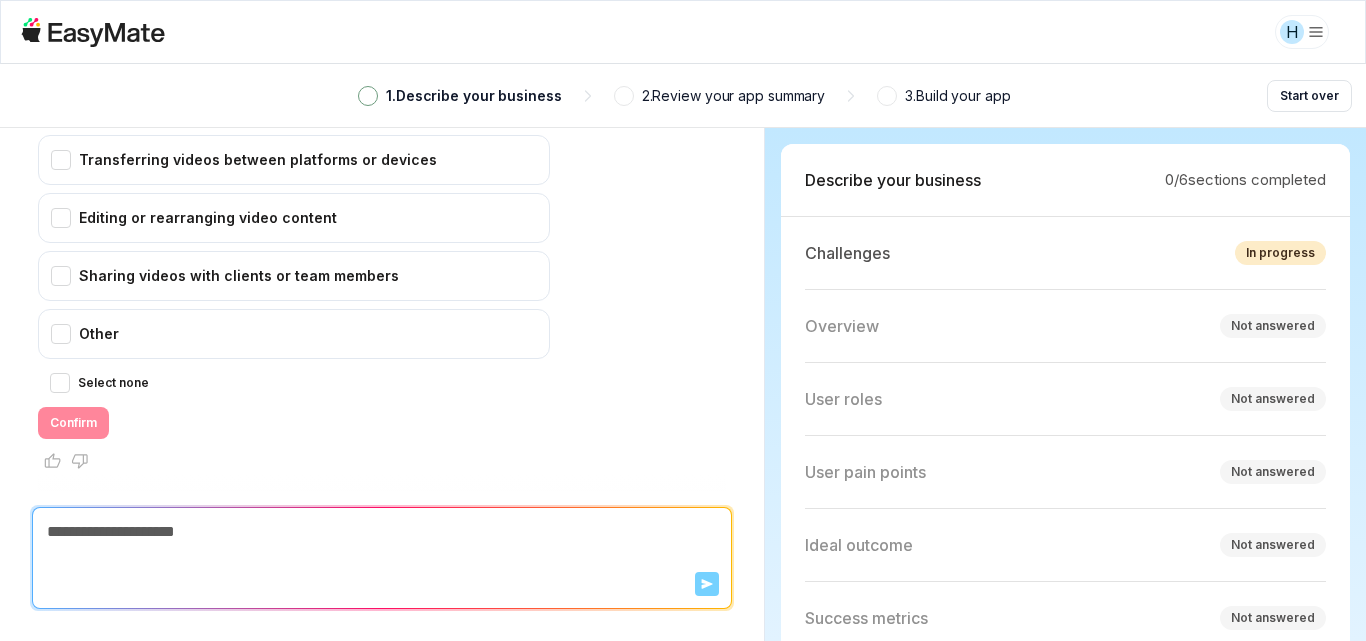 click at bounding box center (382, 532) 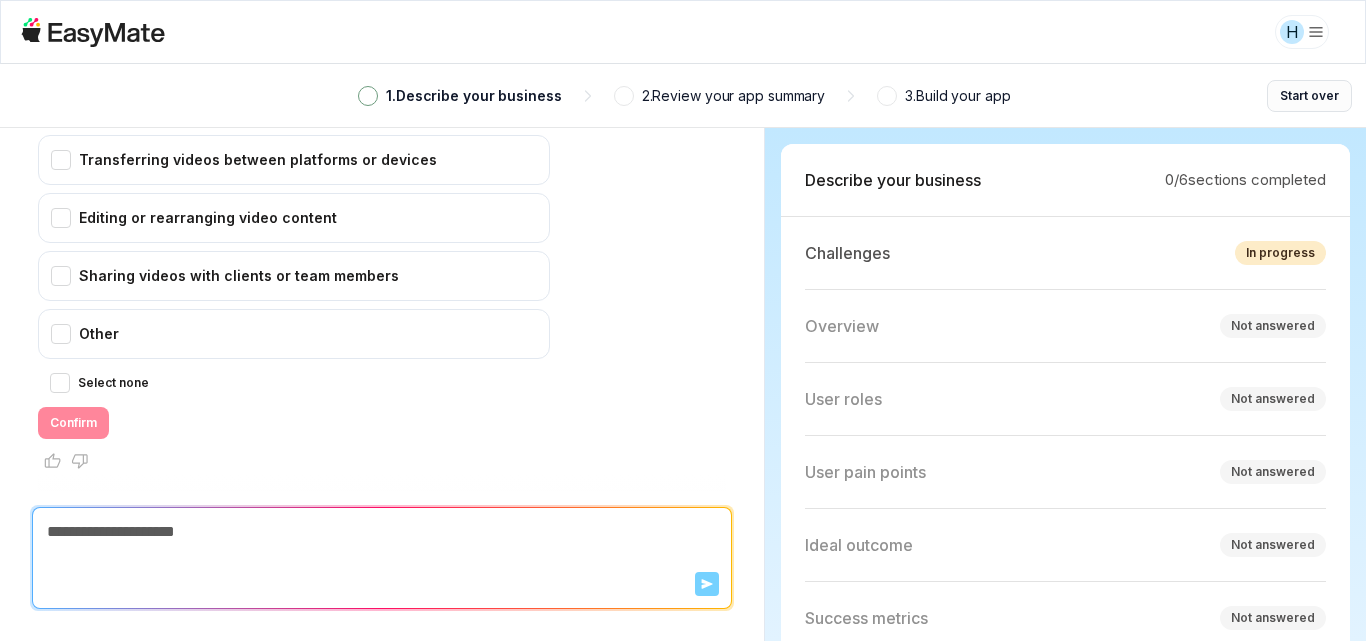 click on "Start over" at bounding box center [1309, 96] 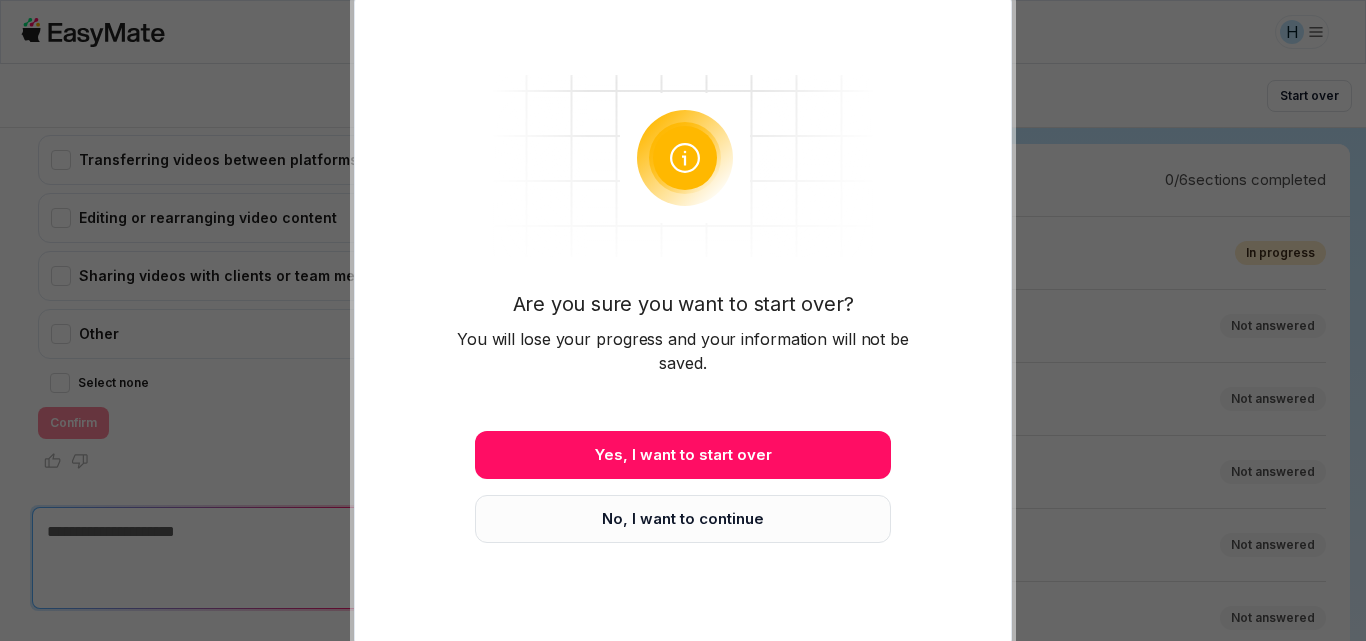 click on "No, I want to continue" at bounding box center [683, 519] 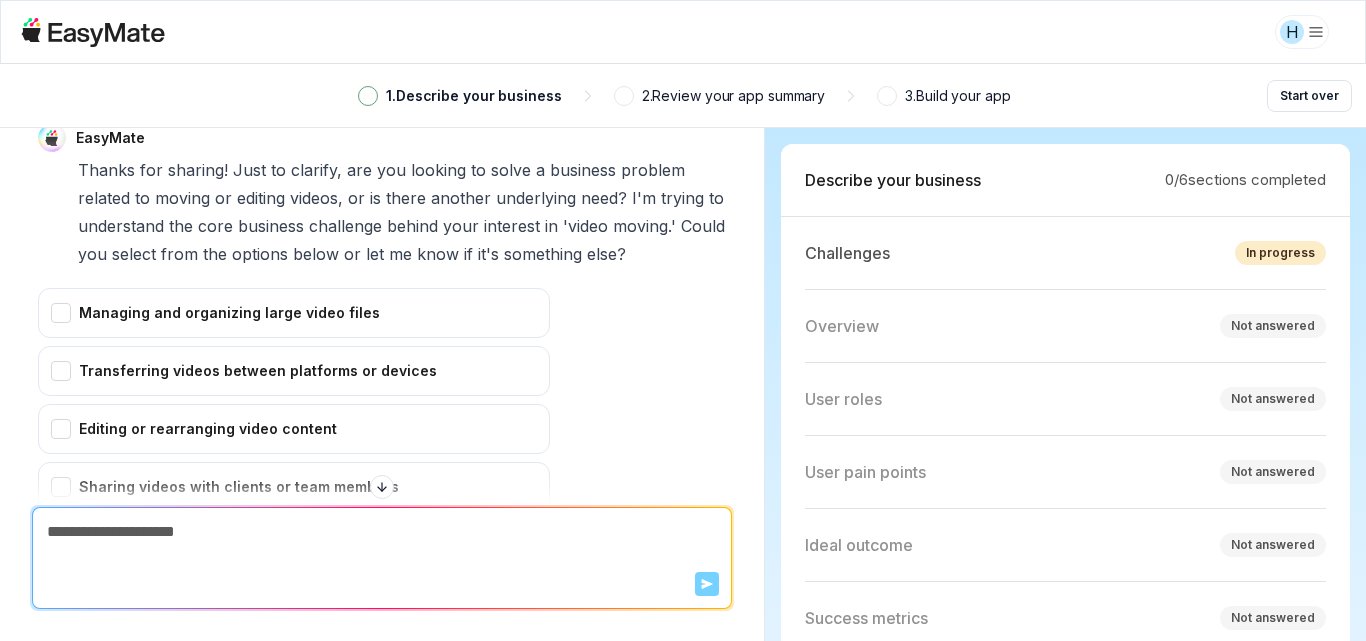 scroll, scrollTop: 0, scrollLeft: 0, axis: both 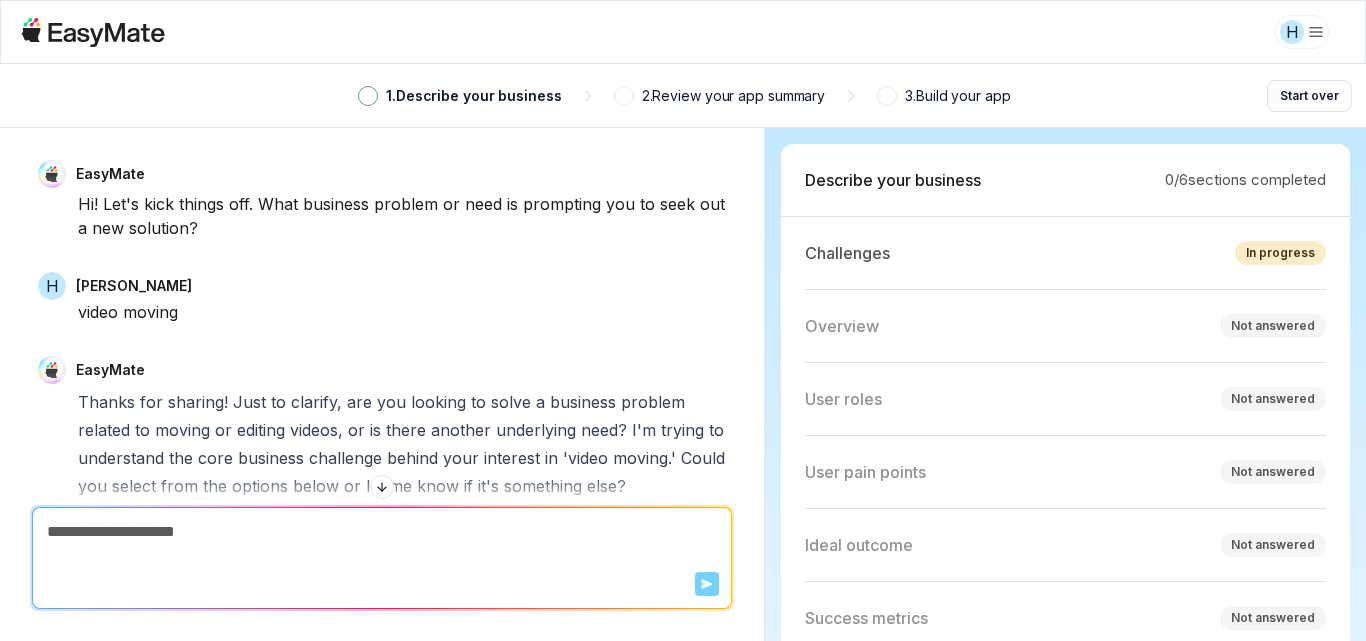click on "Start over" at bounding box center [1309, 96] 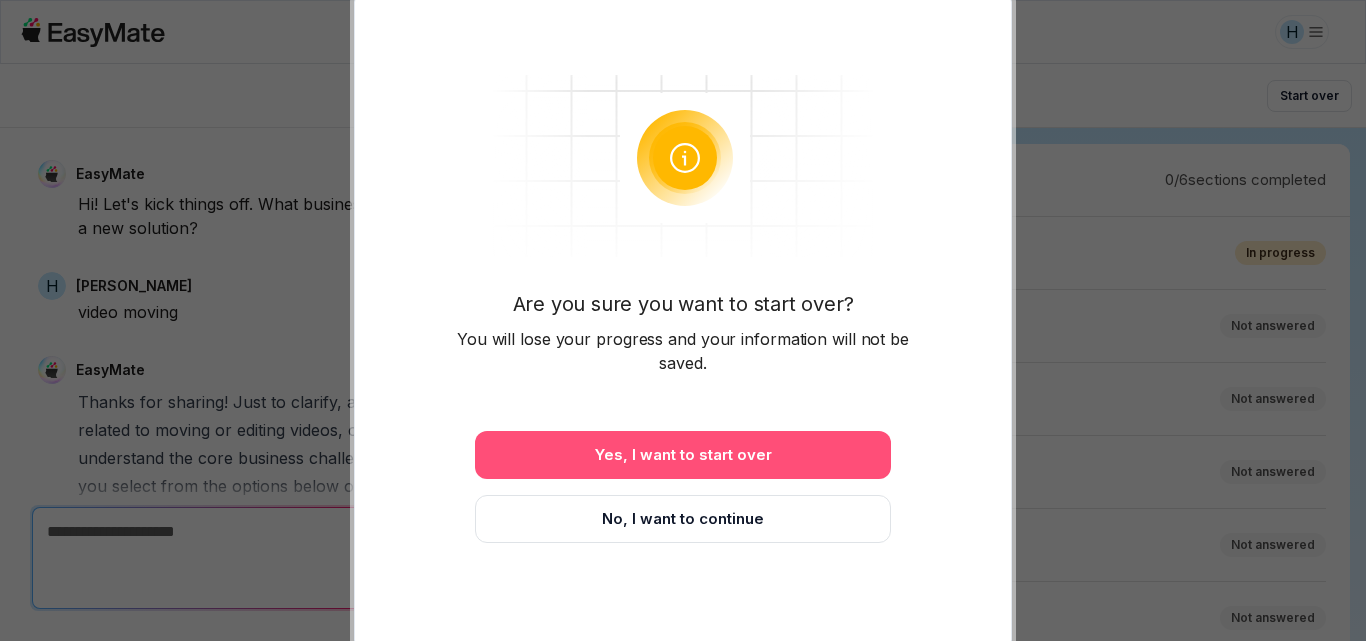 click on "Yes, I want to start over" at bounding box center (683, 455) 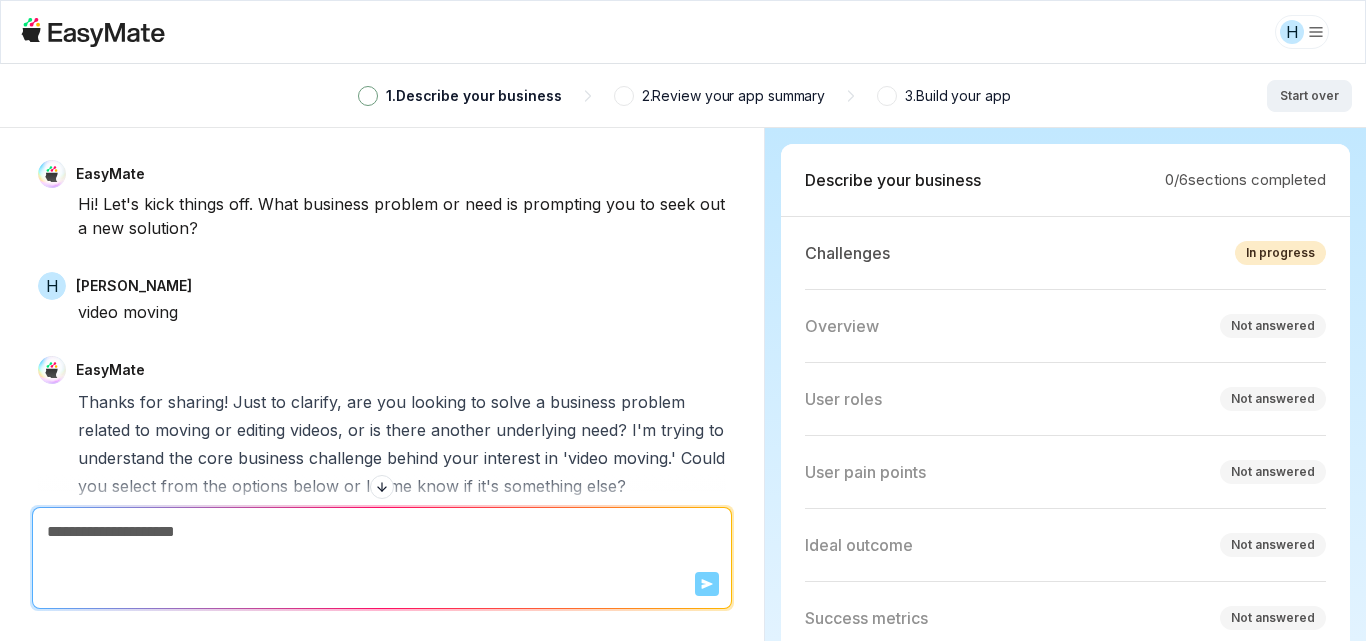 type on "*" 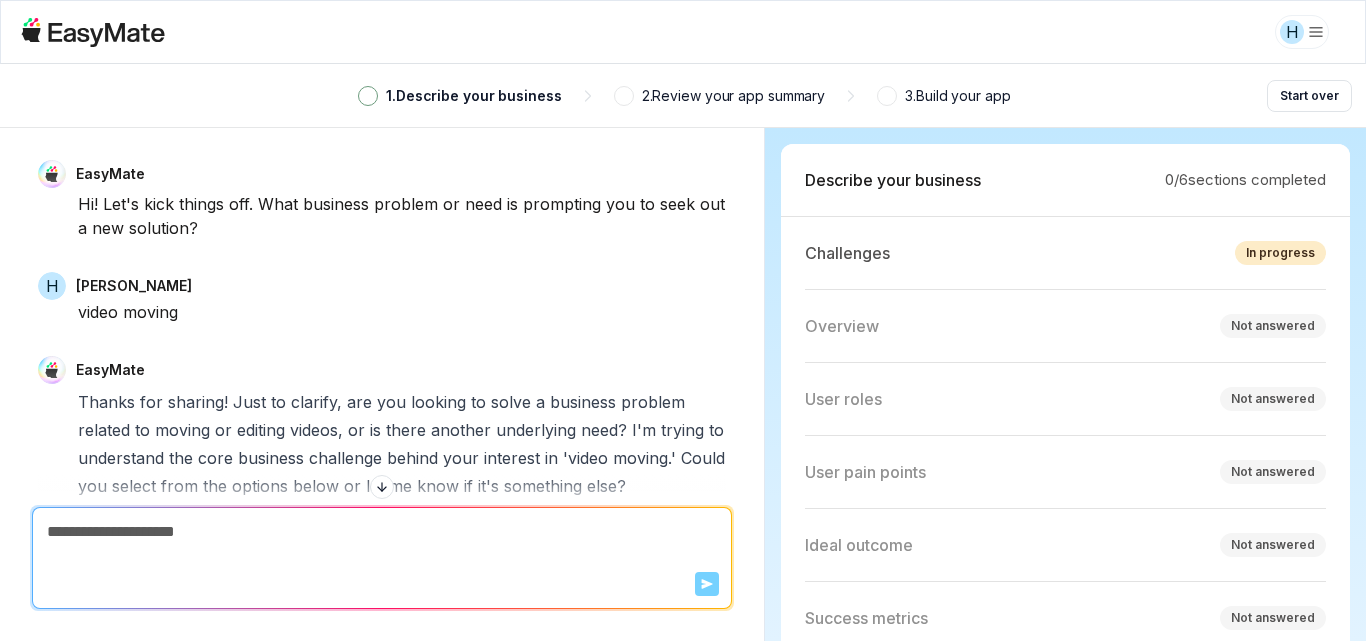 scroll, scrollTop: 3, scrollLeft: 0, axis: vertical 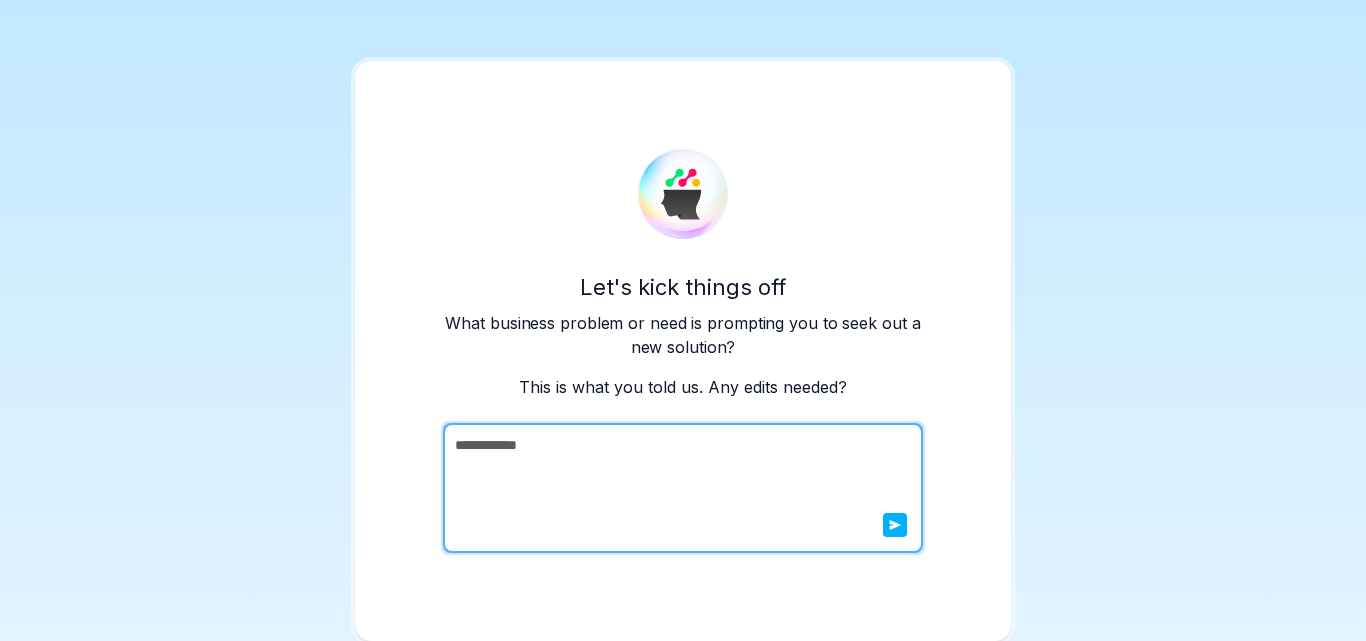 click on "**********" at bounding box center [681, 488] 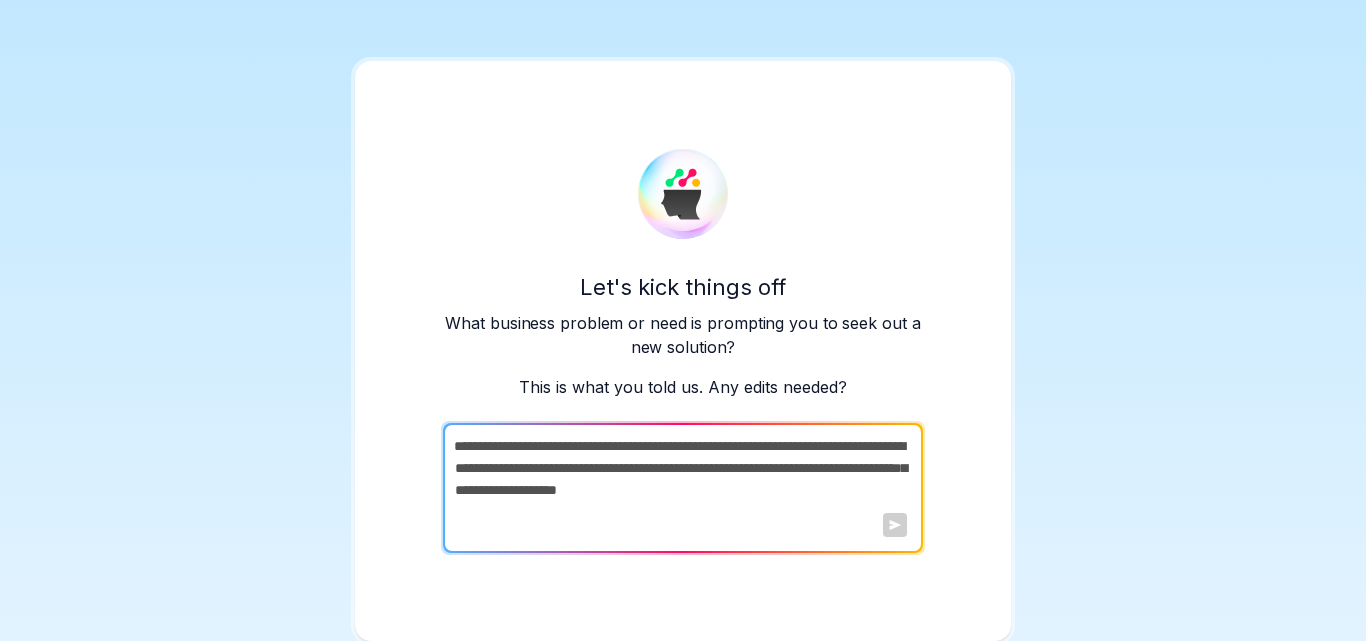 click at bounding box center [681, 488] 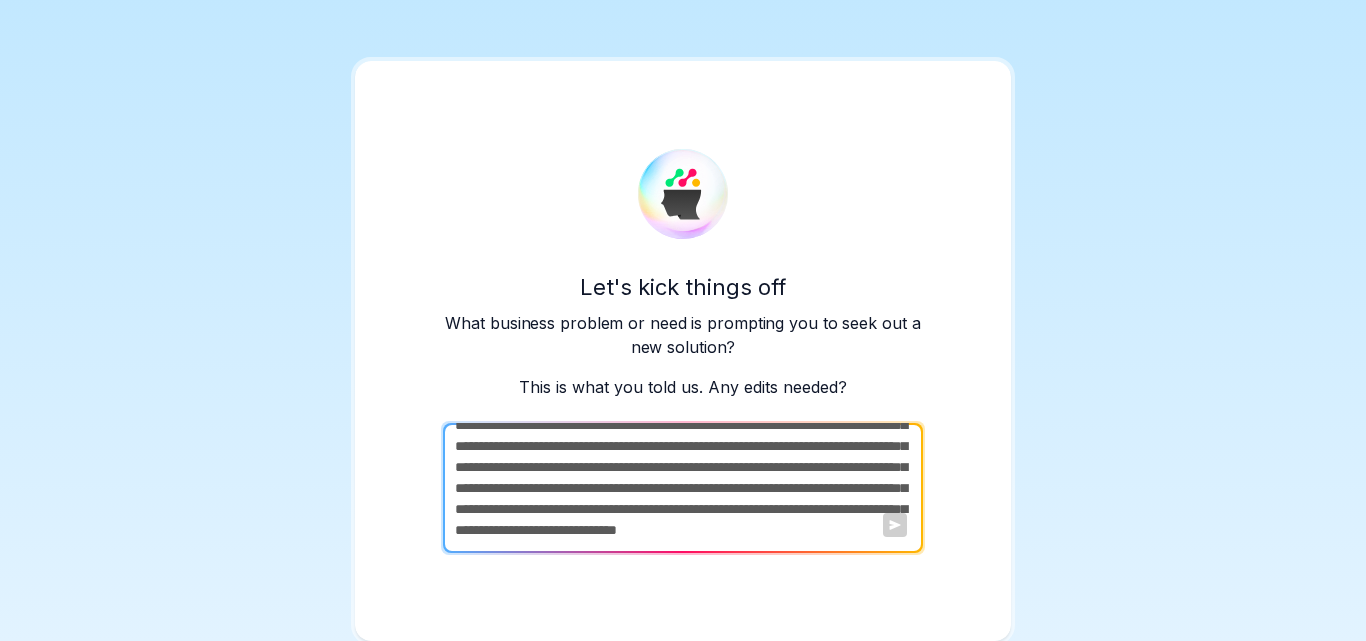 scroll, scrollTop: 230, scrollLeft: 0, axis: vertical 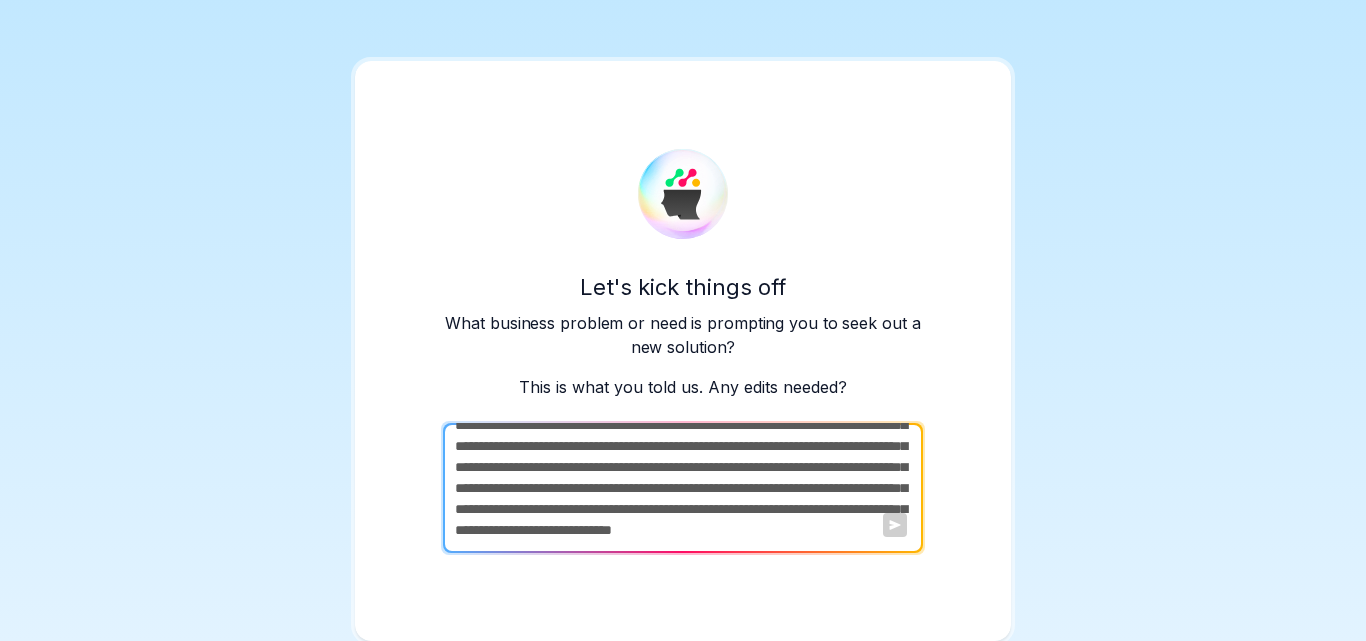 type on "**********" 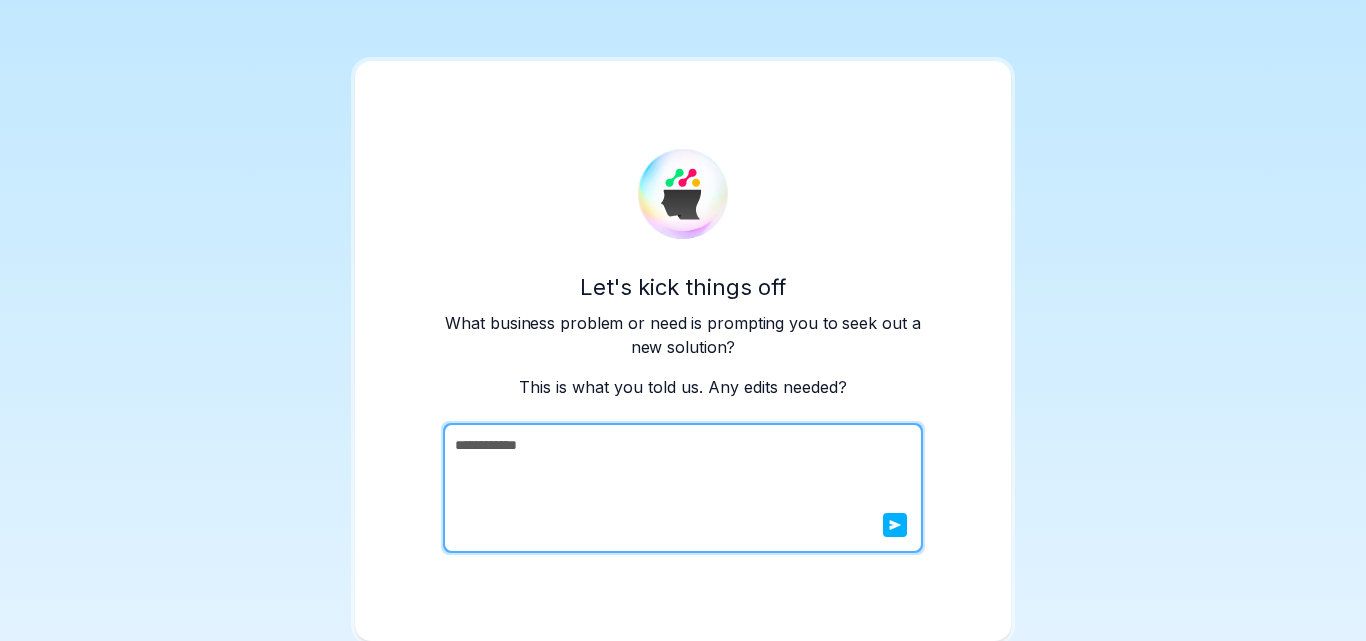 click on "**********" at bounding box center (681, 488) 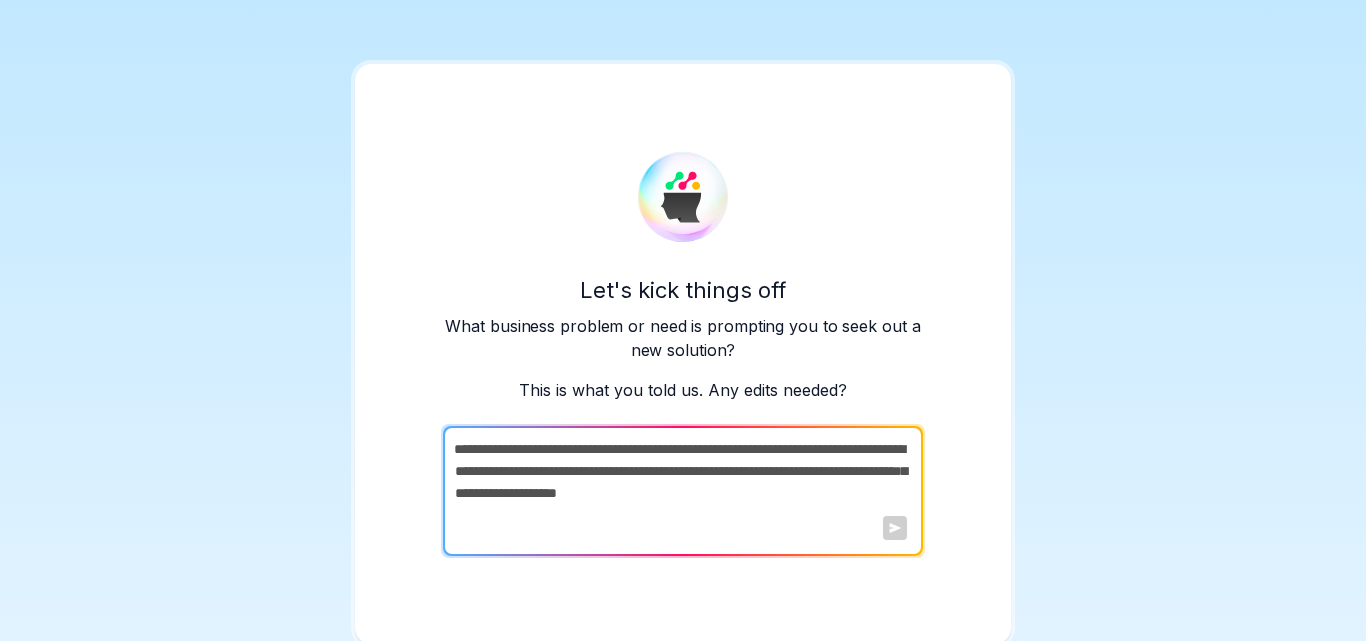 scroll, scrollTop: 3, scrollLeft: 0, axis: vertical 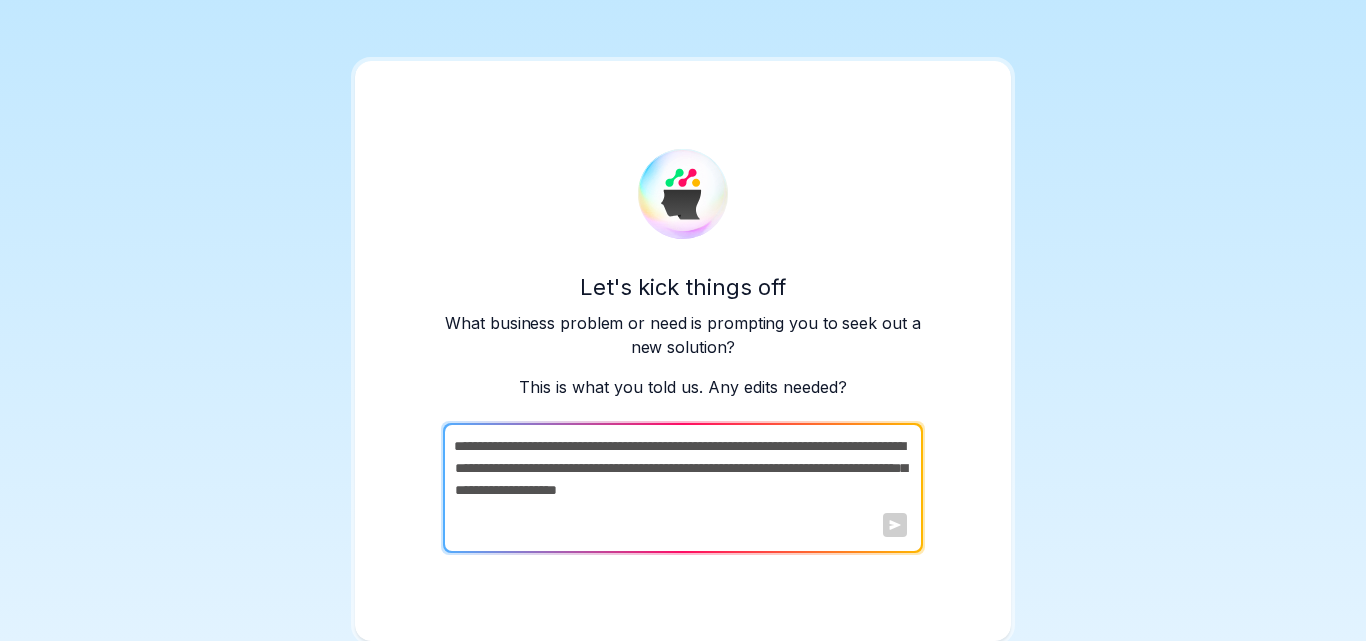 click at bounding box center [681, 488] 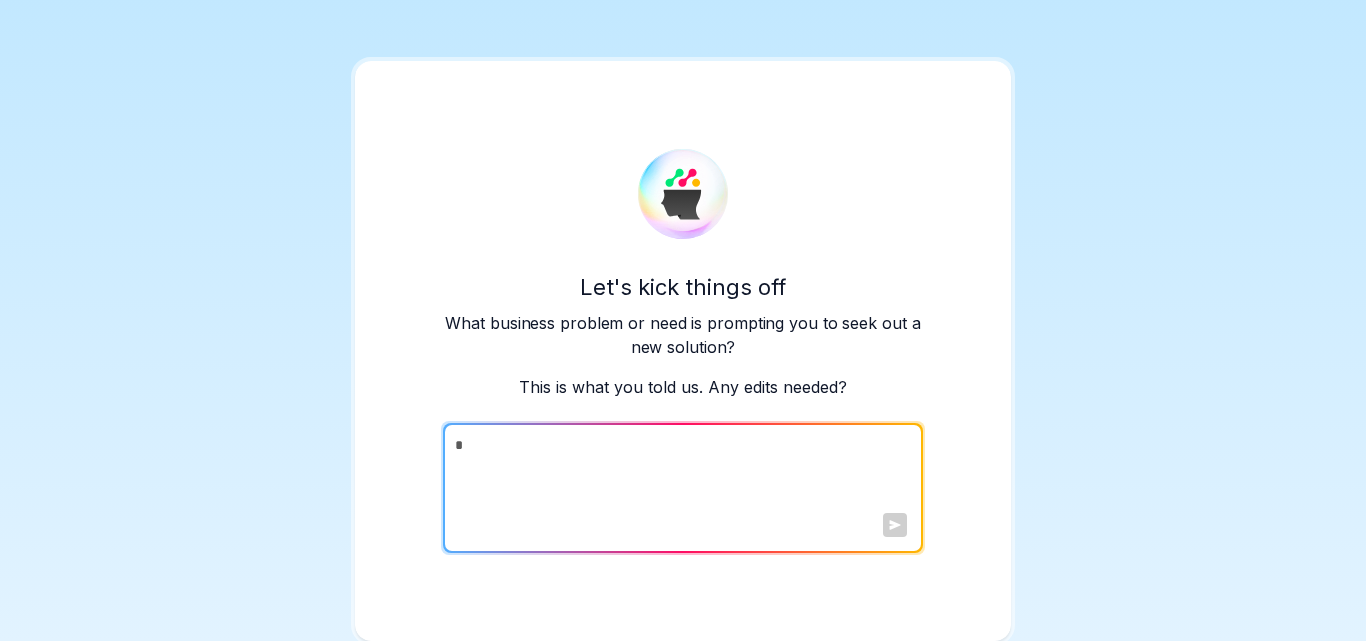 scroll, scrollTop: 0, scrollLeft: 0, axis: both 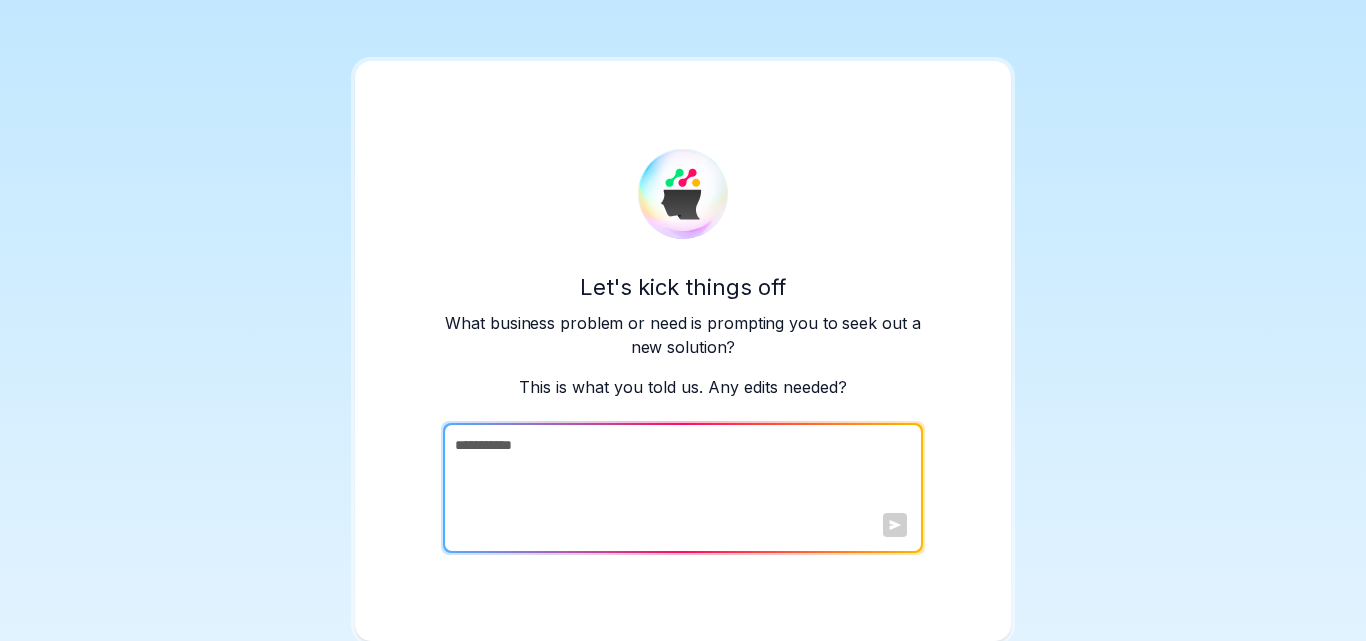 type on "**********" 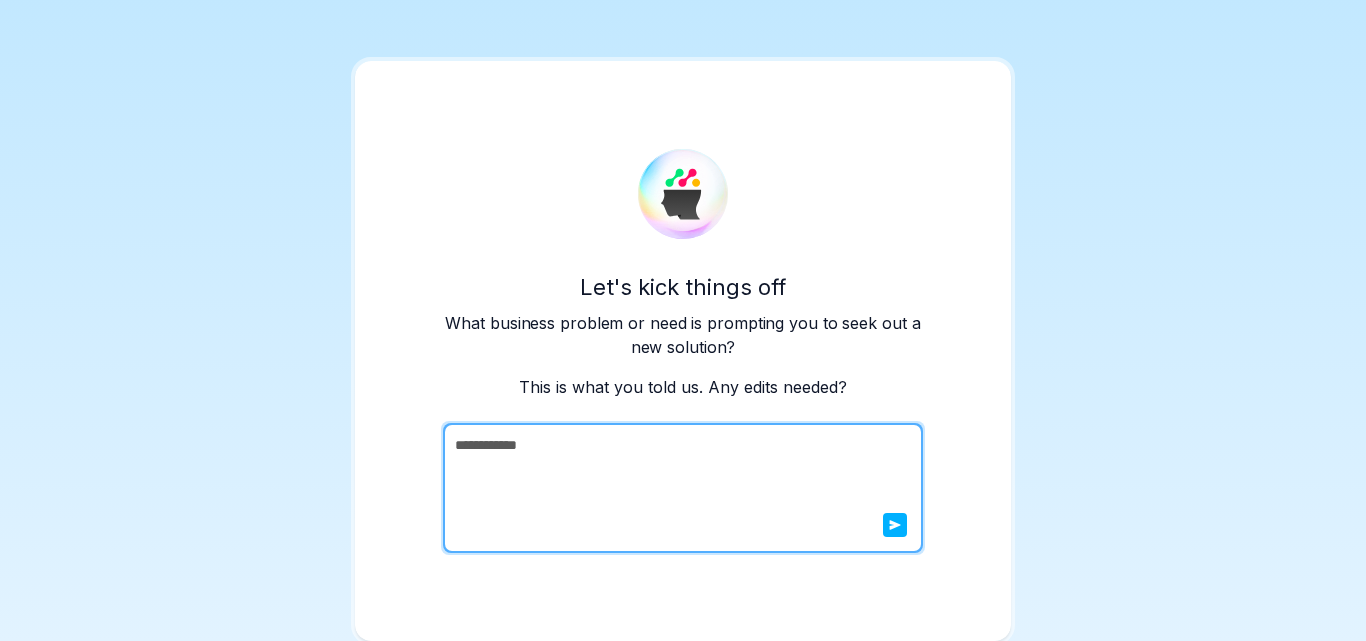 click at bounding box center [895, 525] 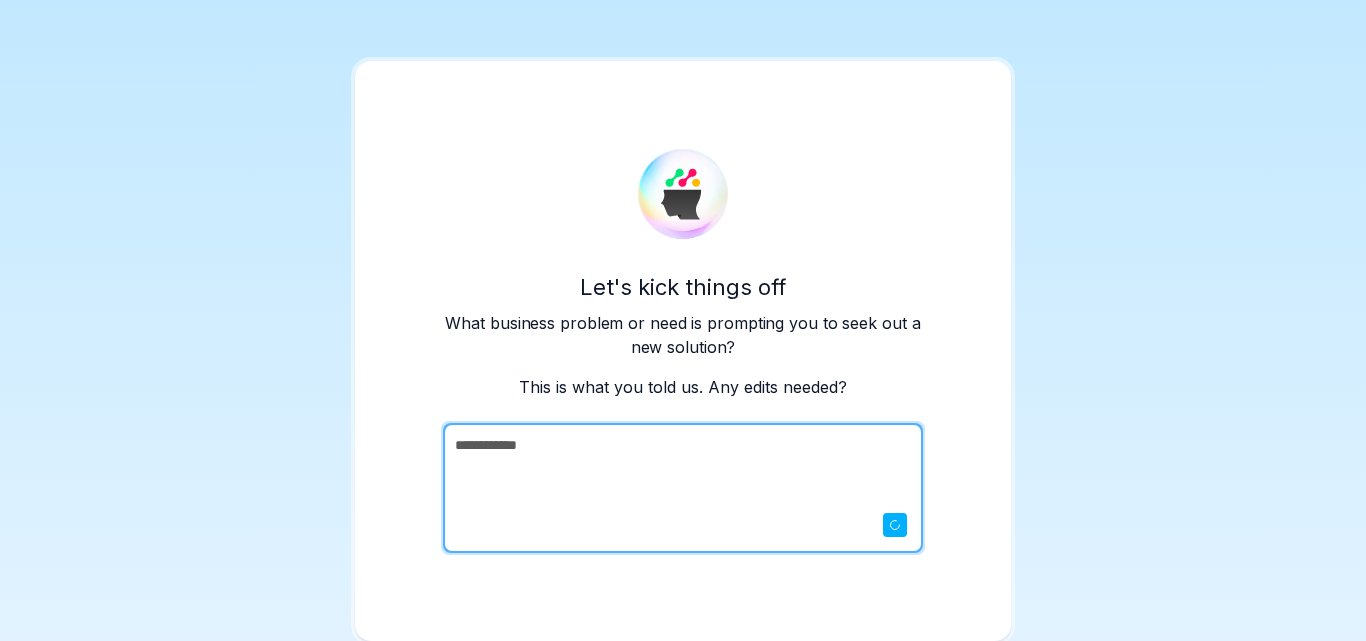 scroll, scrollTop: 0, scrollLeft: 0, axis: both 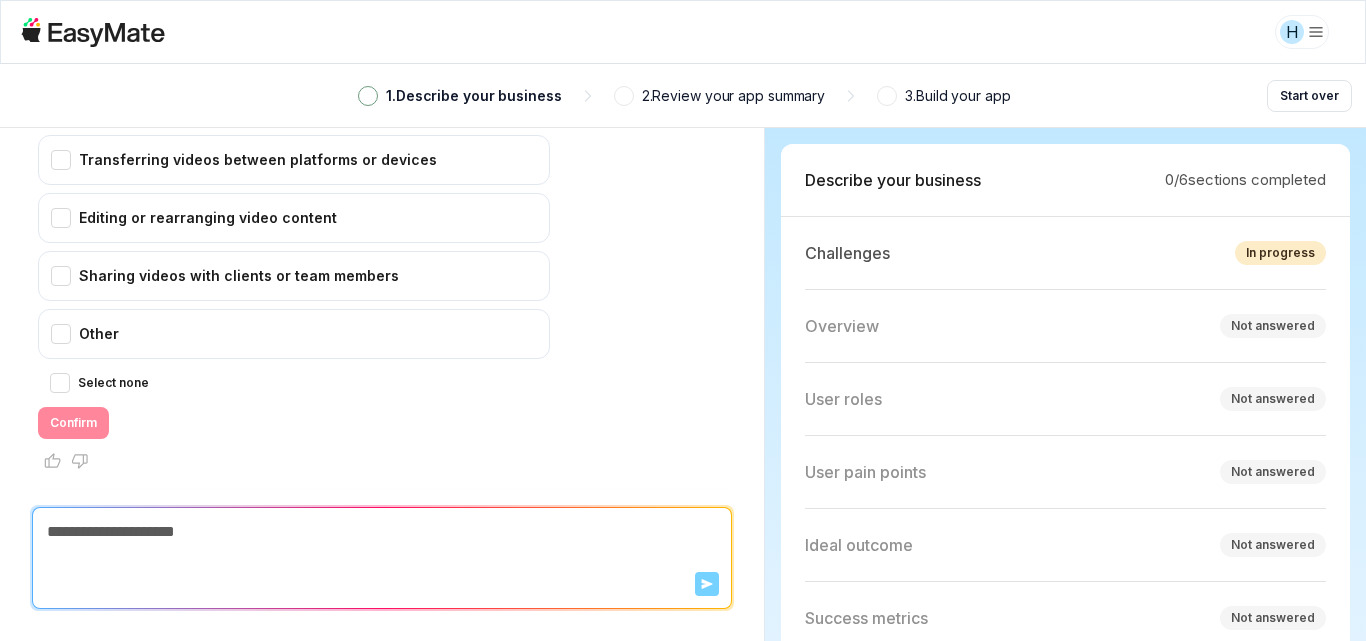 click on "0 / 6  sections completed" at bounding box center [1245, 180] 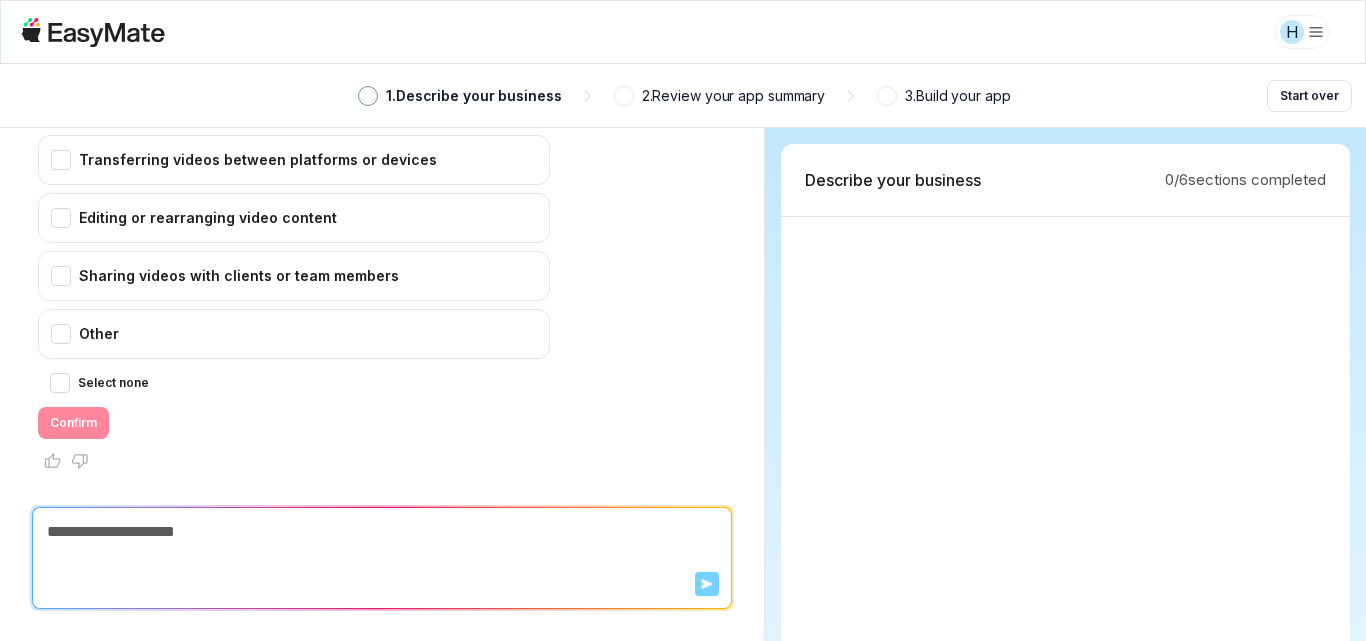 scroll, scrollTop: 431, scrollLeft: 0, axis: vertical 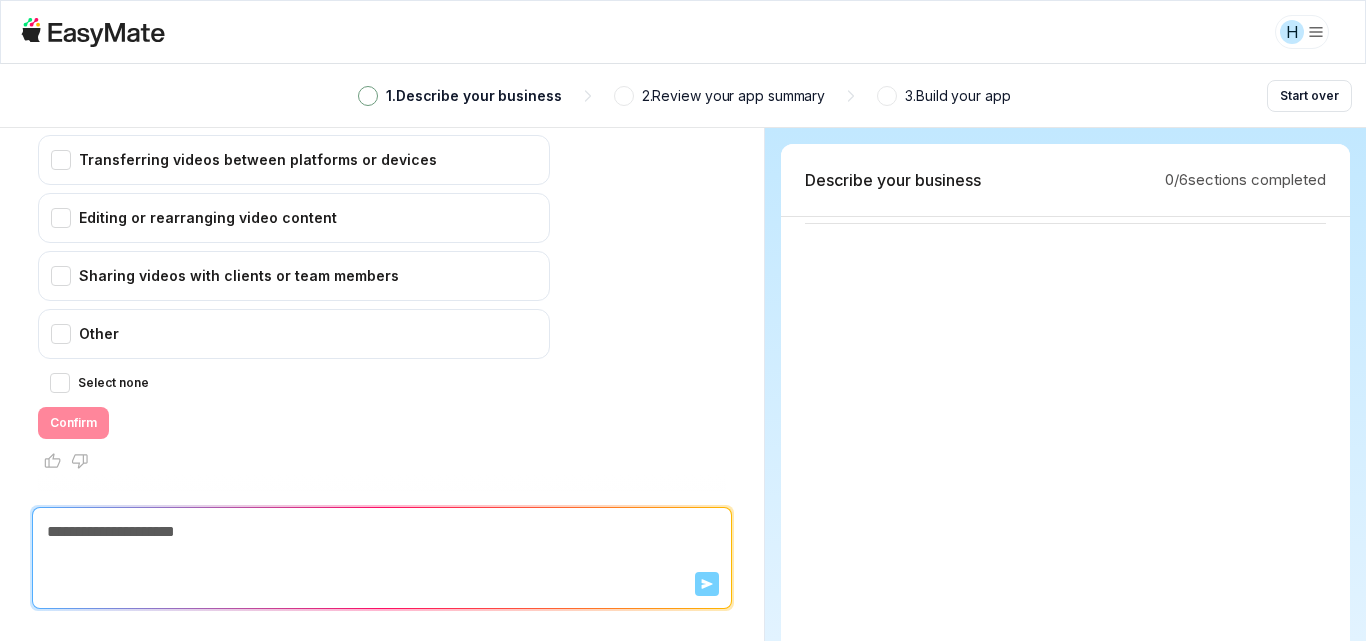 click on "Select none" at bounding box center [113, 383] 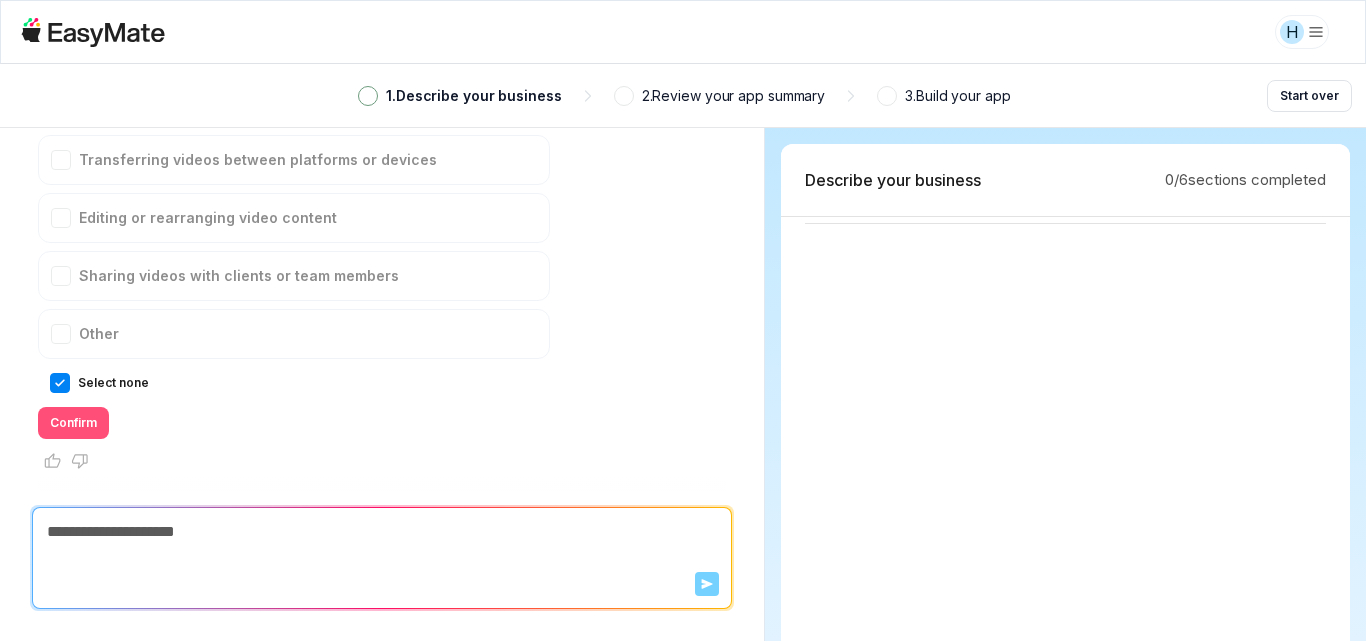 click on "Confirm" at bounding box center (73, 423) 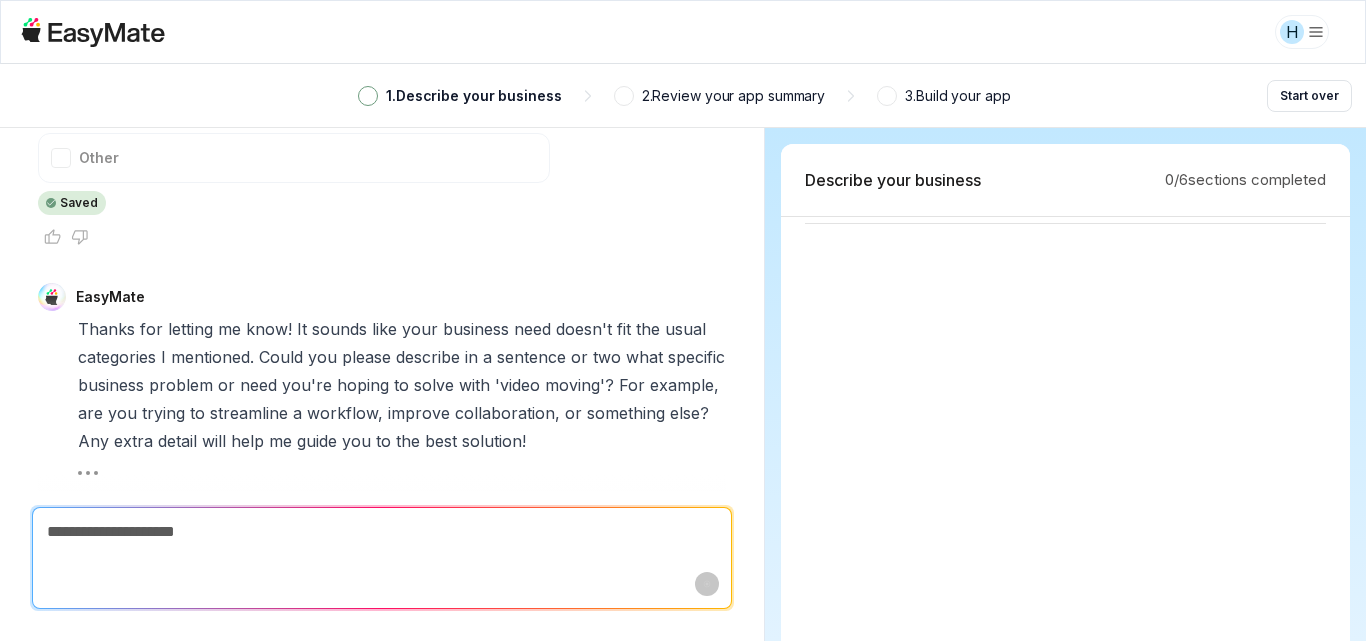 scroll, scrollTop: 655, scrollLeft: 0, axis: vertical 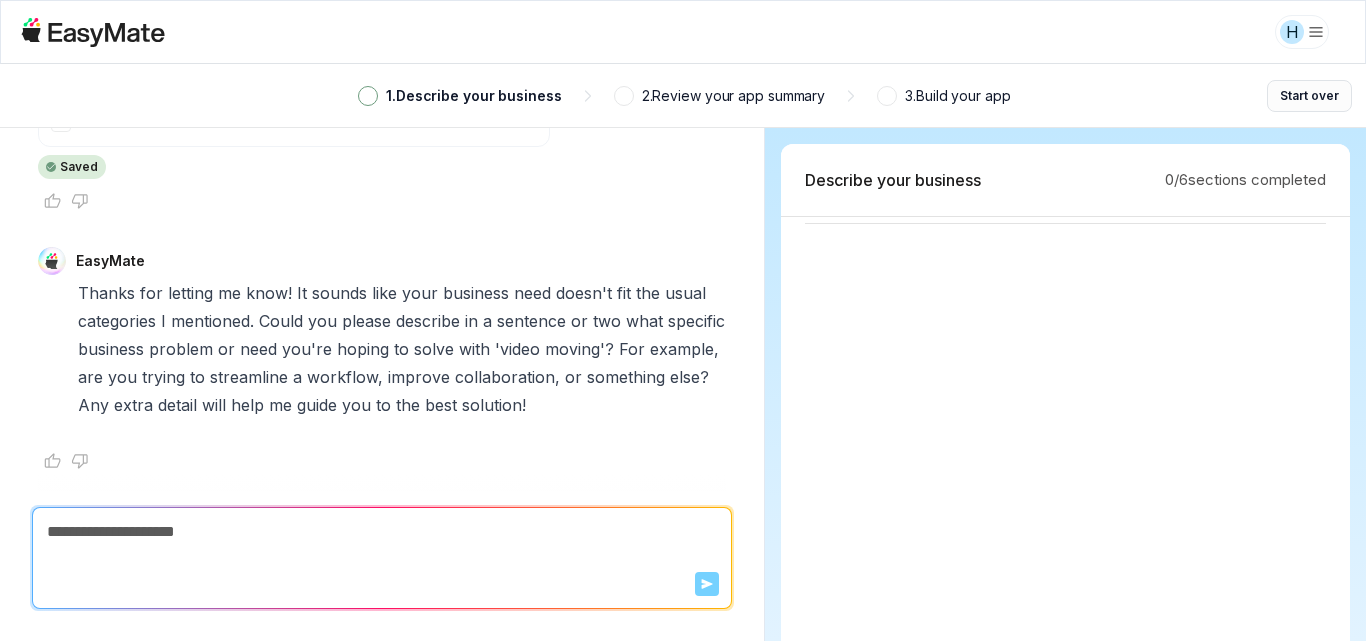 click on "Start over" at bounding box center (1309, 96) 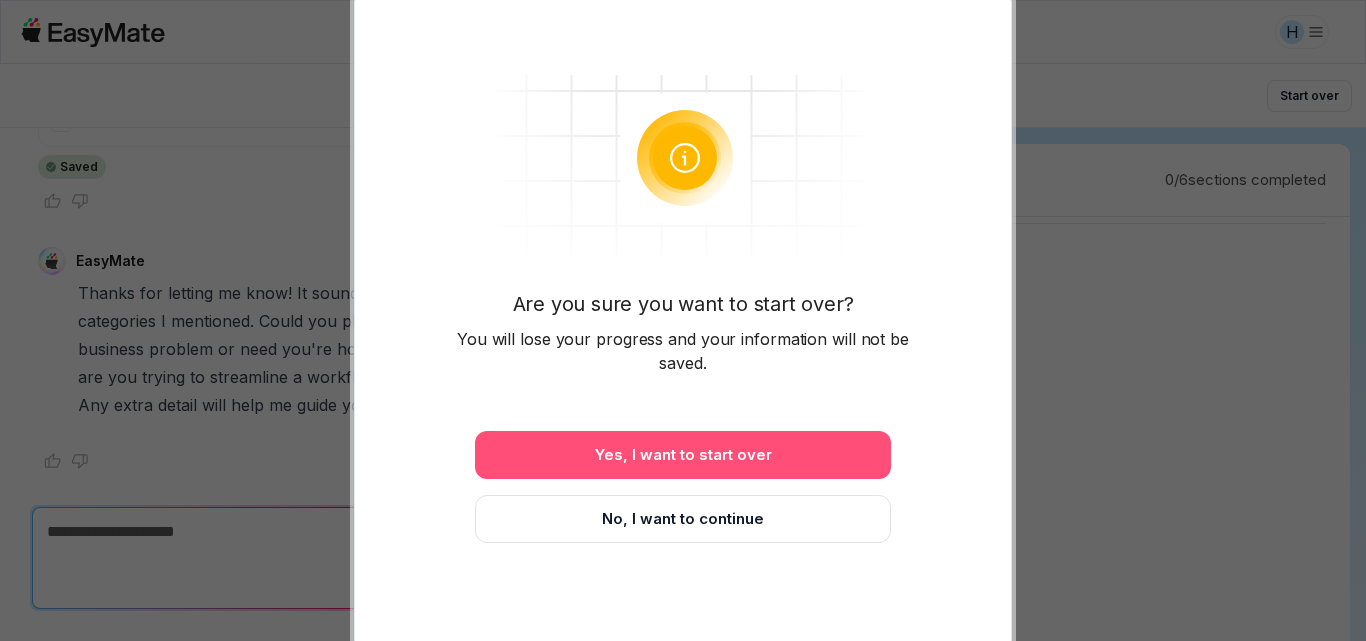 click on "Yes, I want to start over" at bounding box center (683, 455) 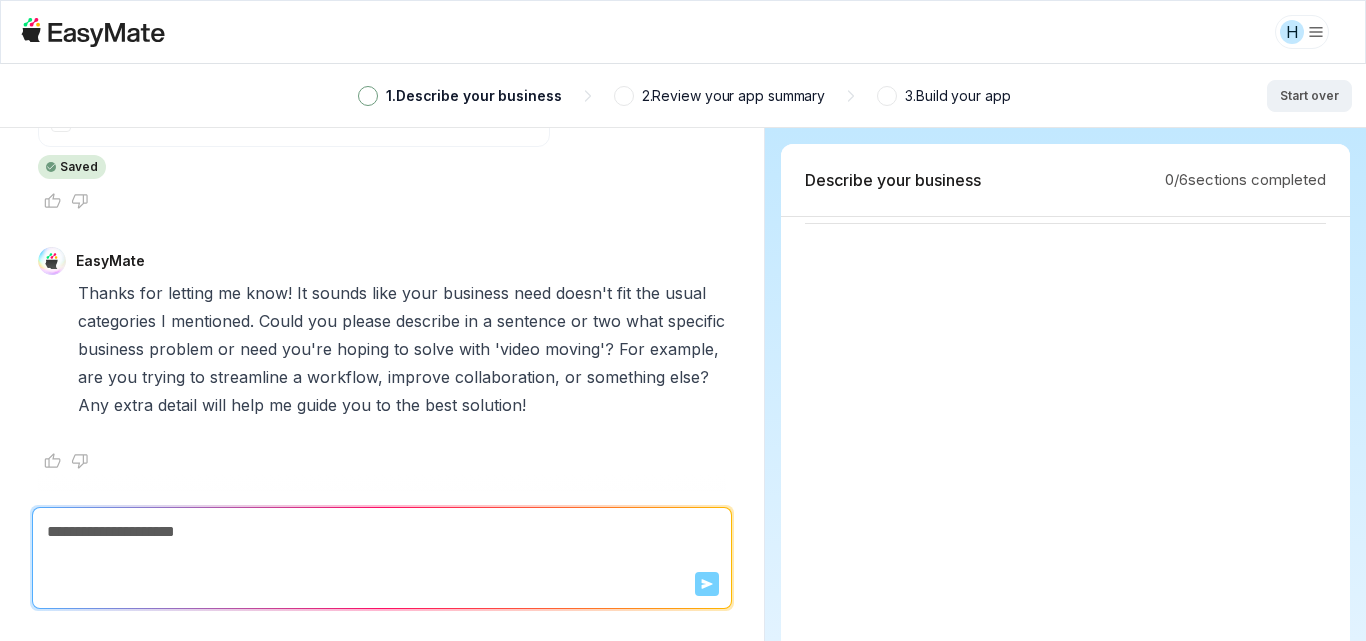 type on "*" 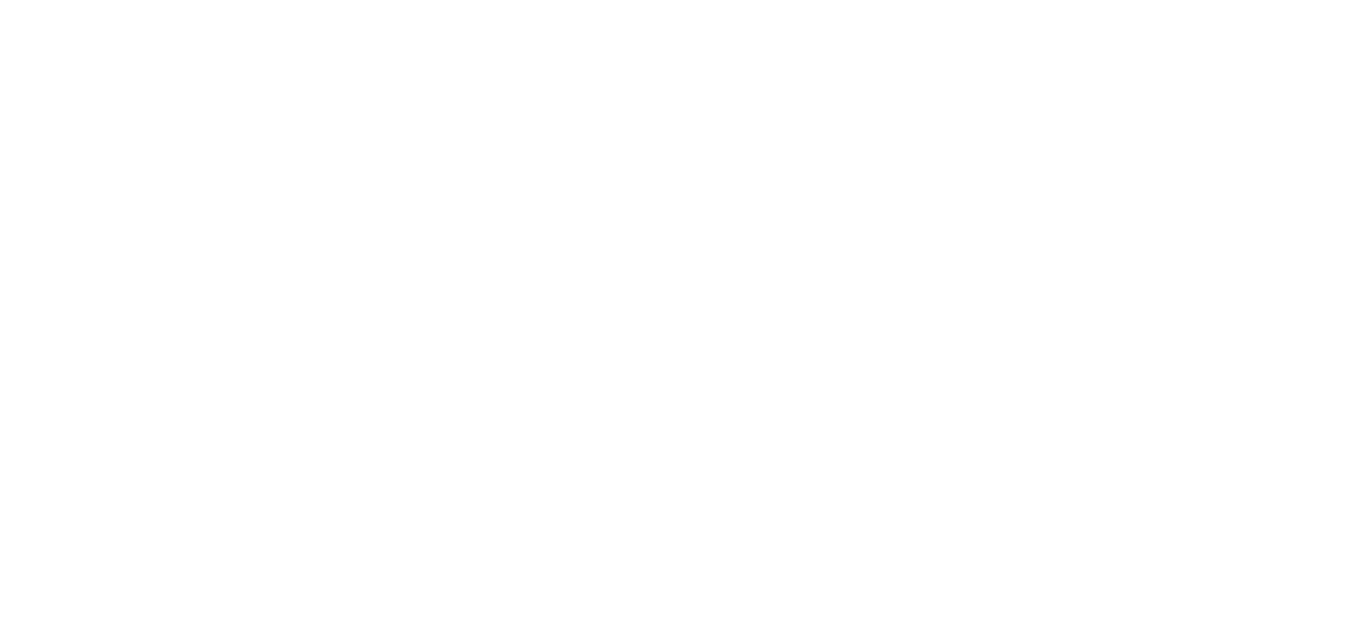 scroll, scrollTop: 0, scrollLeft: 0, axis: both 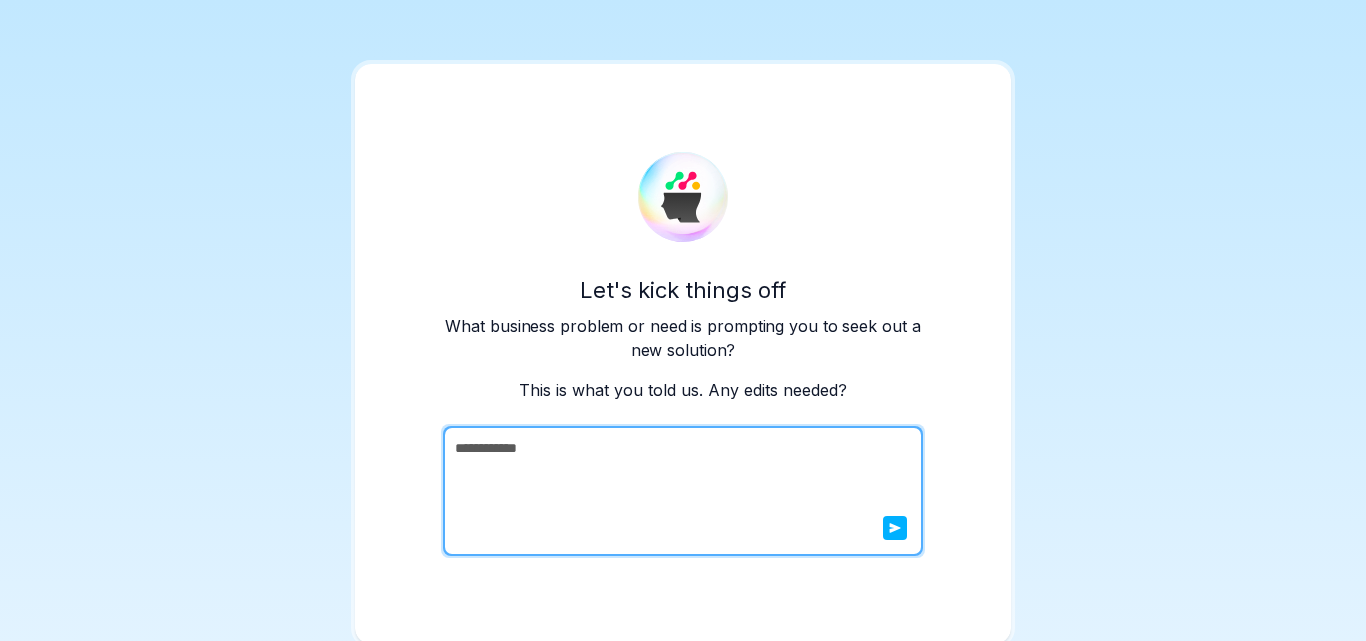 click 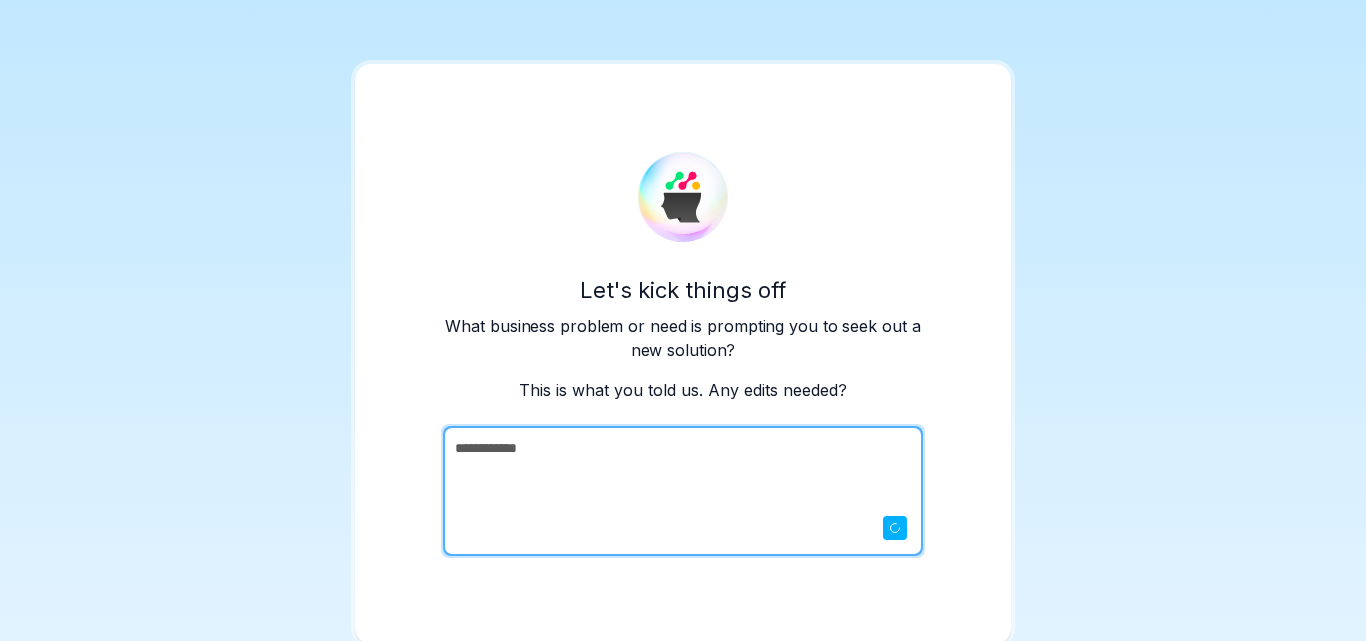 scroll, scrollTop: 0, scrollLeft: 0, axis: both 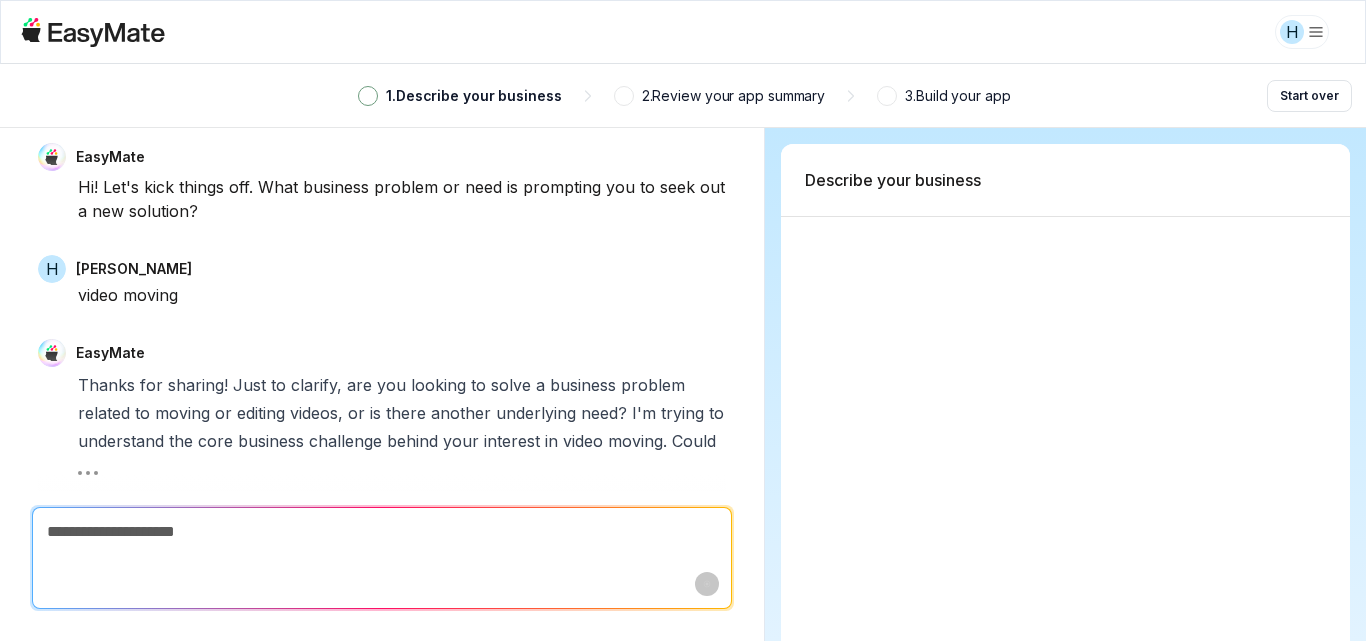 click on "H 1 .  Describe your business 2 .  Review your app summary 3 .  Build your app Start over EasyMate Hi! Let's kick things off. What business problem or need is prompting you to seek out a new solution? H Hassan video moving EasyMate Thanks   for   sharing!   Just   to   clarify,   are   you   looking   to   solve   a   business   problem   related   to   moving   or   editing   videos,   or   is   there   another   underlying   need?   I'm   trying   to   understand   the   core   business   challenge   behind   your   interest   in   video   moving.   Could Scroll to bottom Cancel Describe your business
*" at bounding box center (683, 320) 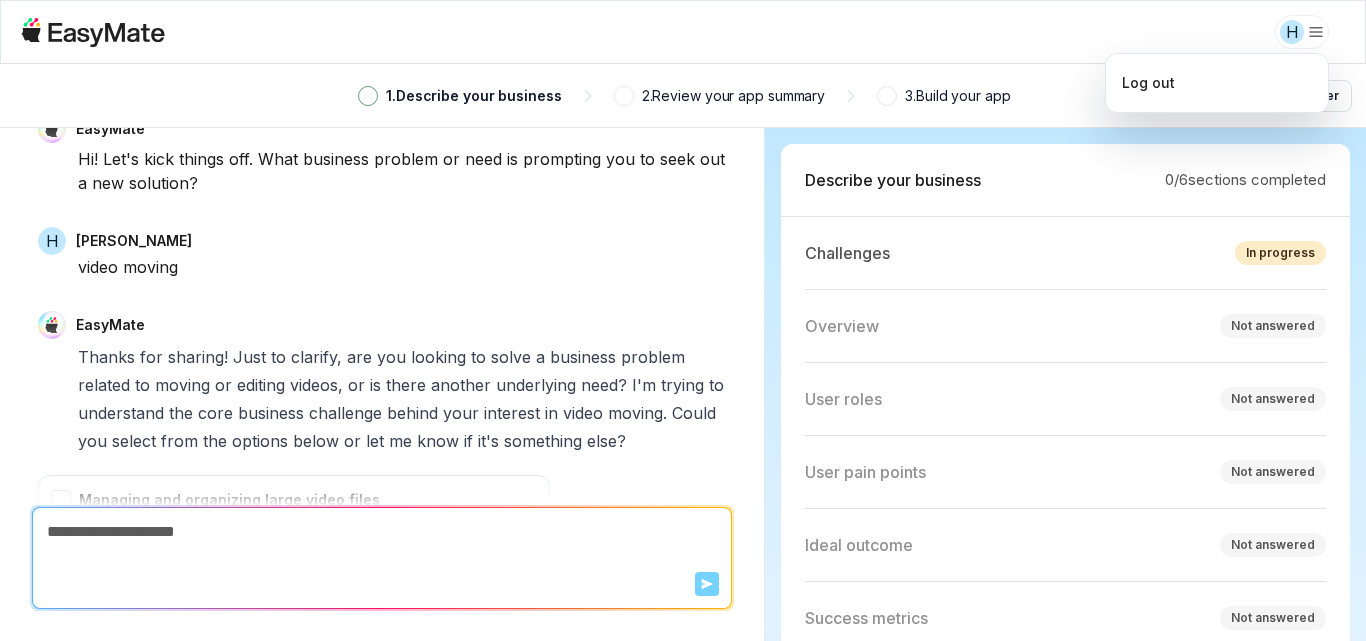 scroll, scrollTop: 443, scrollLeft: 0, axis: vertical 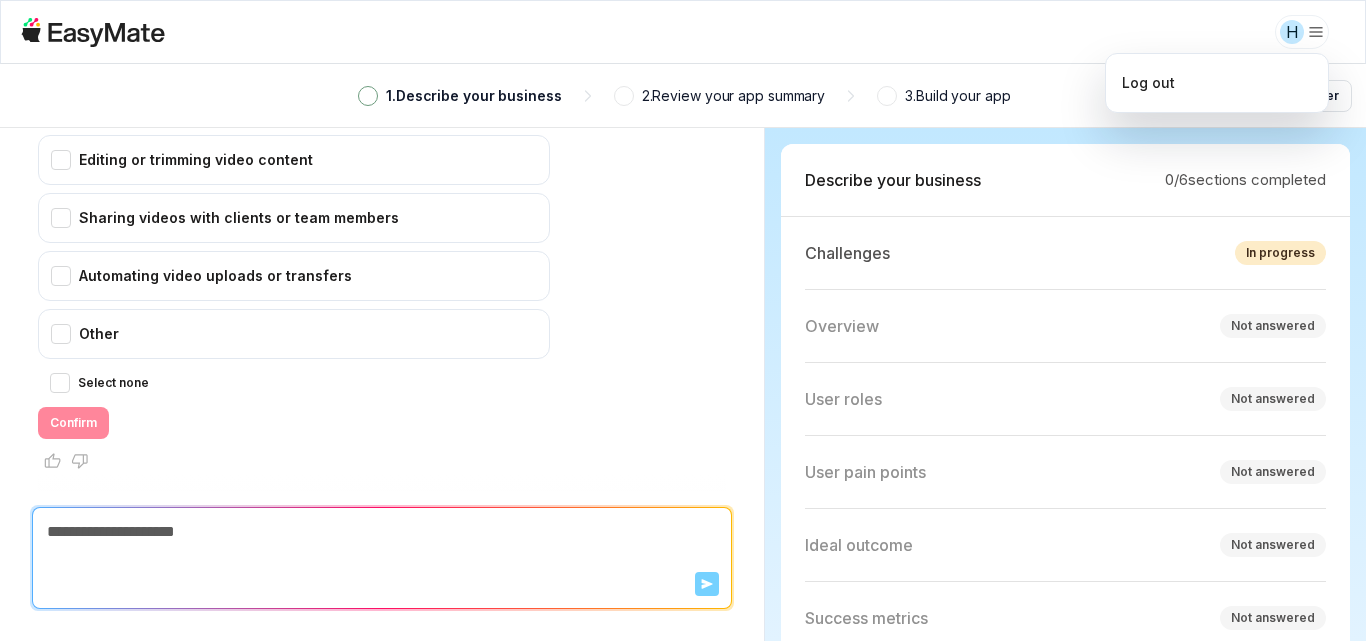 click on "H 1 .  Describe your business 2 .  Review your app summary 3 .  Build your app Start over EasyMate Hi! Let's kick things off. What business problem or need is prompting you to seek out a new solution? H Hassan video moving EasyMate Thanks   for   sharing!   Just   to   clarify,   are   you   looking   to   solve   a   business   problem   related   to   moving   or   editing   videos,   or   is   there   another   underlying   need?   I'm   trying   to   understand   the   core   business   challenge   behind   your   interest   in   video   moving.   Could   you   select   from   the   options   below   or   let   me   know   if   it's   something   else? Managing and organizing large video files Editing or trimming video content Sharing videos with clients or team members Automating video uploads or transfers Other Select none Confirm Scroll to bottom Send Describe your business 0 / 6  sections completed Challenges In progress Overview Not answered User roles Not answered User pain points Not answered" at bounding box center [683, 320] 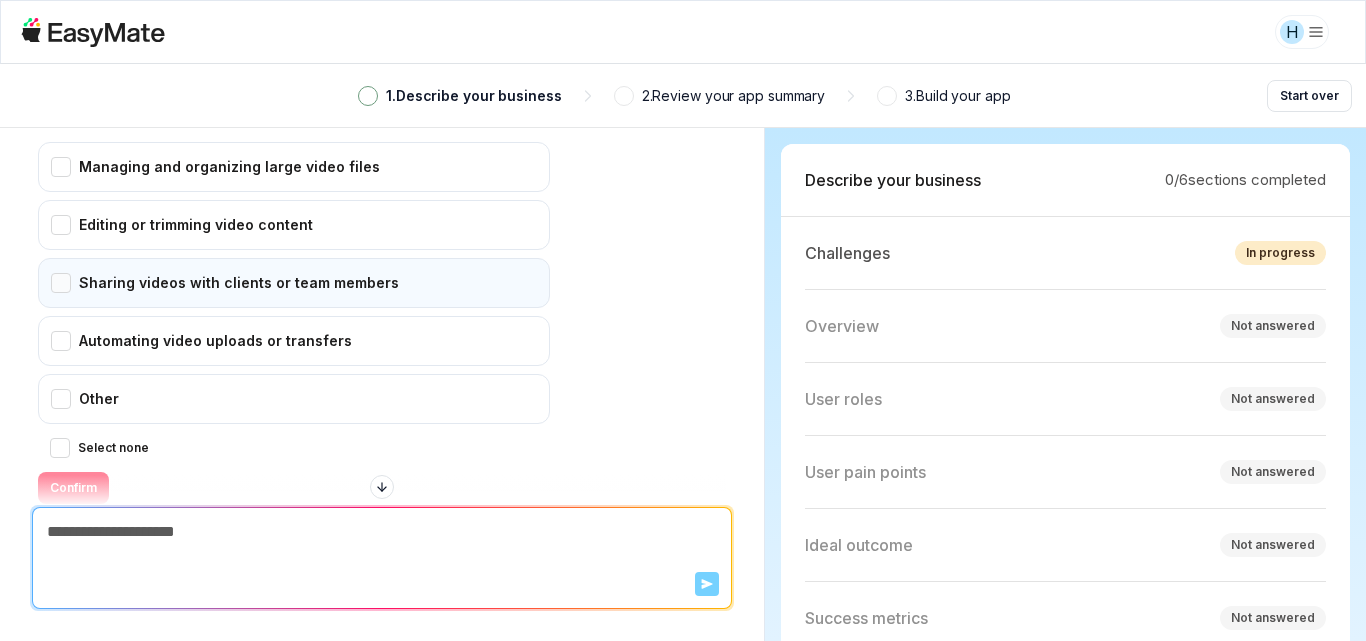 scroll, scrollTop: 343, scrollLeft: 0, axis: vertical 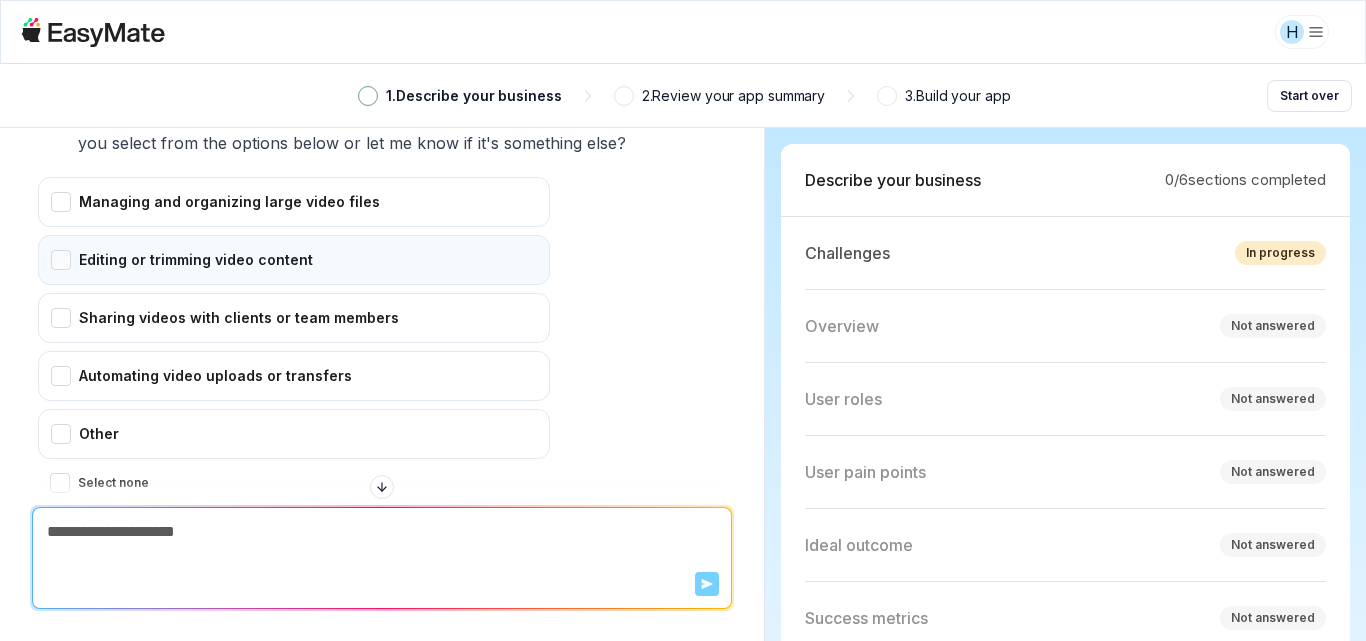 click on "Editing or trimming video content" at bounding box center [294, 260] 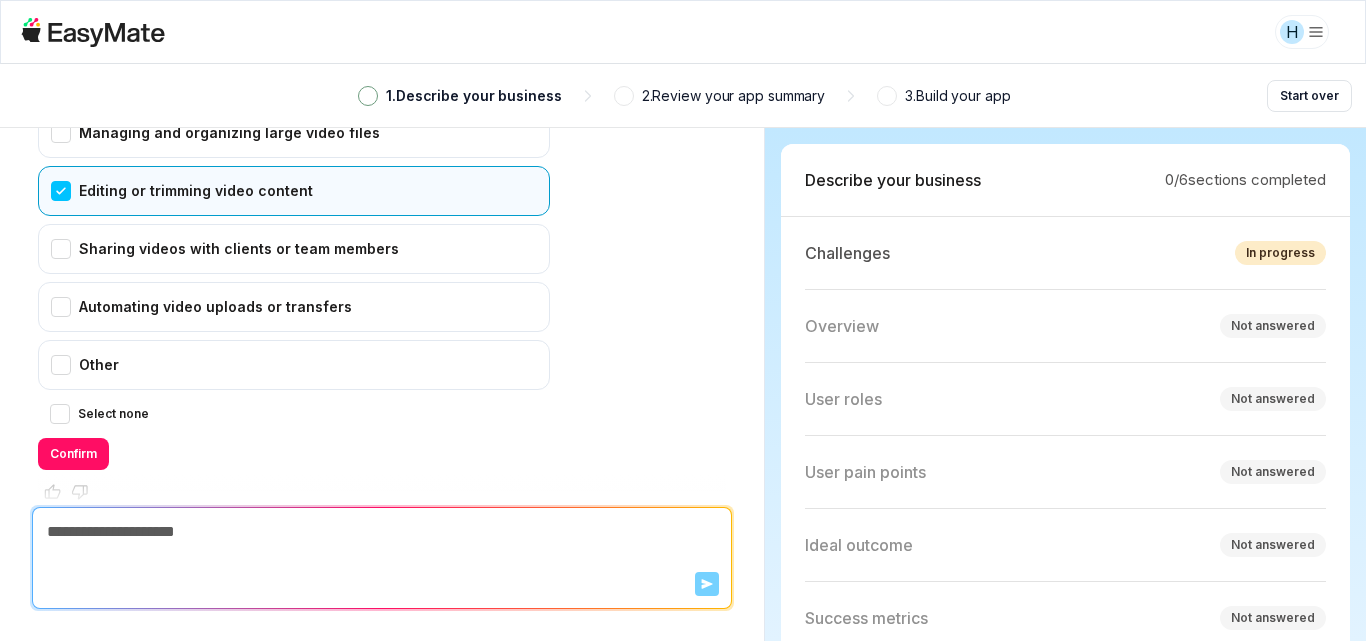 scroll, scrollTop: 443, scrollLeft: 0, axis: vertical 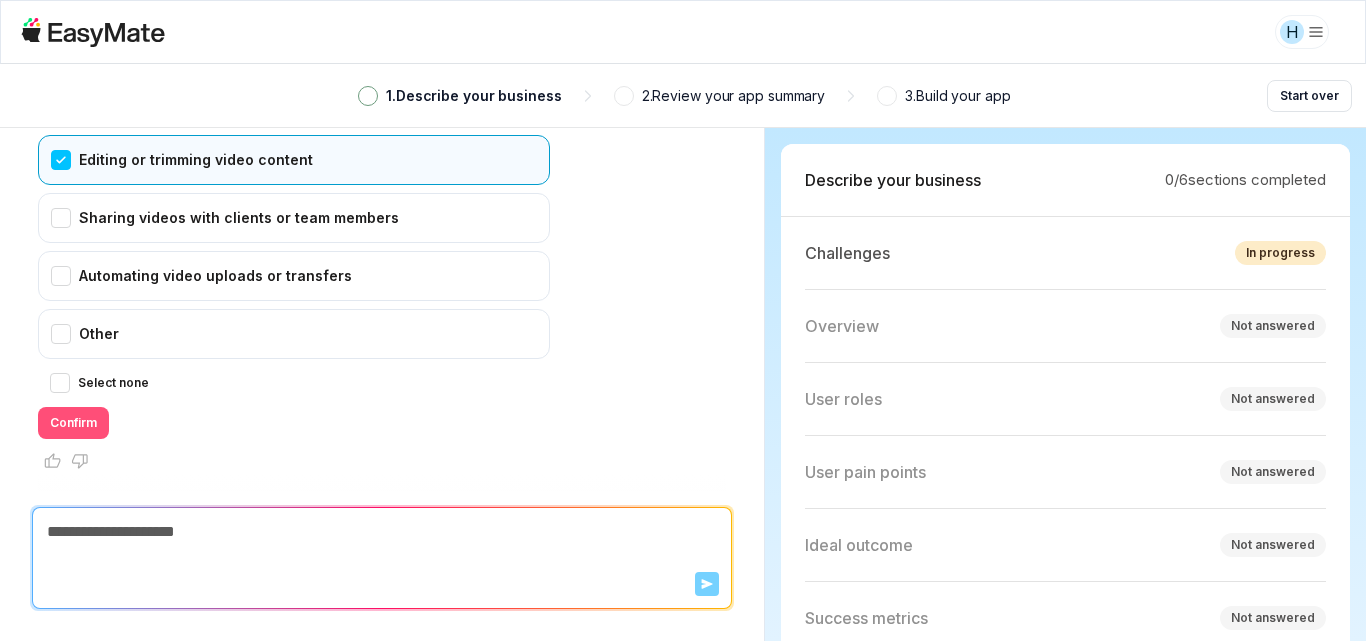 click on "Confirm" at bounding box center [73, 423] 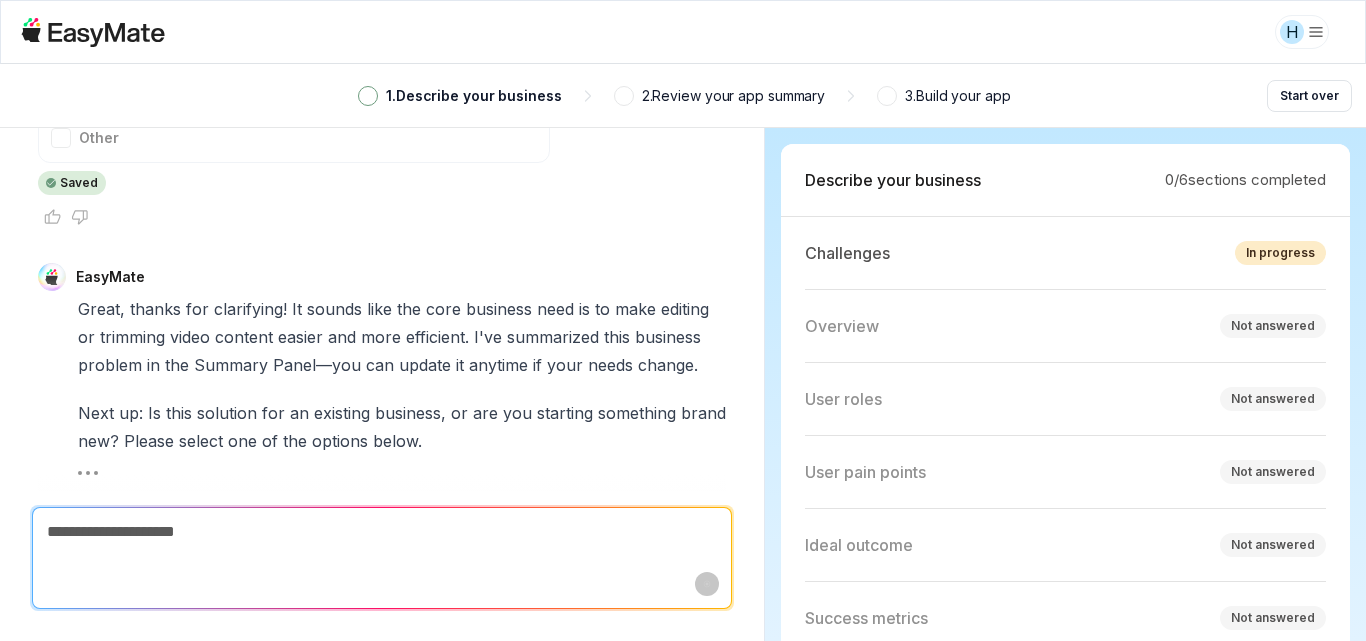 scroll, scrollTop: 783, scrollLeft: 0, axis: vertical 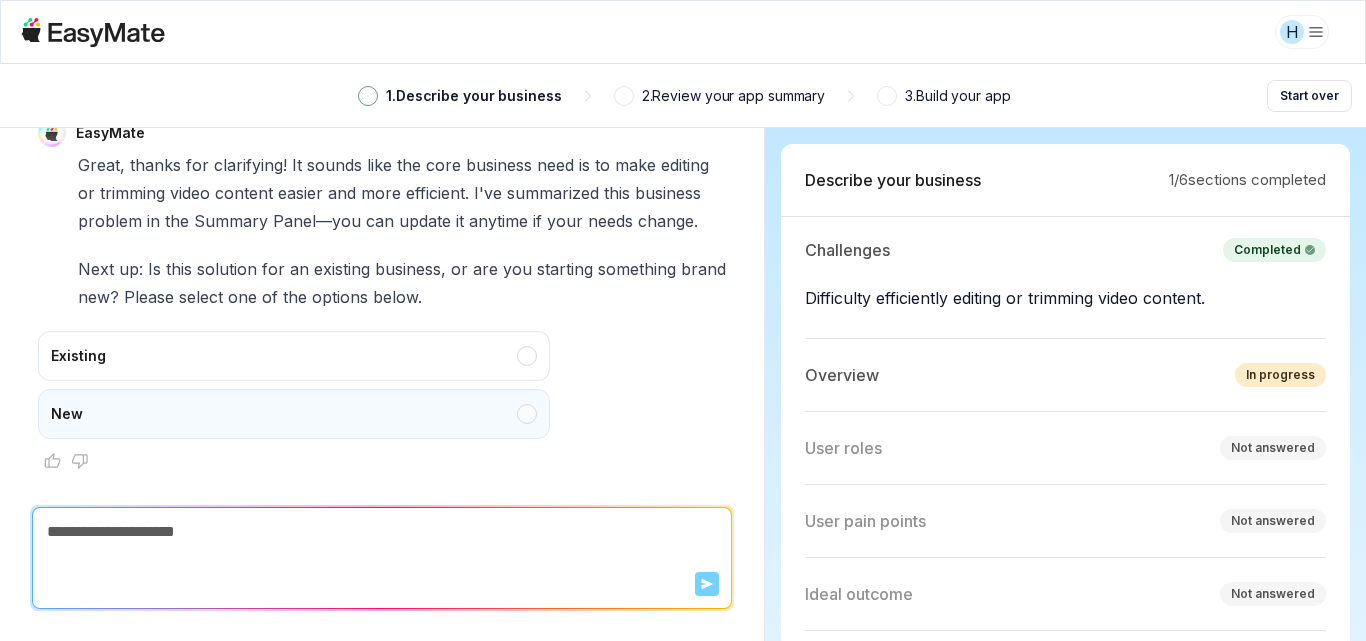 click on "New" at bounding box center [294, 414] 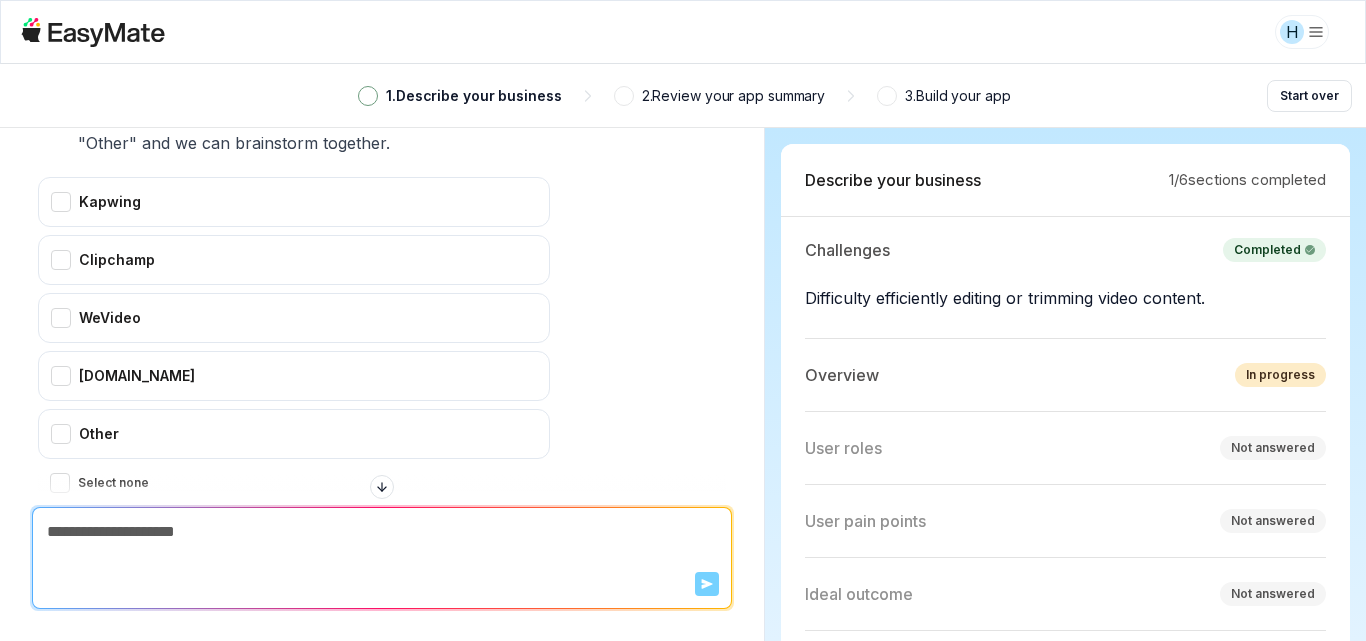scroll, scrollTop: 1377, scrollLeft: 0, axis: vertical 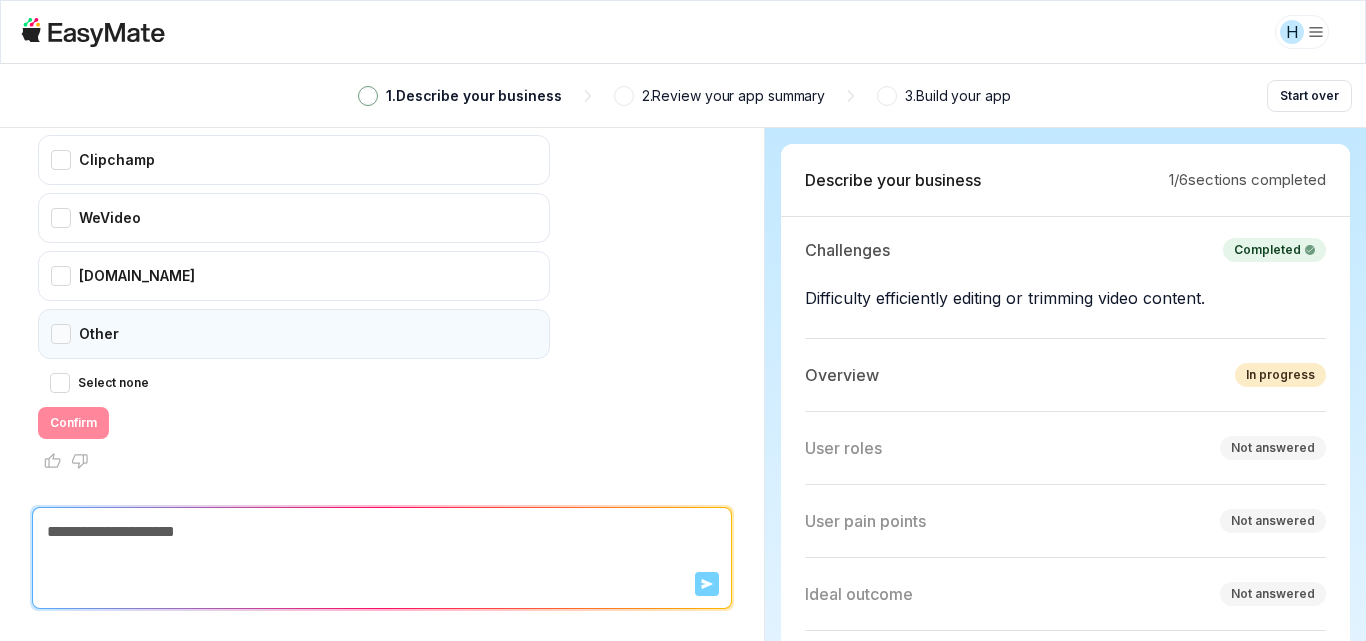 click on "Other" at bounding box center [294, 334] 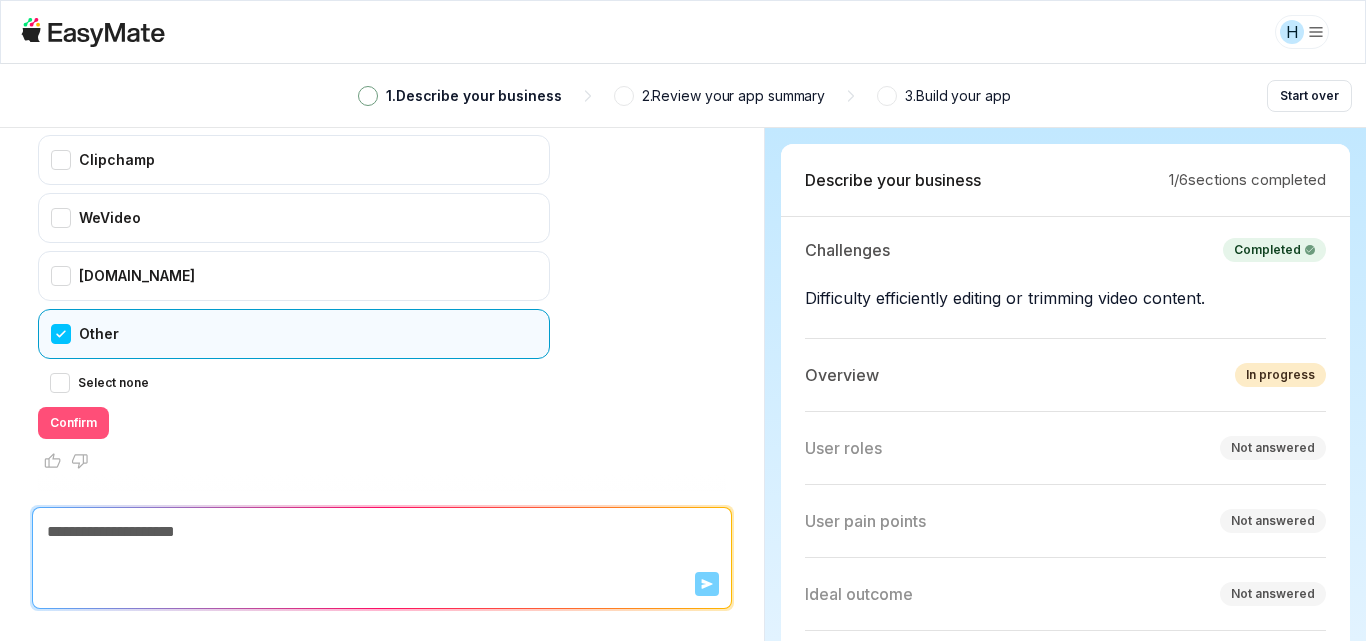 click on "Confirm" at bounding box center [73, 423] 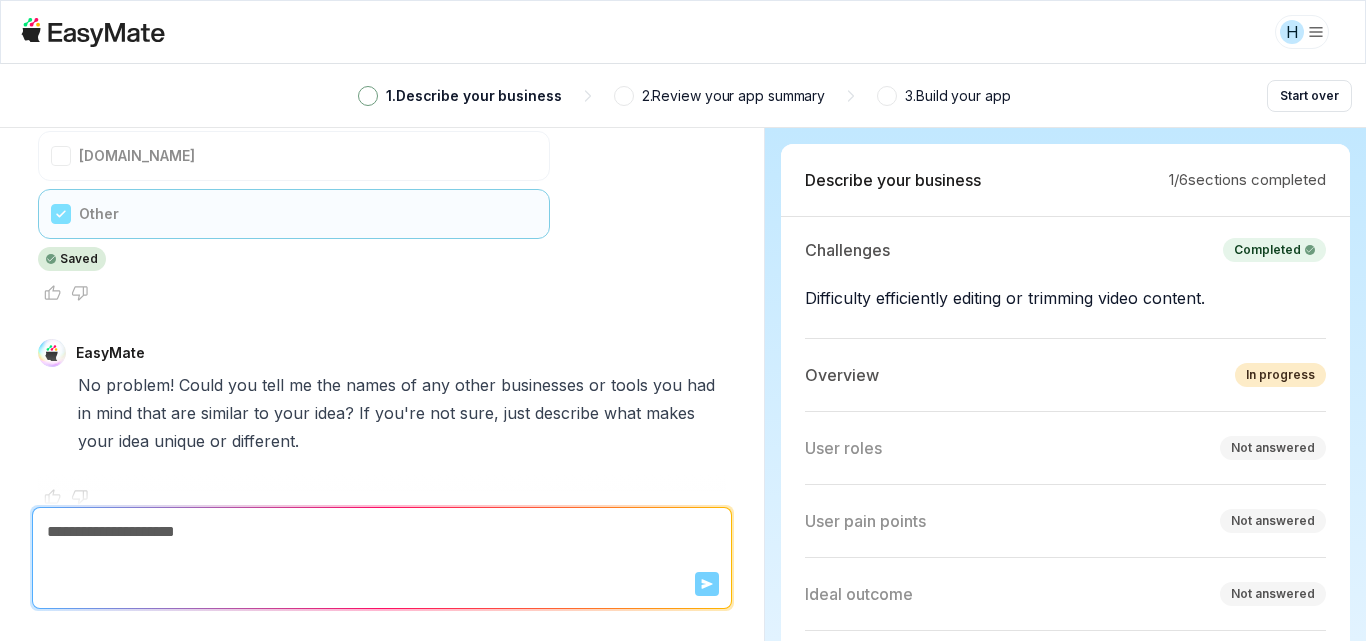 scroll, scrollTop: 1533, scrollLeft: 0, axis: vertical 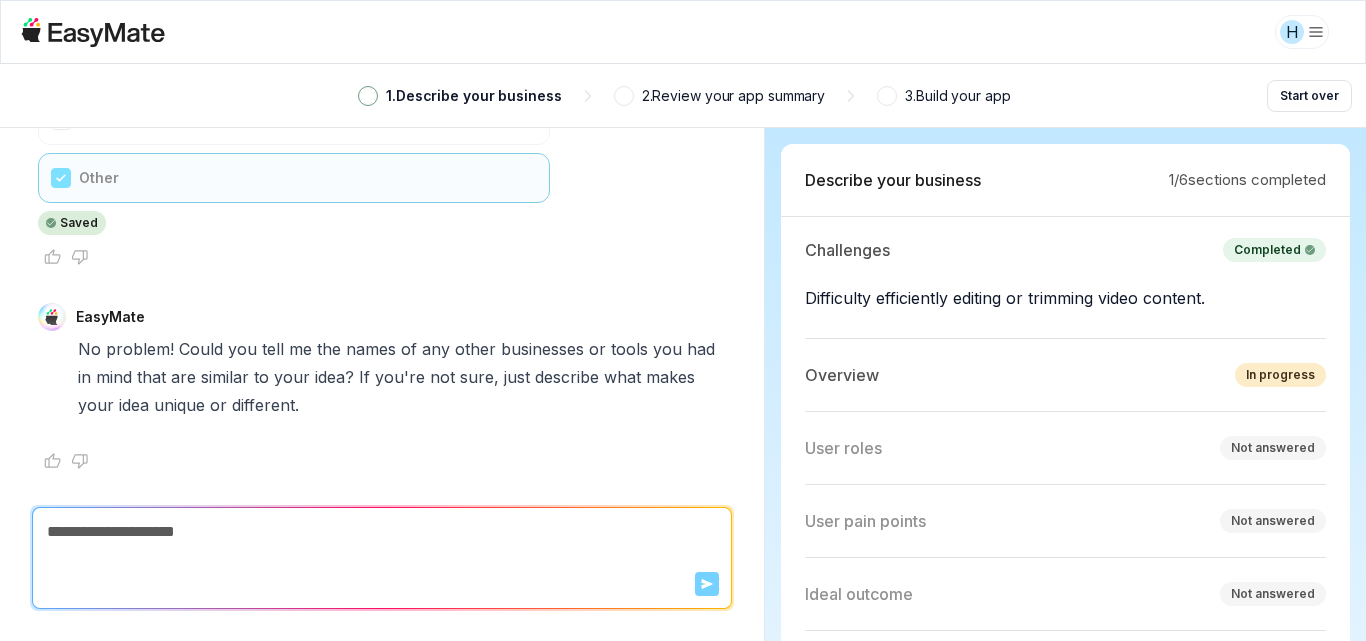 click at bounding box center (368, 96) 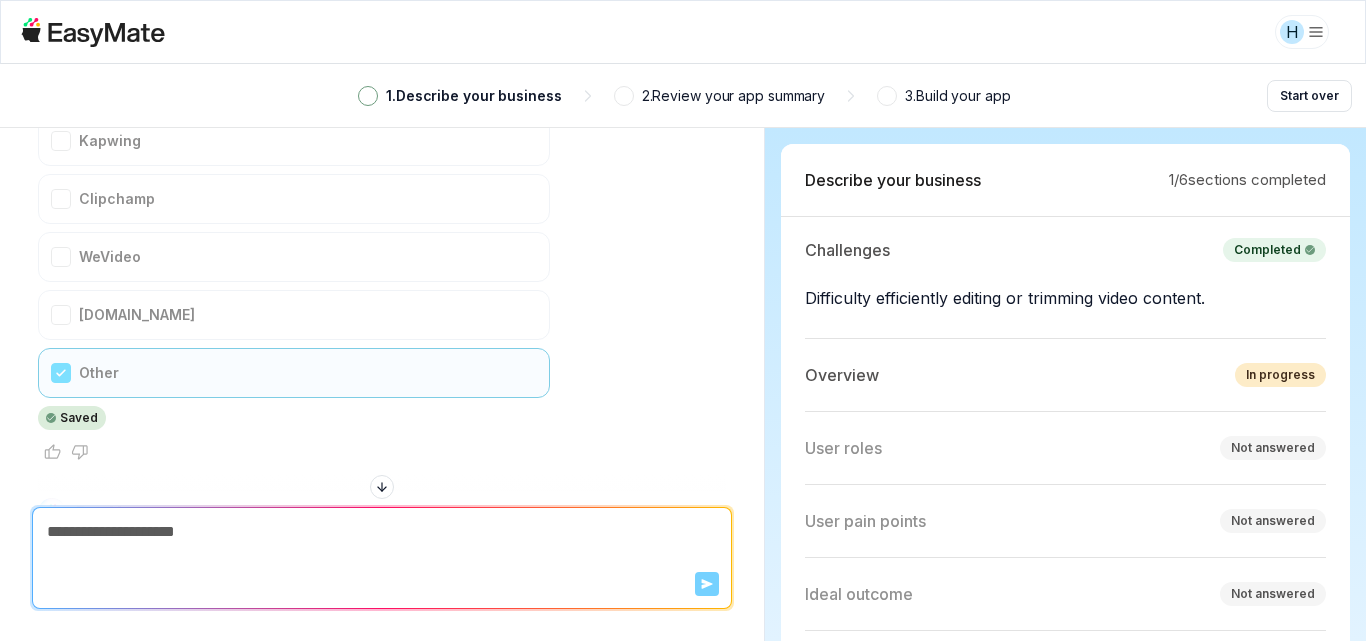 scroll, scrollTop: 1333, scrollLeft: 0, axis: vertical 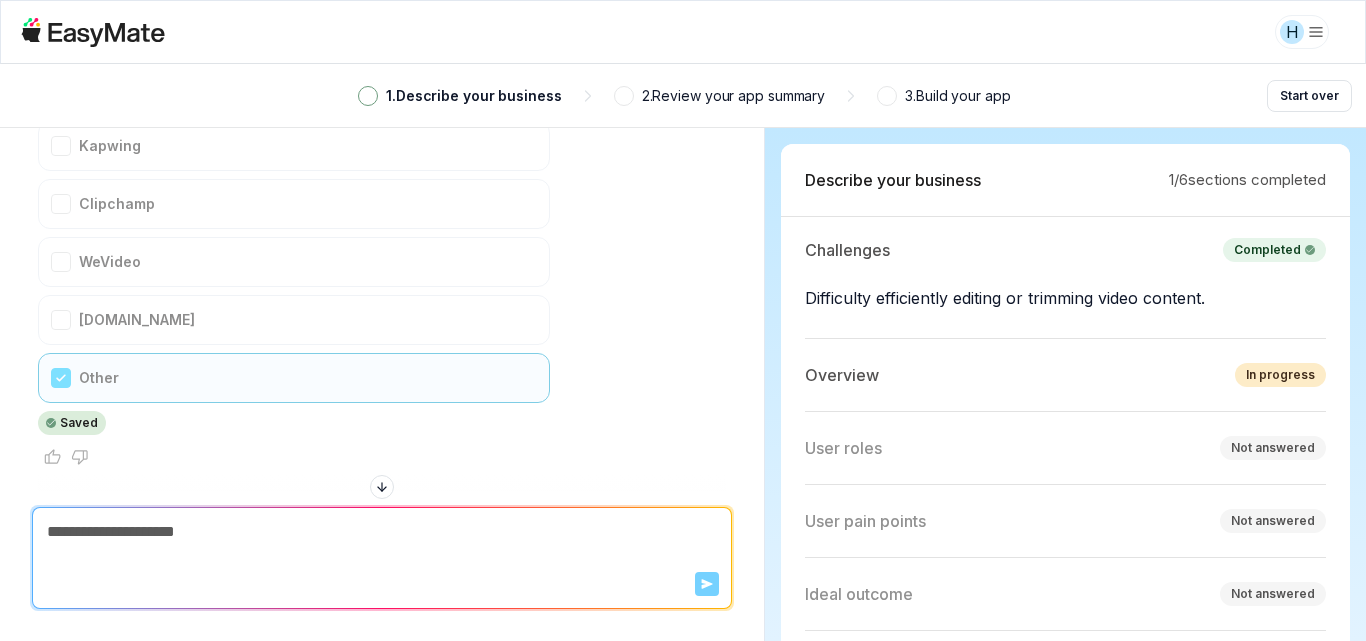click on "Kapwing Clipchamp WeVideo Veed.io Other Saved" at bounding box center [294, 278] 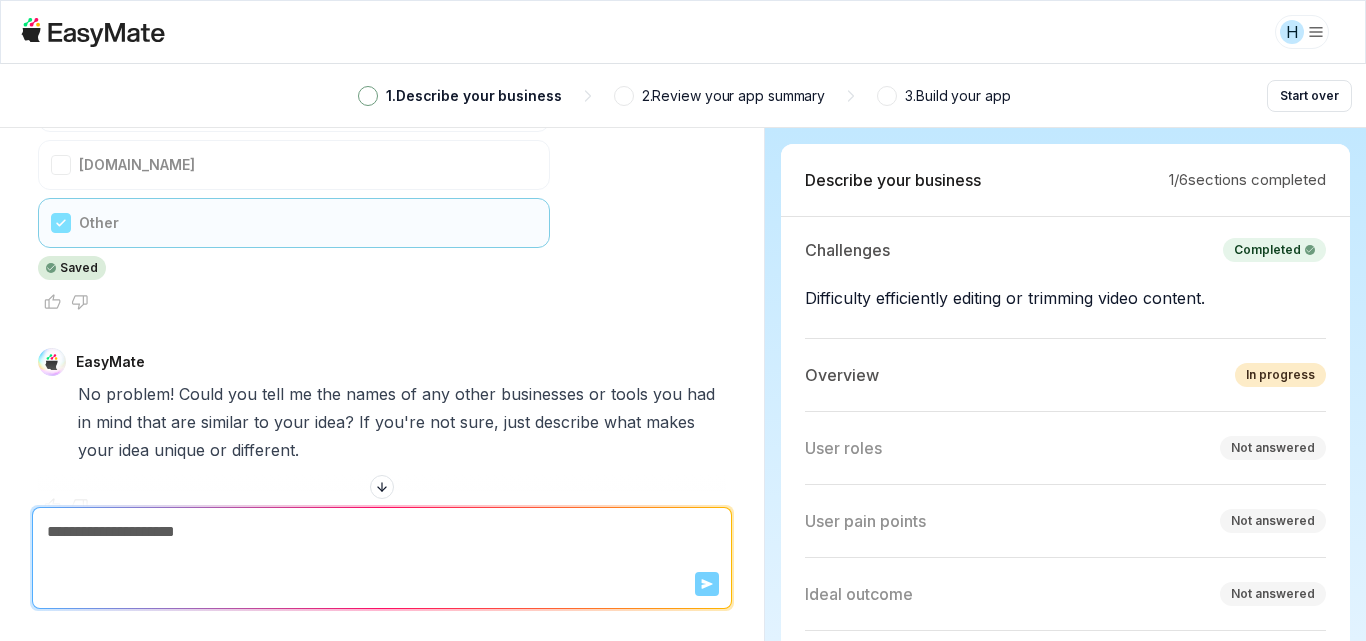 scroll, scrollTop: 1533, scrollLeft: 0, axis: vertical 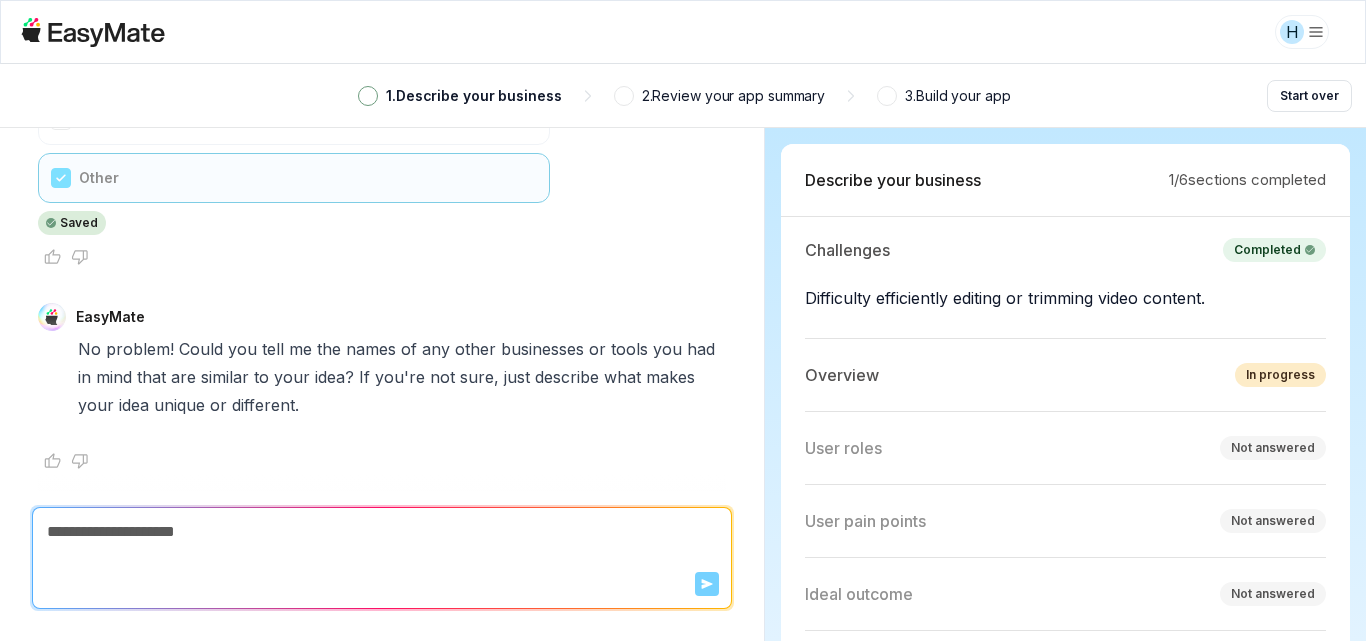 click at bounding box center [382, 532] 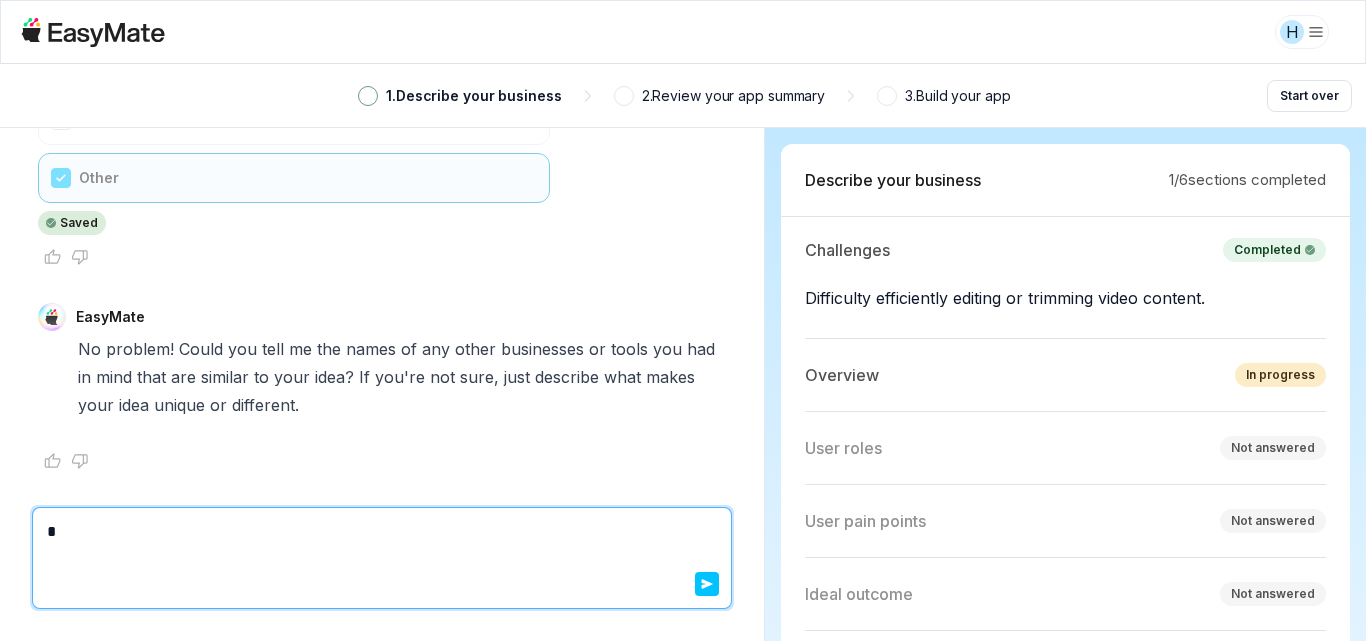 type on "*" 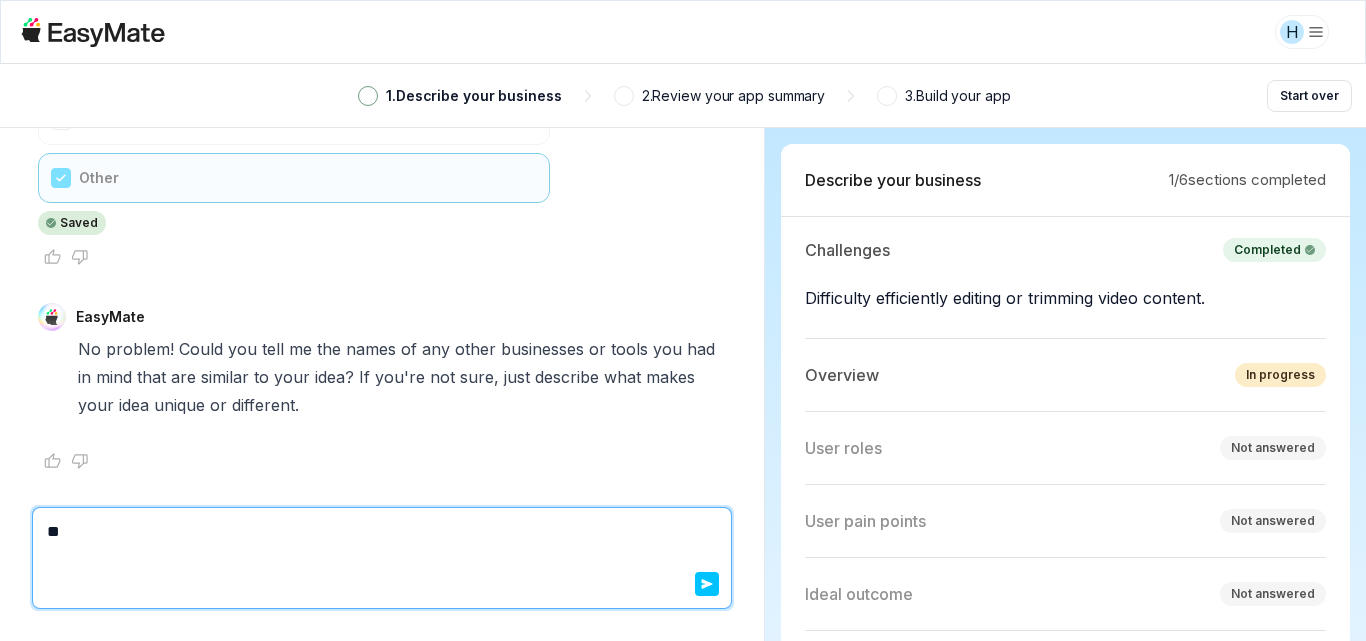 type on "*" 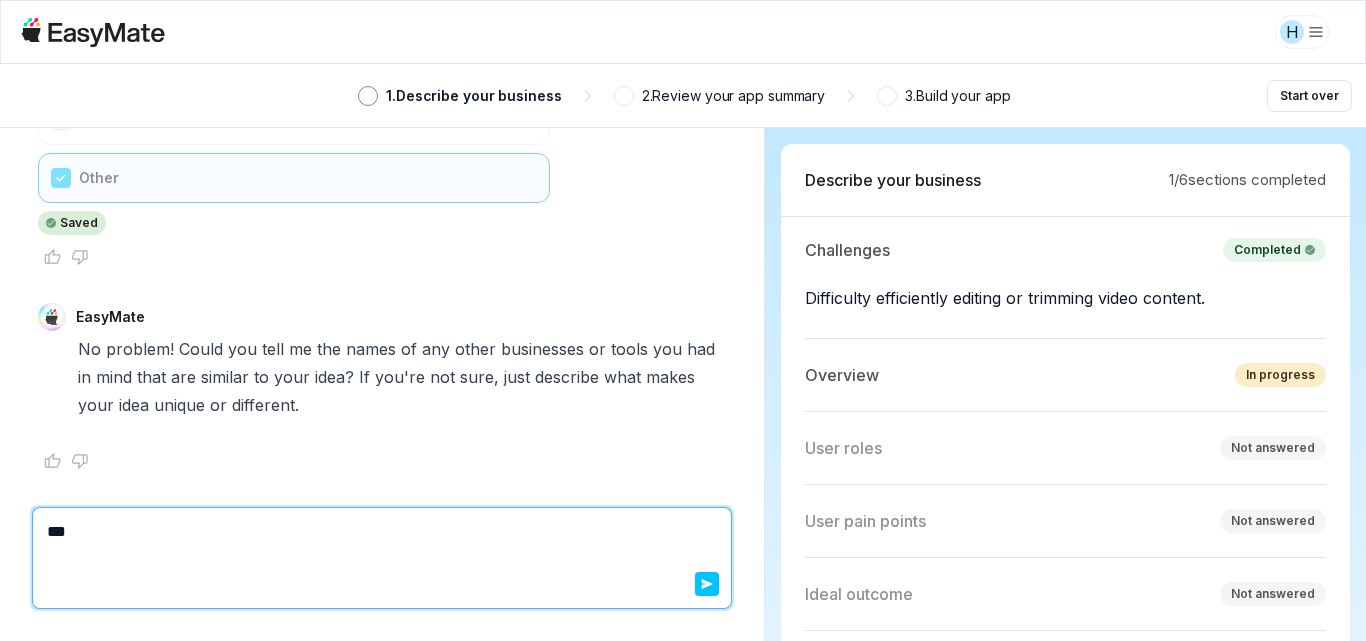 type on "*" 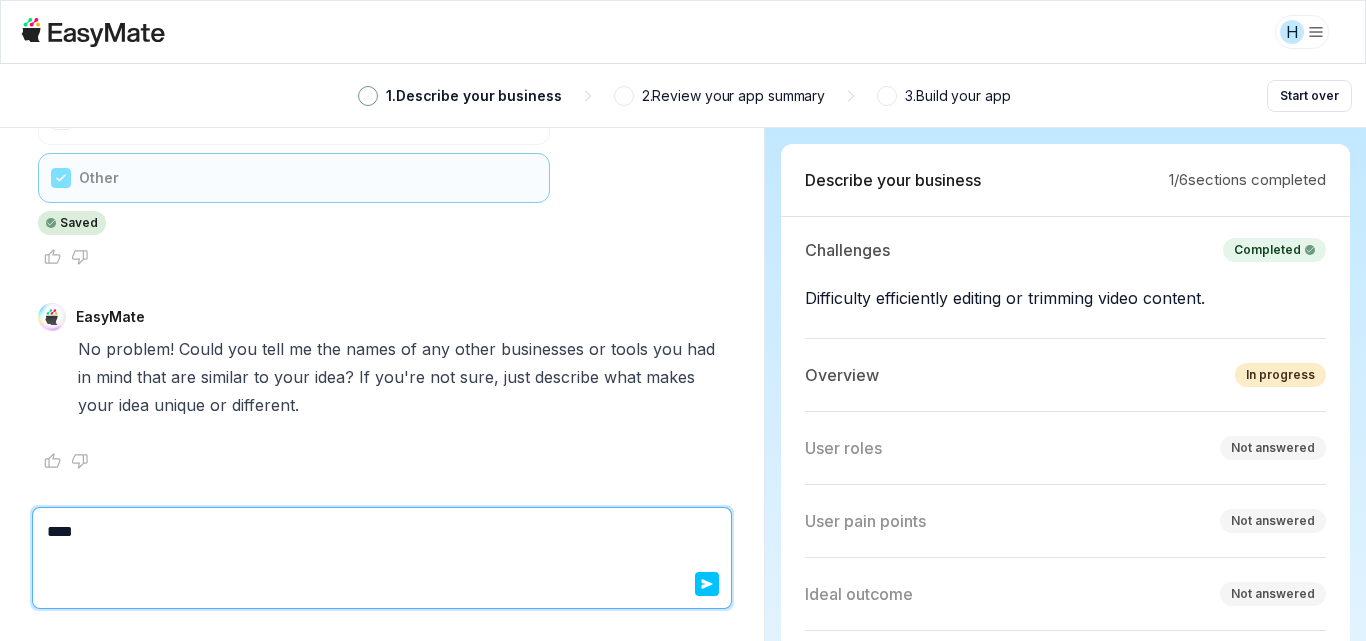 type on "*" 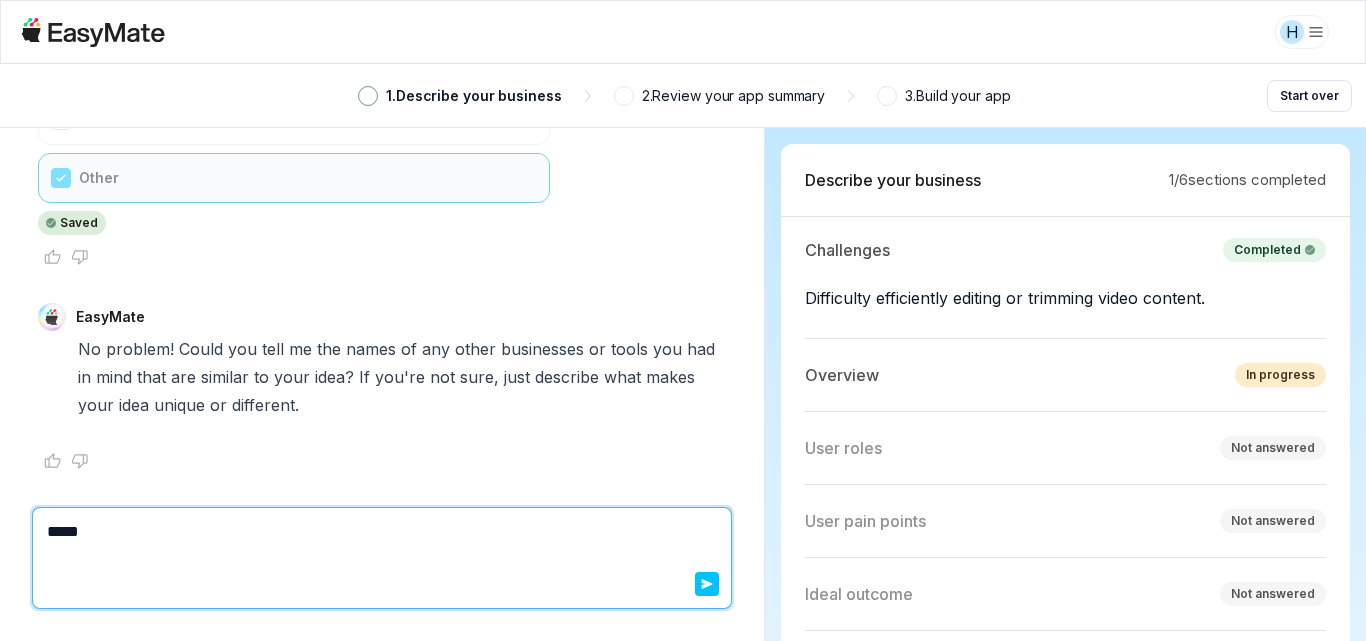 type on "*" 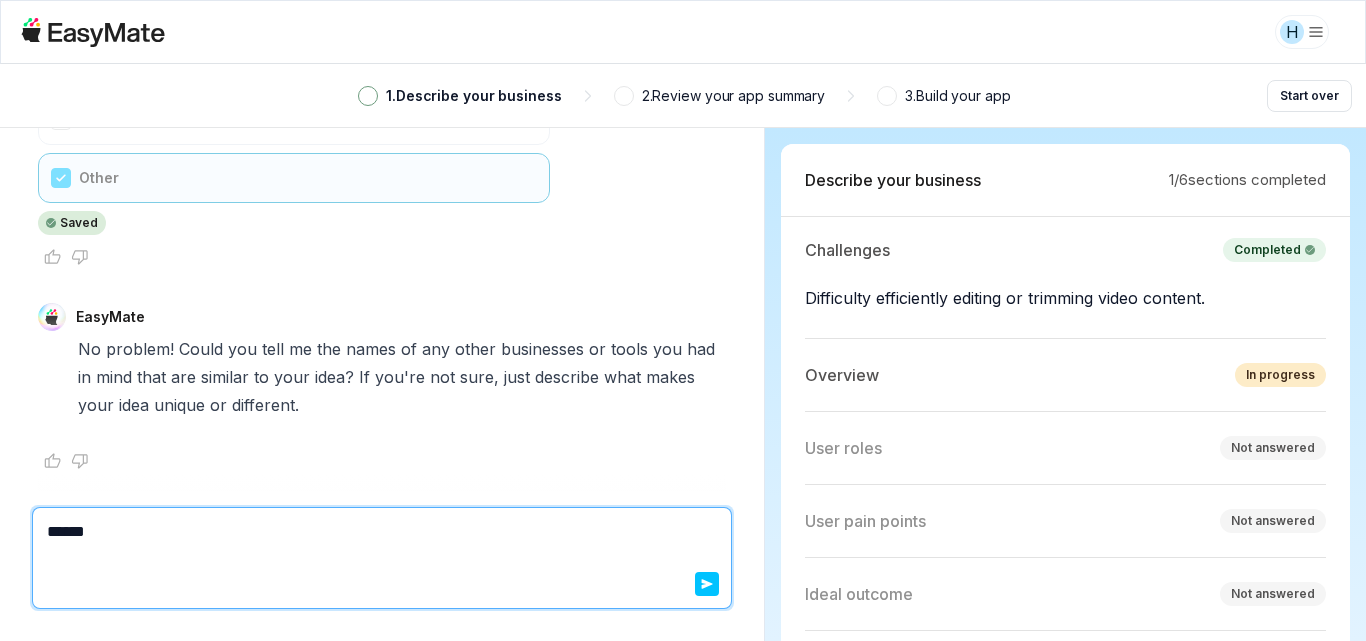 type on "*" 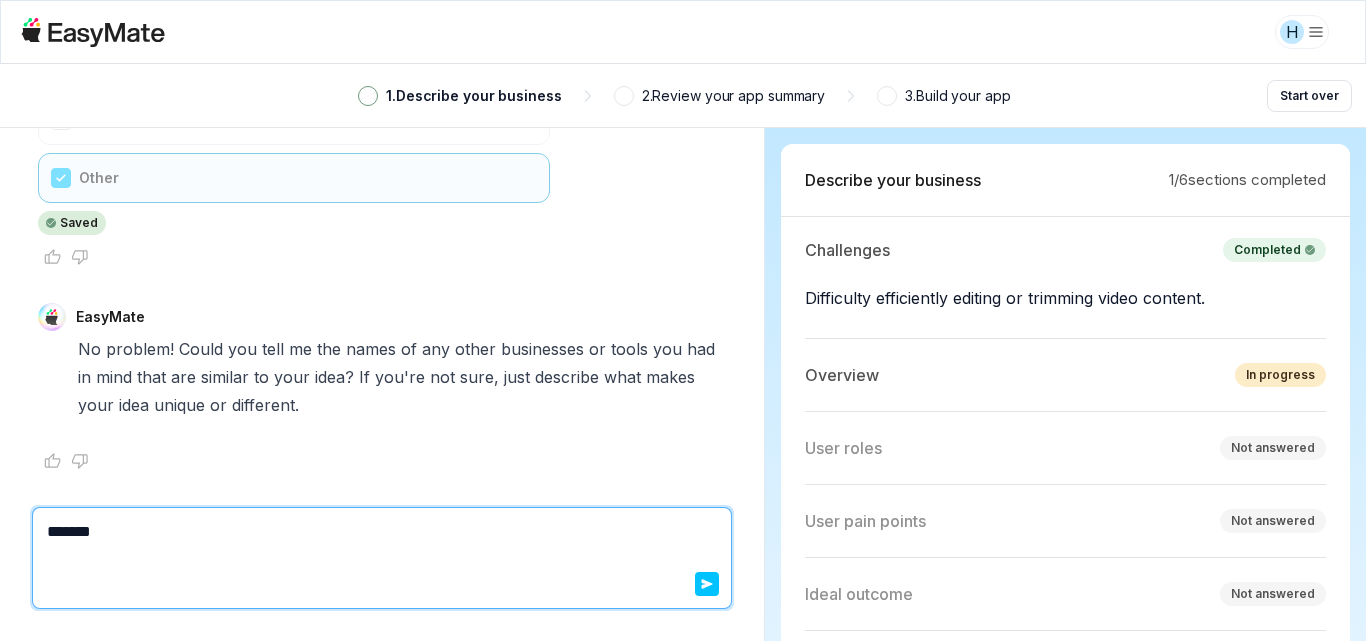 type on "*" 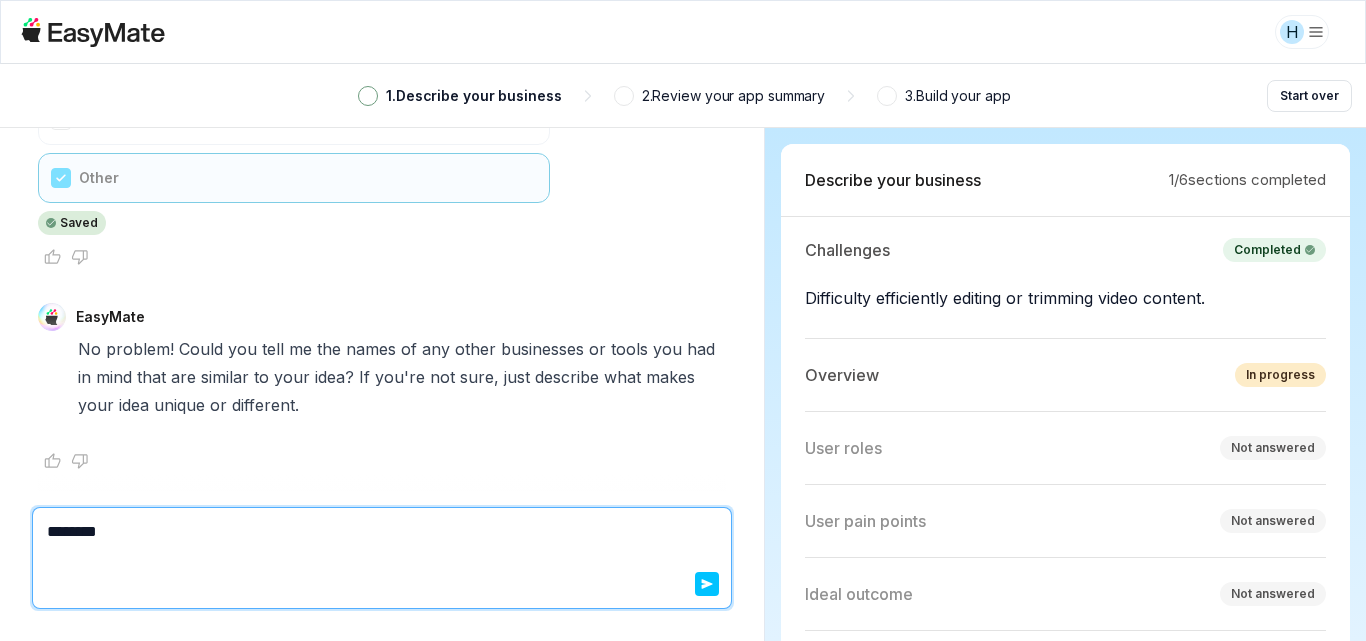 type on "*" 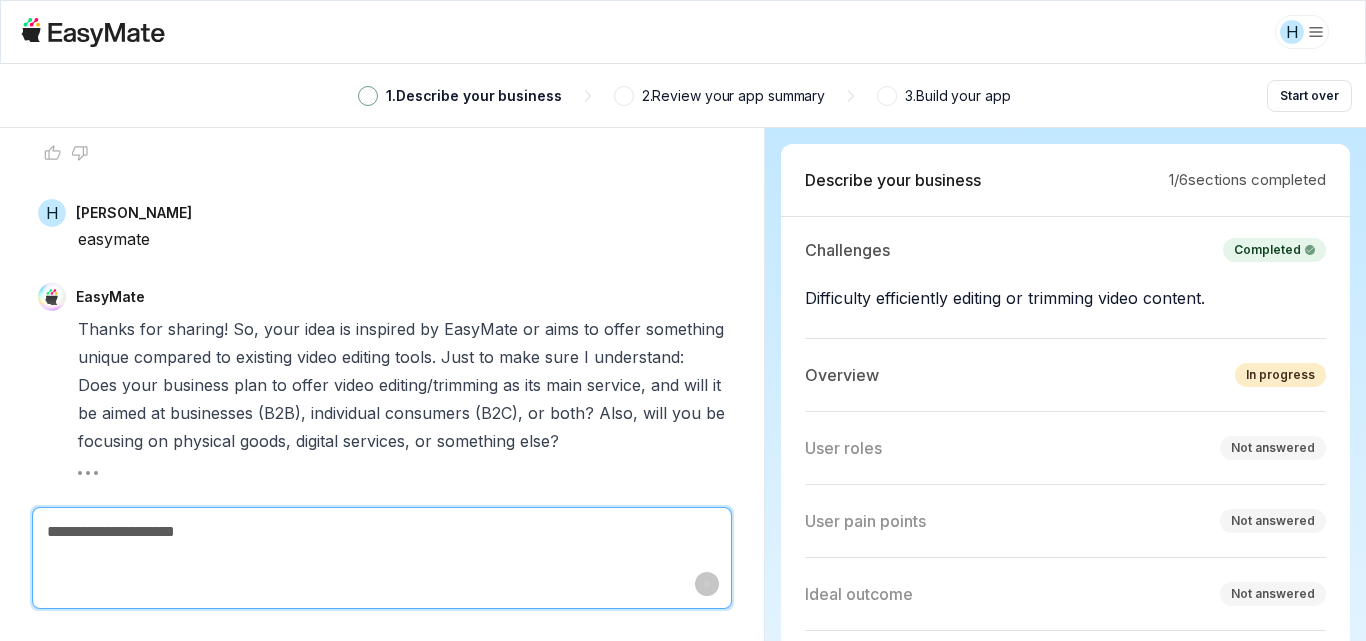 scroll, scrollTop: 1877, scrollLeft: 0, axis: vertical 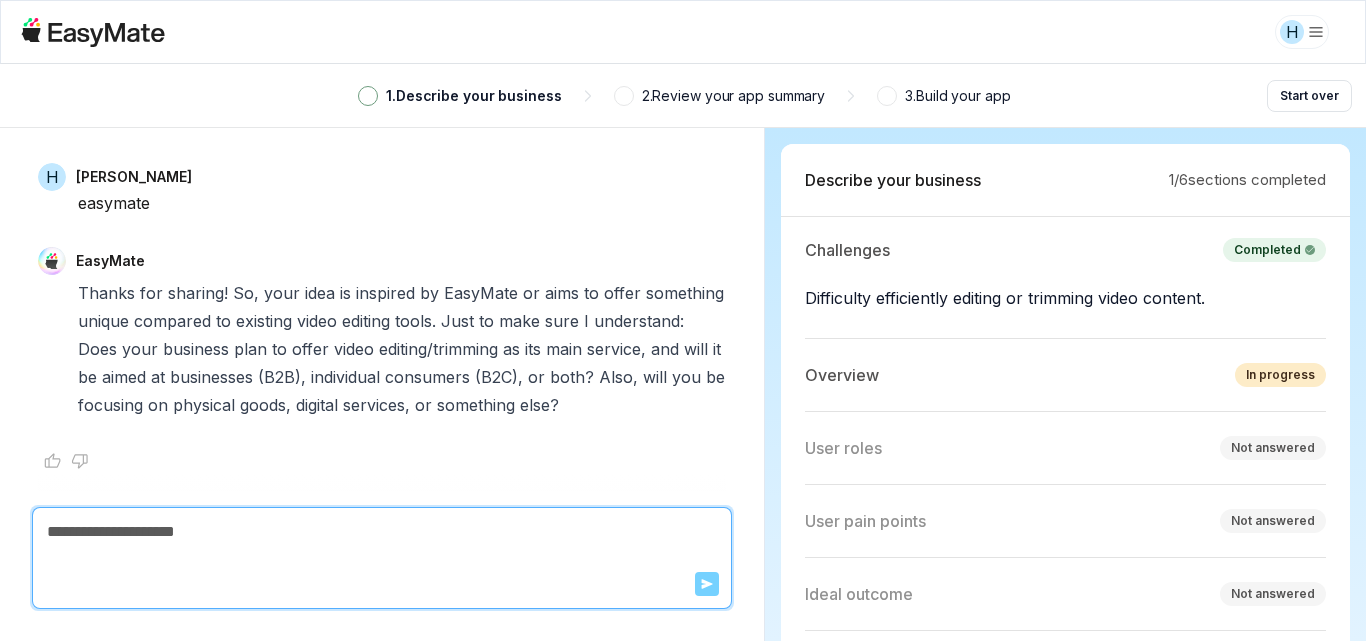 click 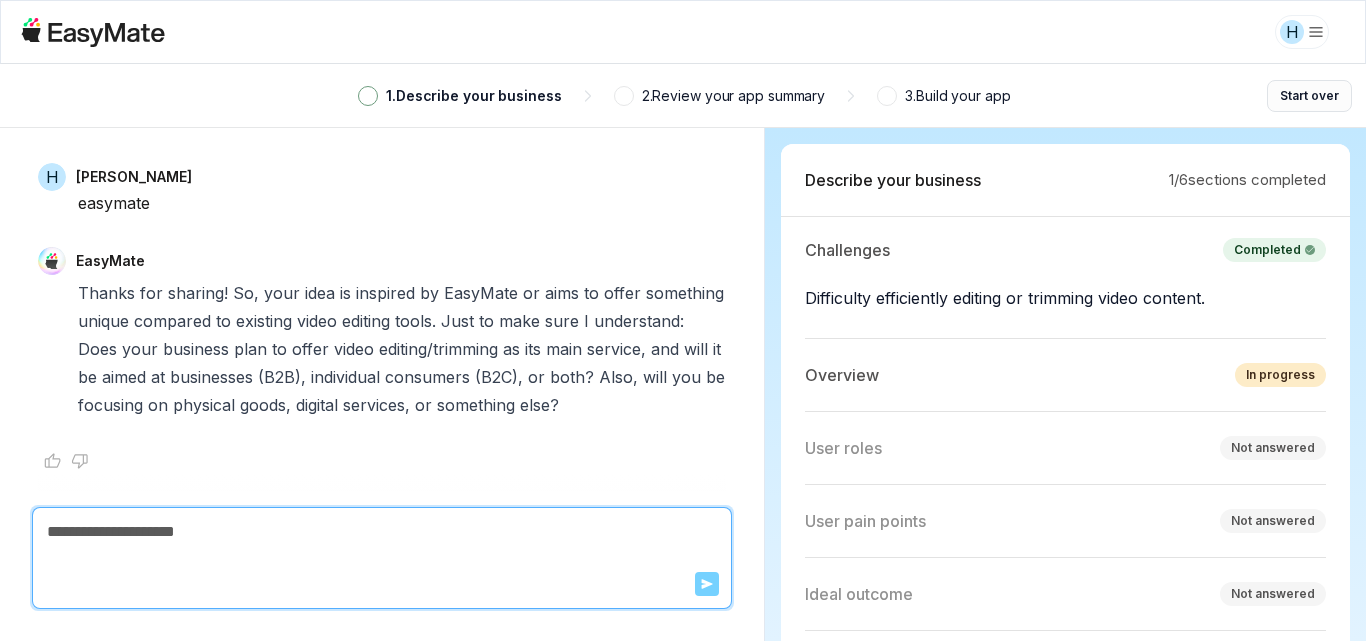 type on "*" 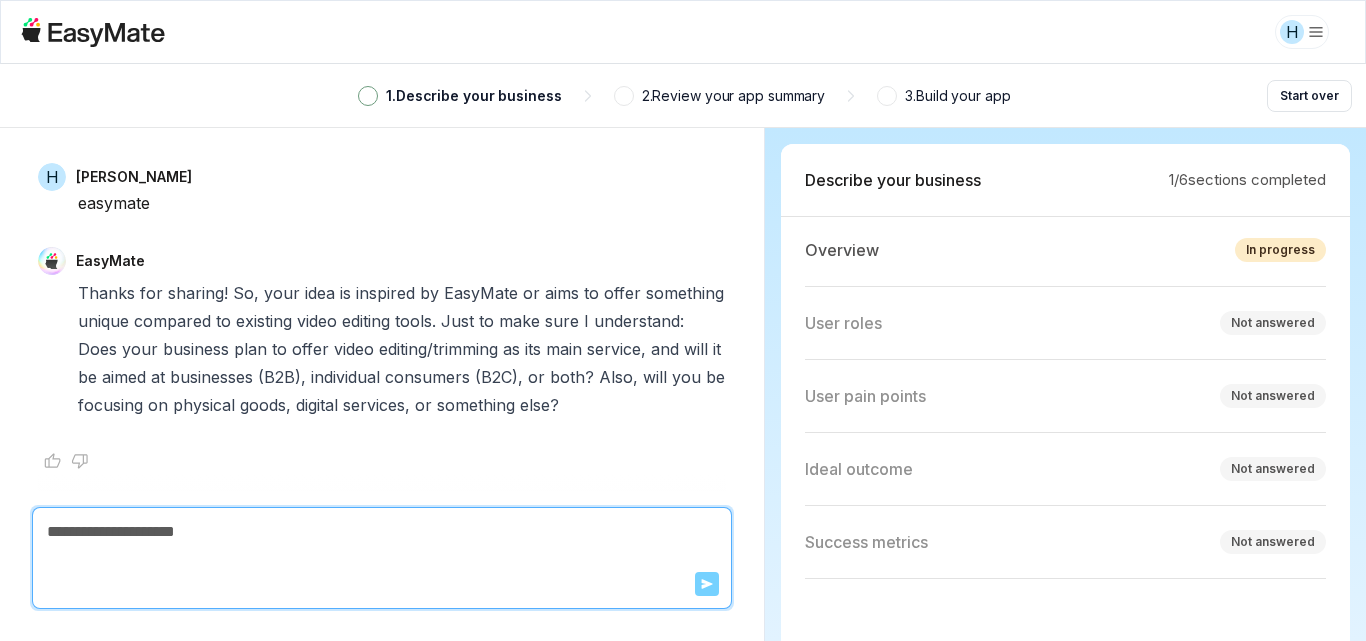 scroll, scrollTop: 0, scrollLeft: 0, axis: both 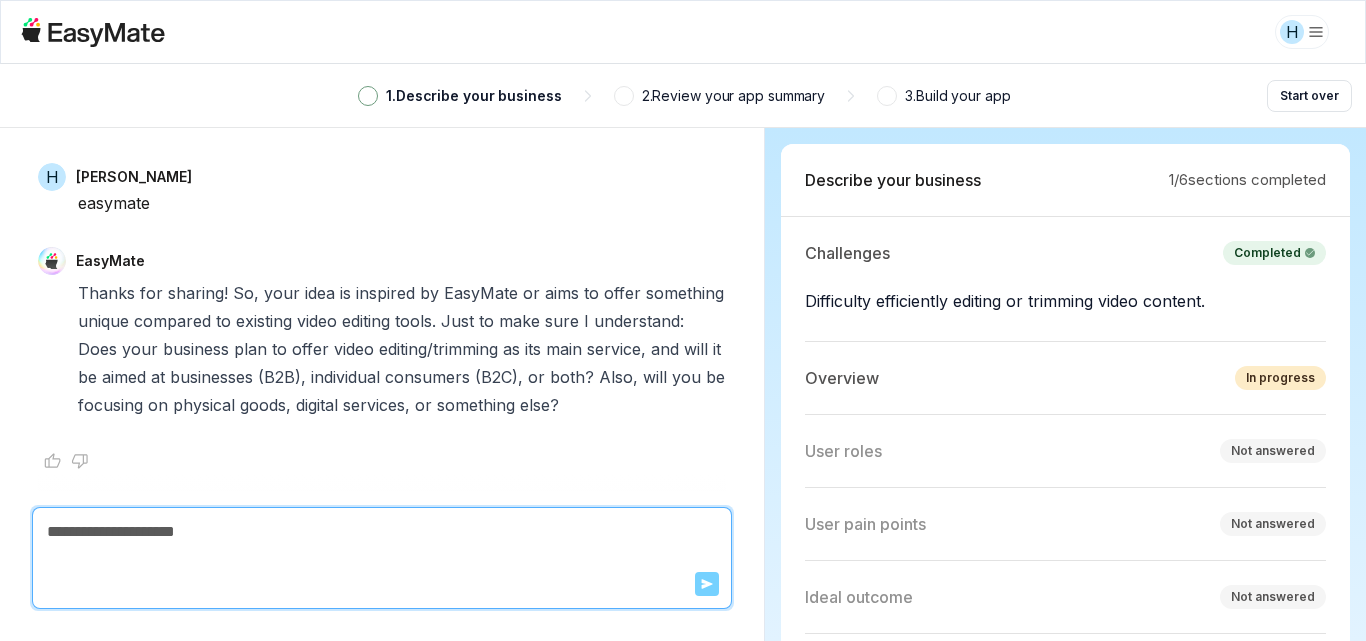 click at bounding box center (382, 532) 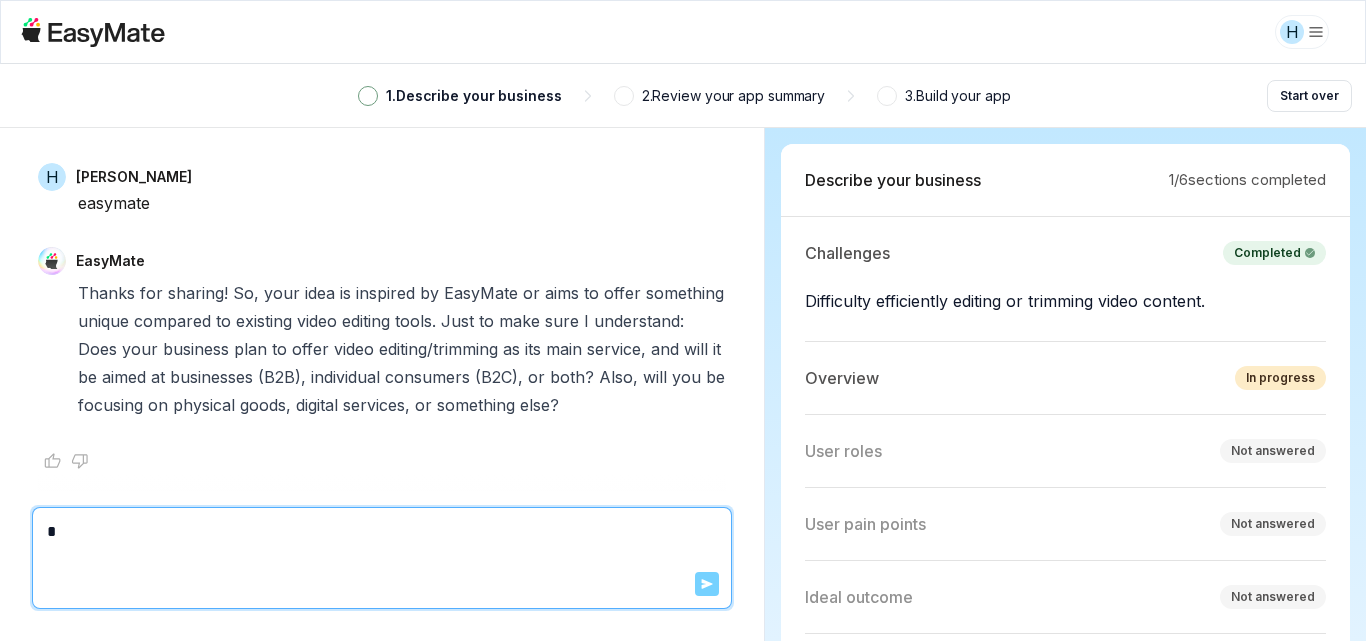 type on "*" 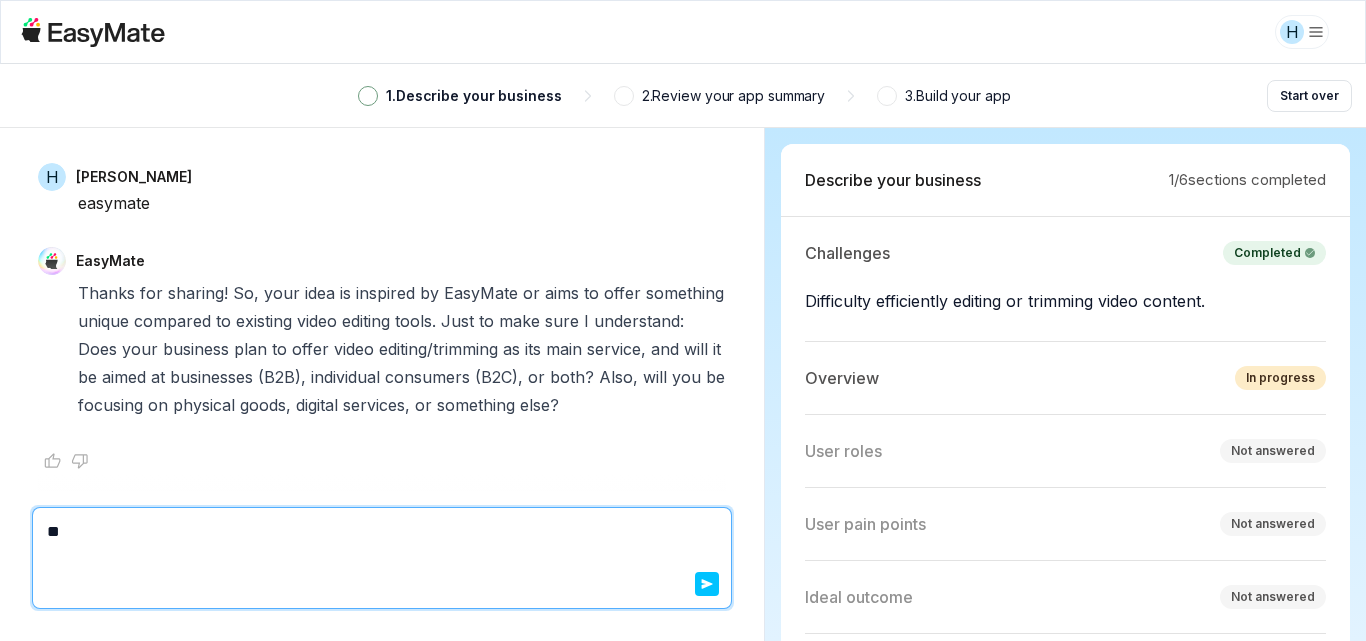 type on "*" 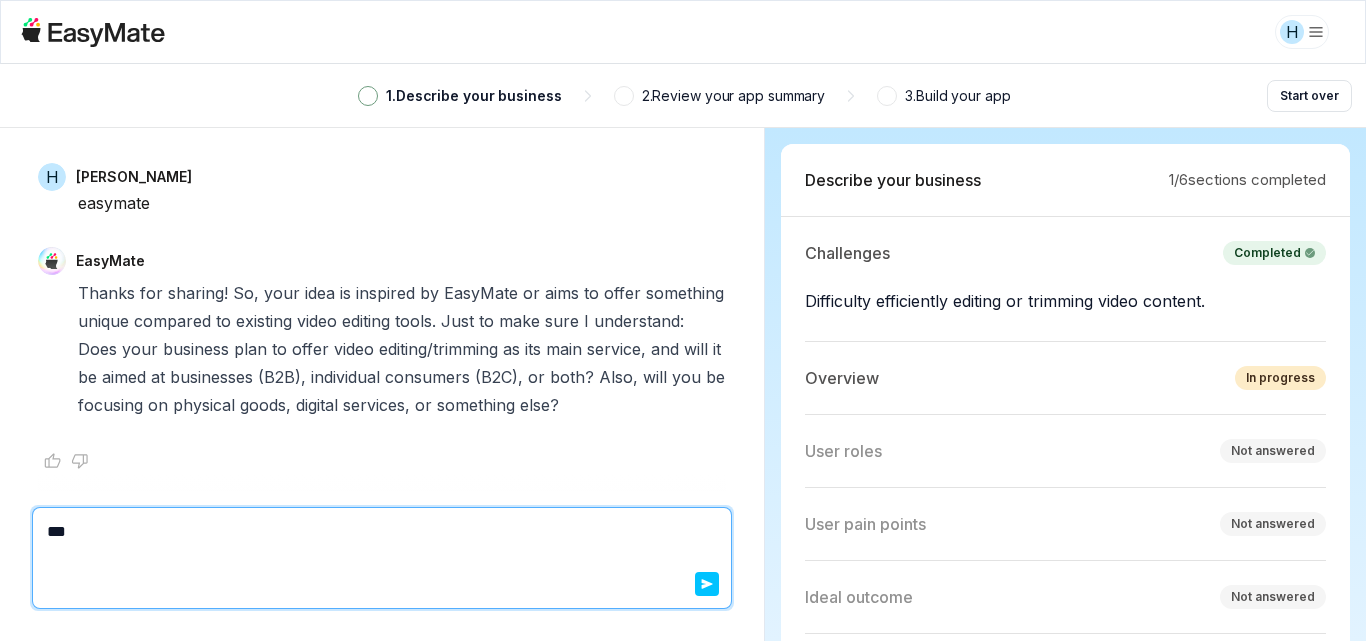 type on "*" 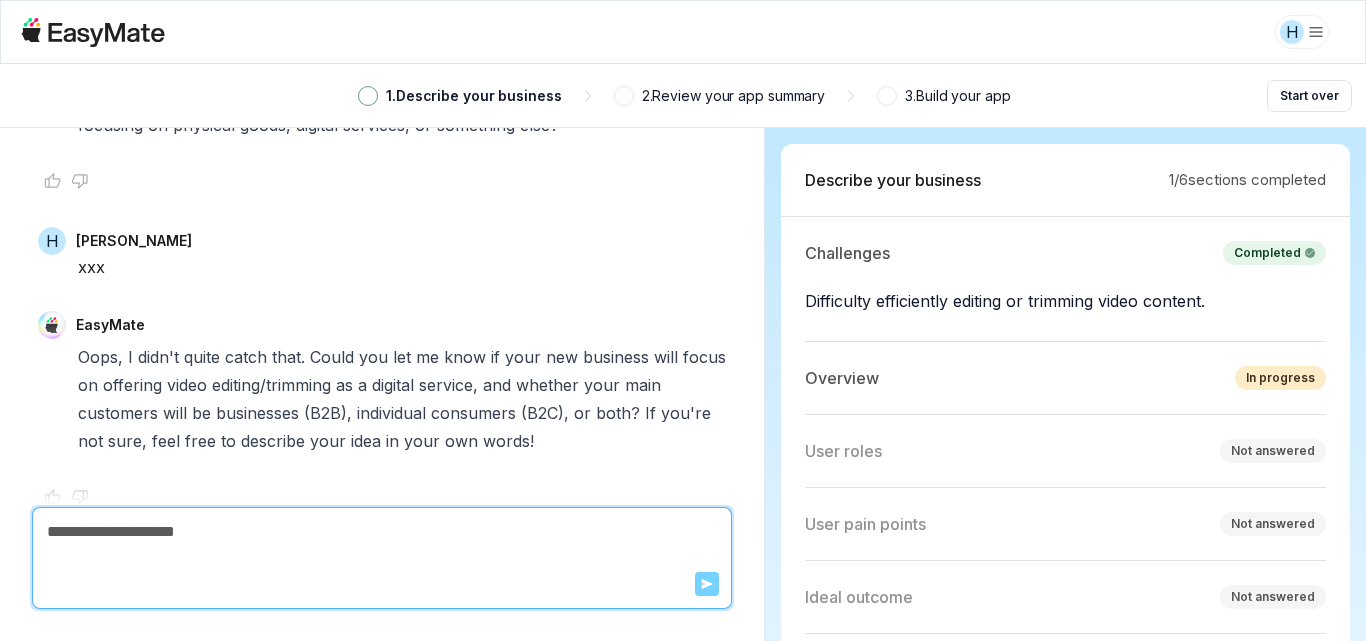 scroll, scrollTop: 2193, scrollLeft: 0, axis: vertical 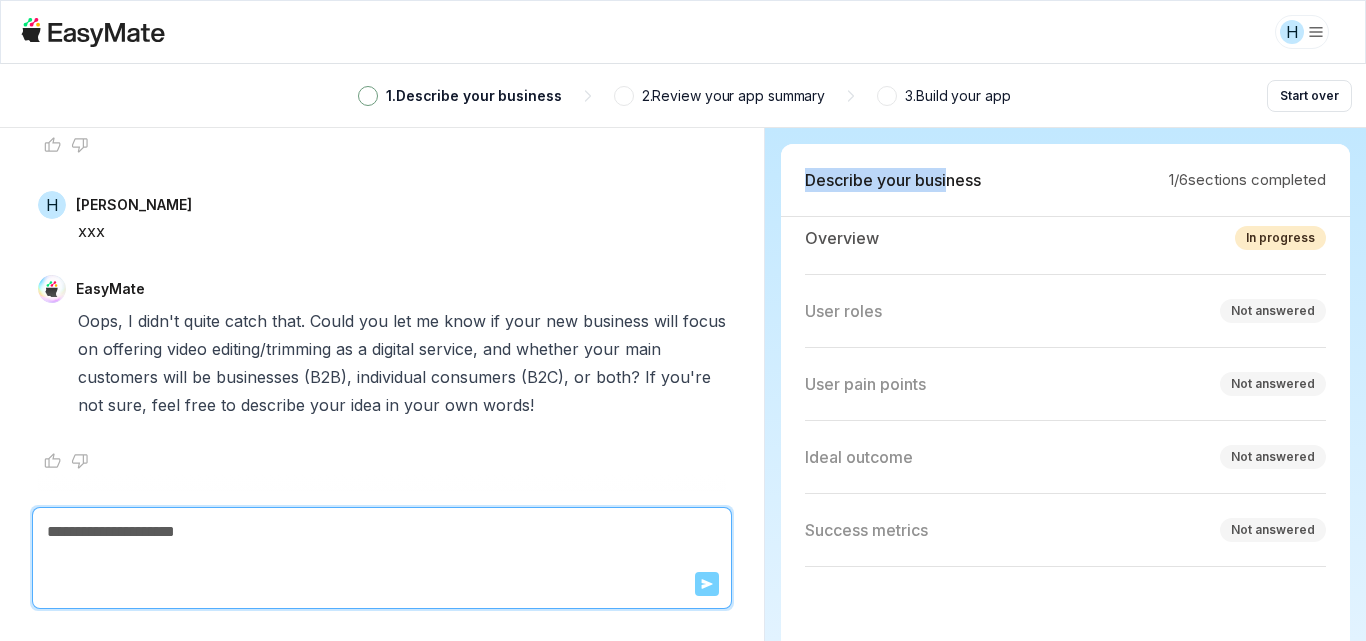drag, startPoint x: 921, startPoint y: 176, endPoint x: 799, endPoint y: 176, distance: 122 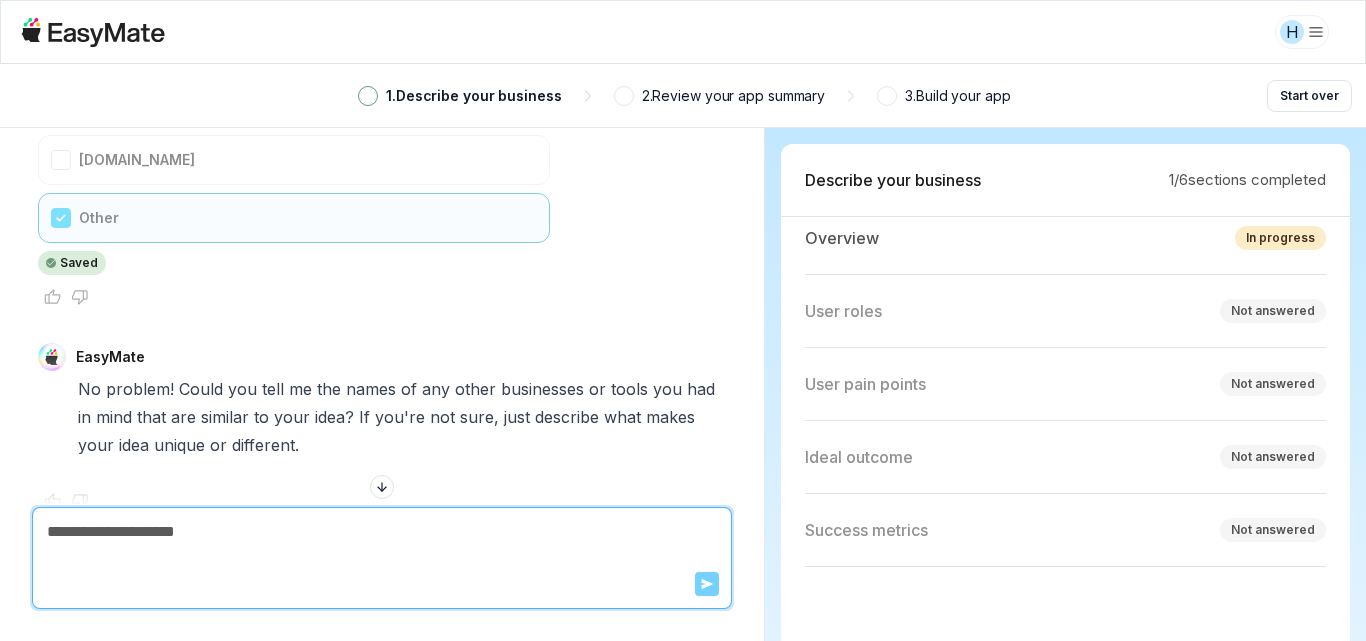 scroll, scrollTop: 1393, scrollLeft: 0, axis: vertical 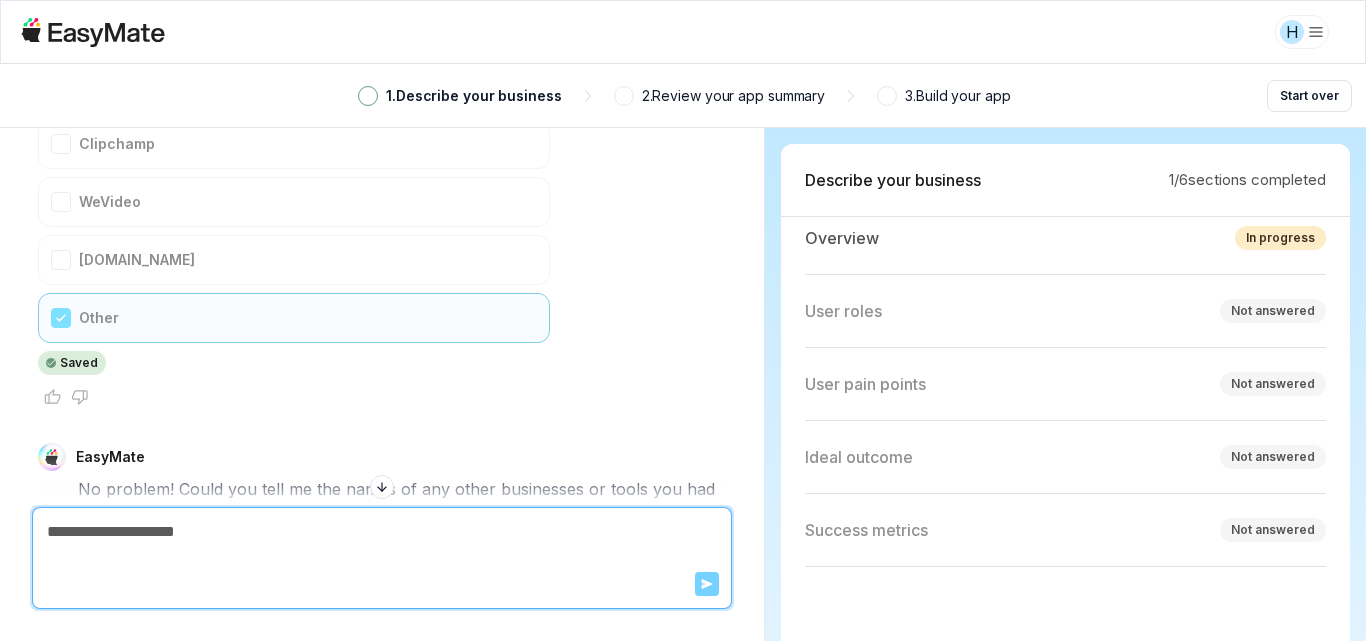 click on "Kapwing Clipchamp WeVideo Veed.io Other Saved" at bounding box center [294, 218] 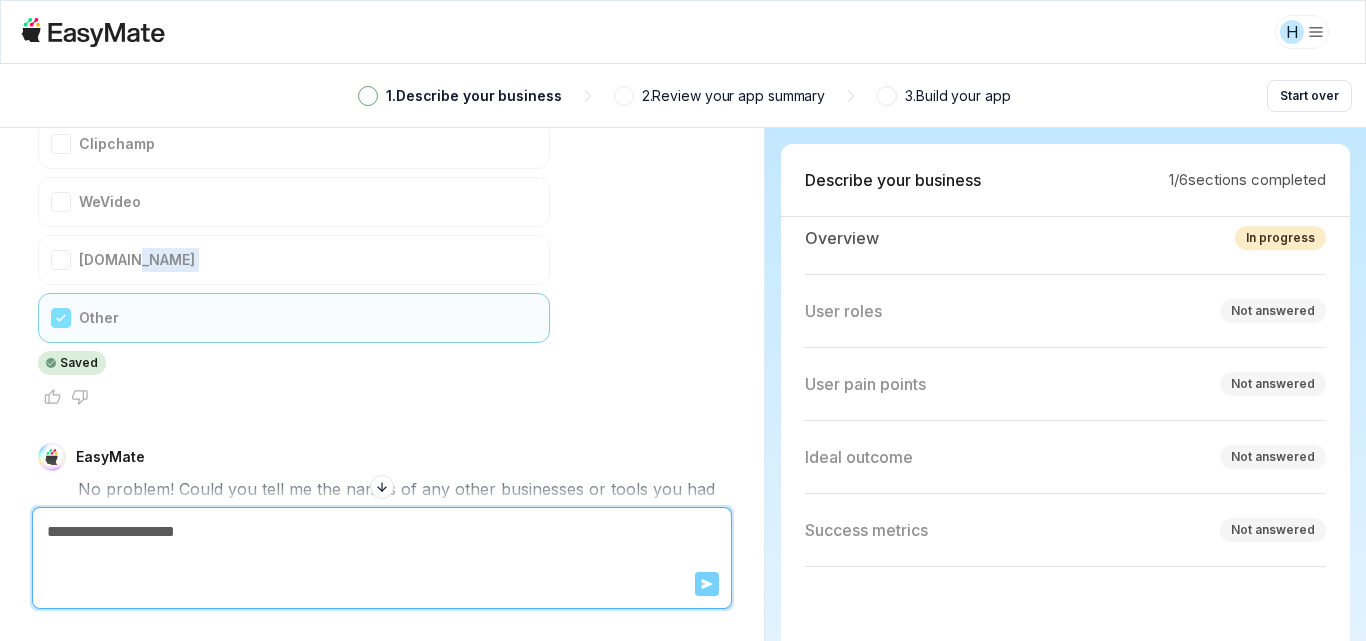 click on "Kapwing Clipchamp WeVideo Veed.io Other Saved" at bounding box center (294, 218) 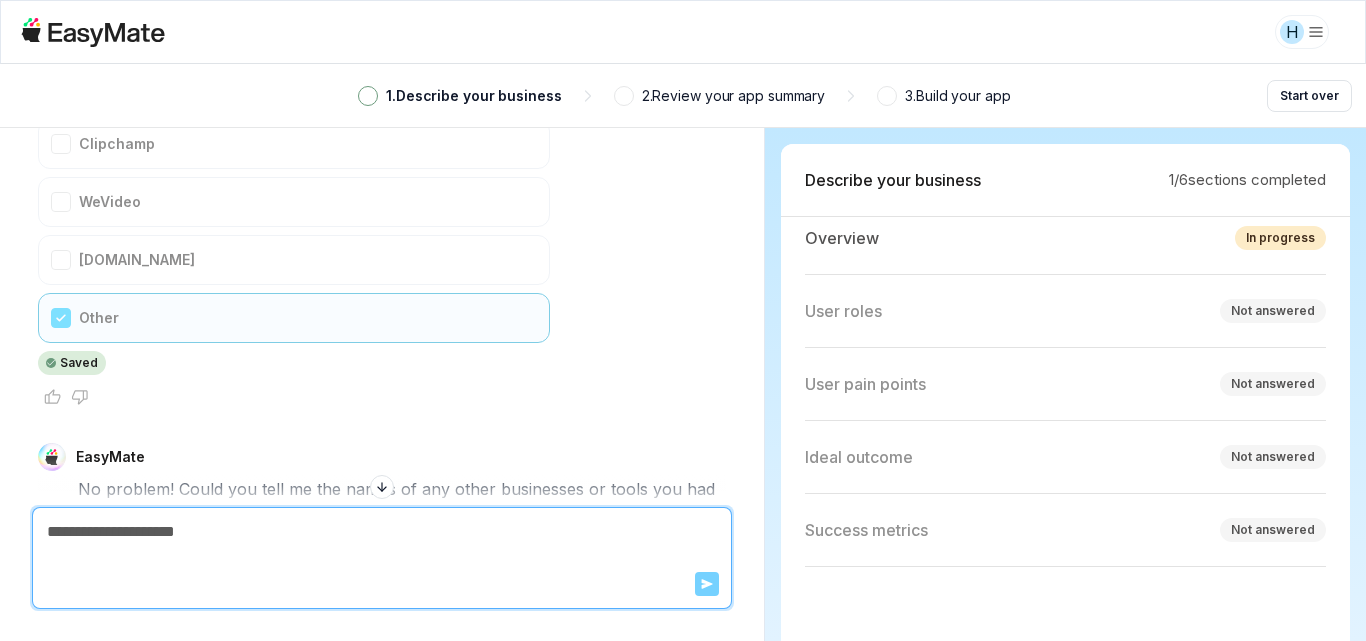 click on "Saved" at bounding box center (79, 363) 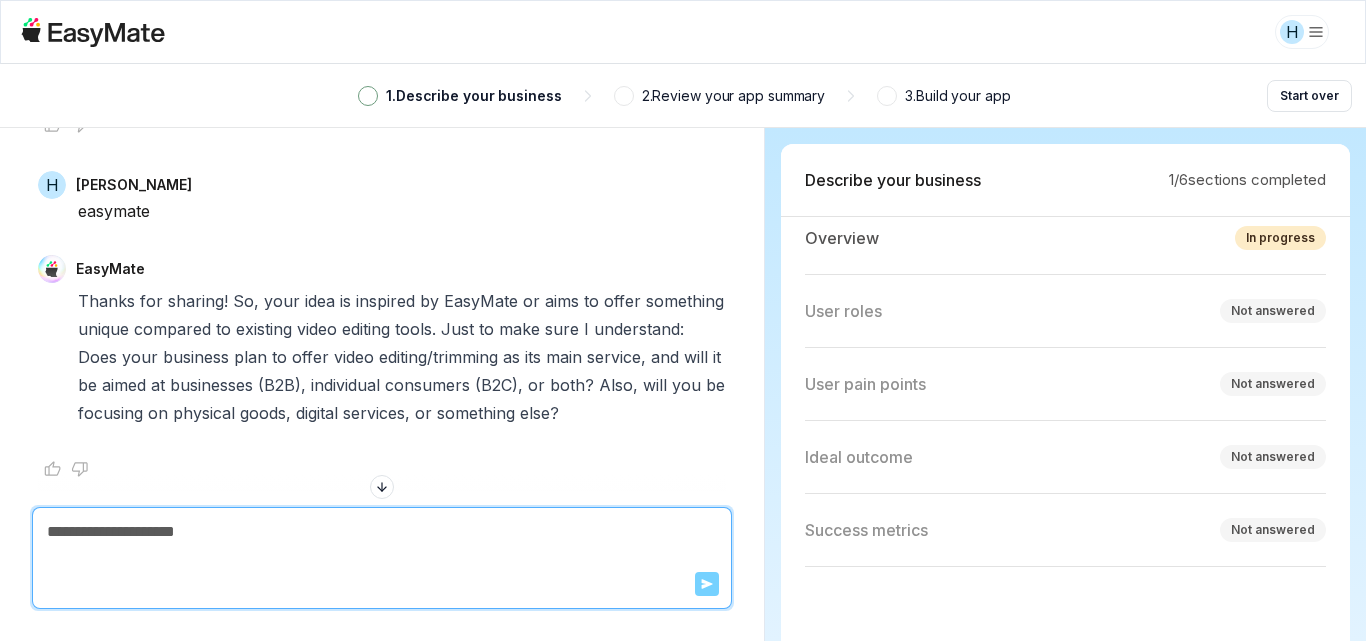 scroll, scrollTop: 1893, scrollLeft: 0, axis: vertical 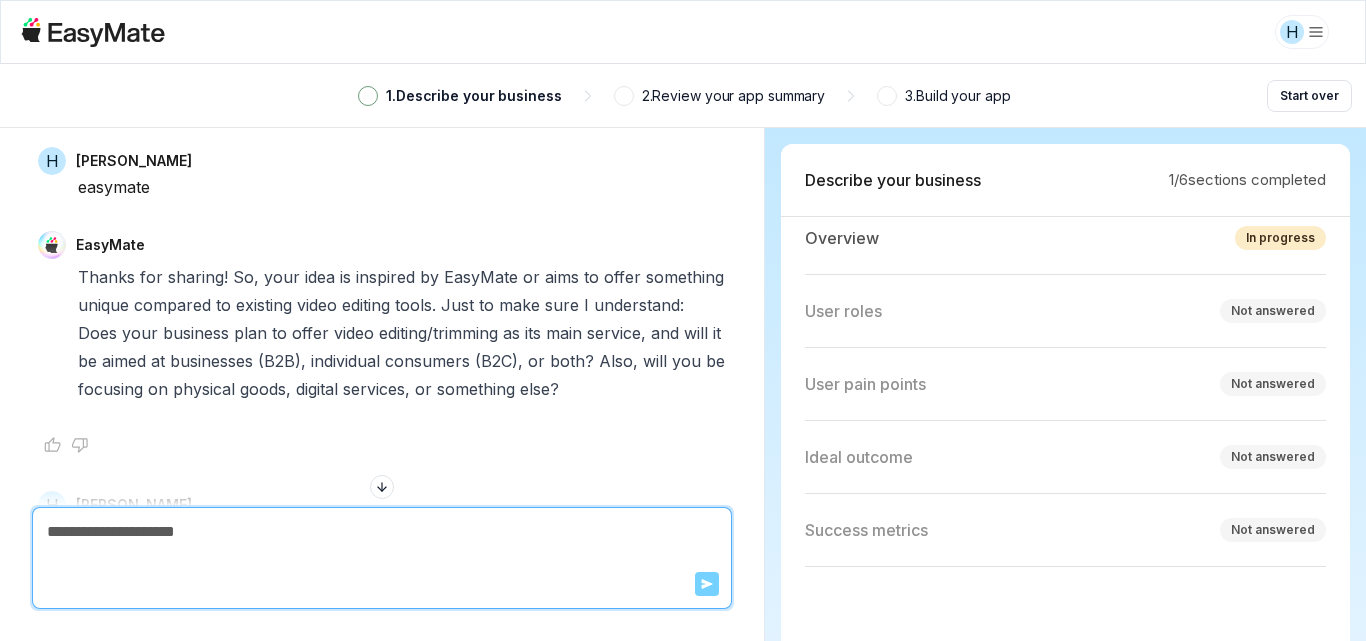 click at bounding box center (382, 532) 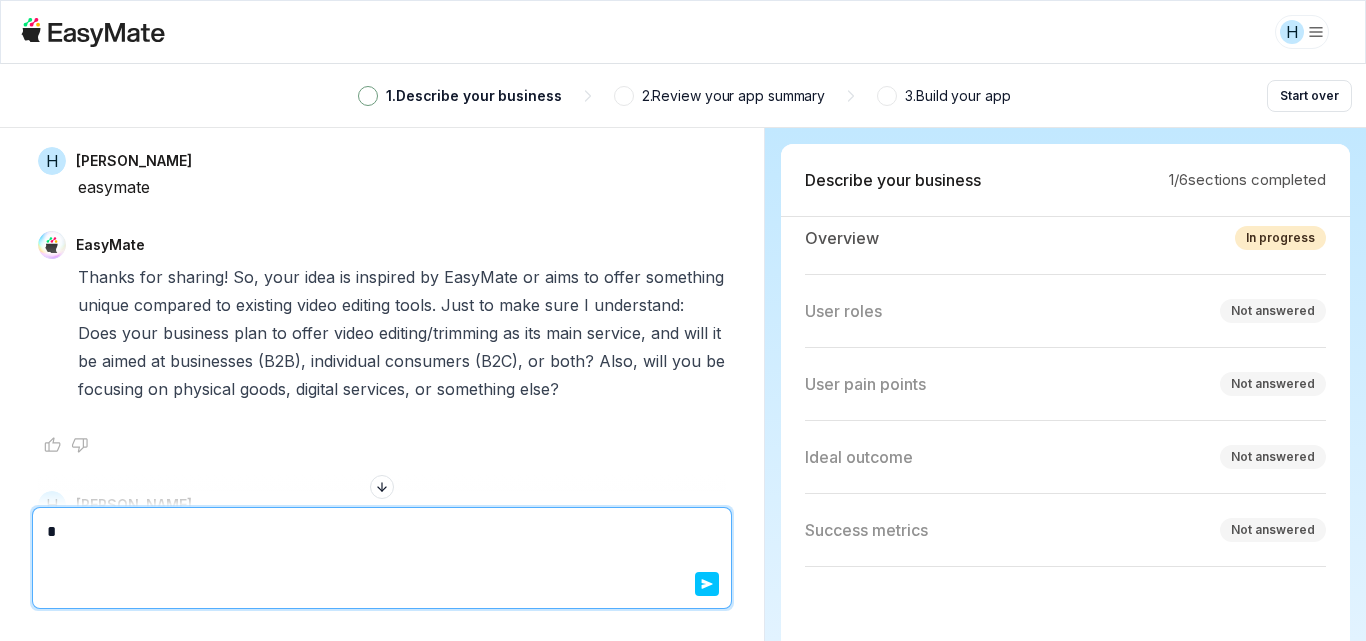 type on "*" 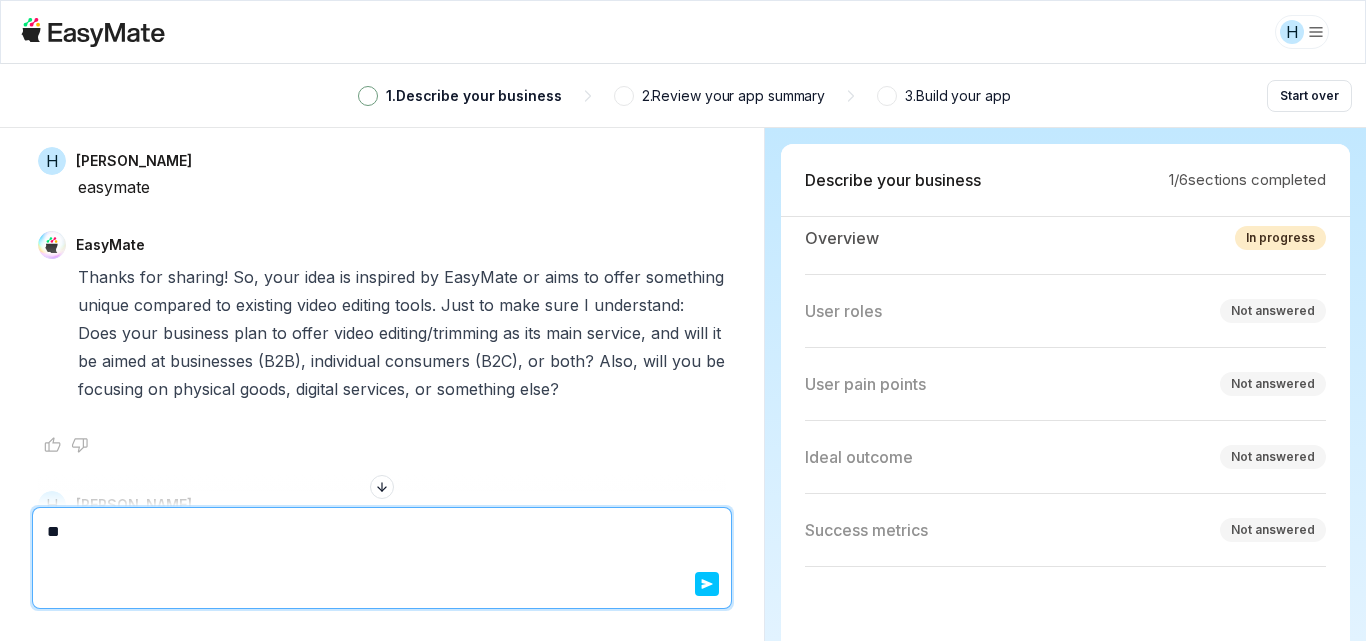 type on "*" 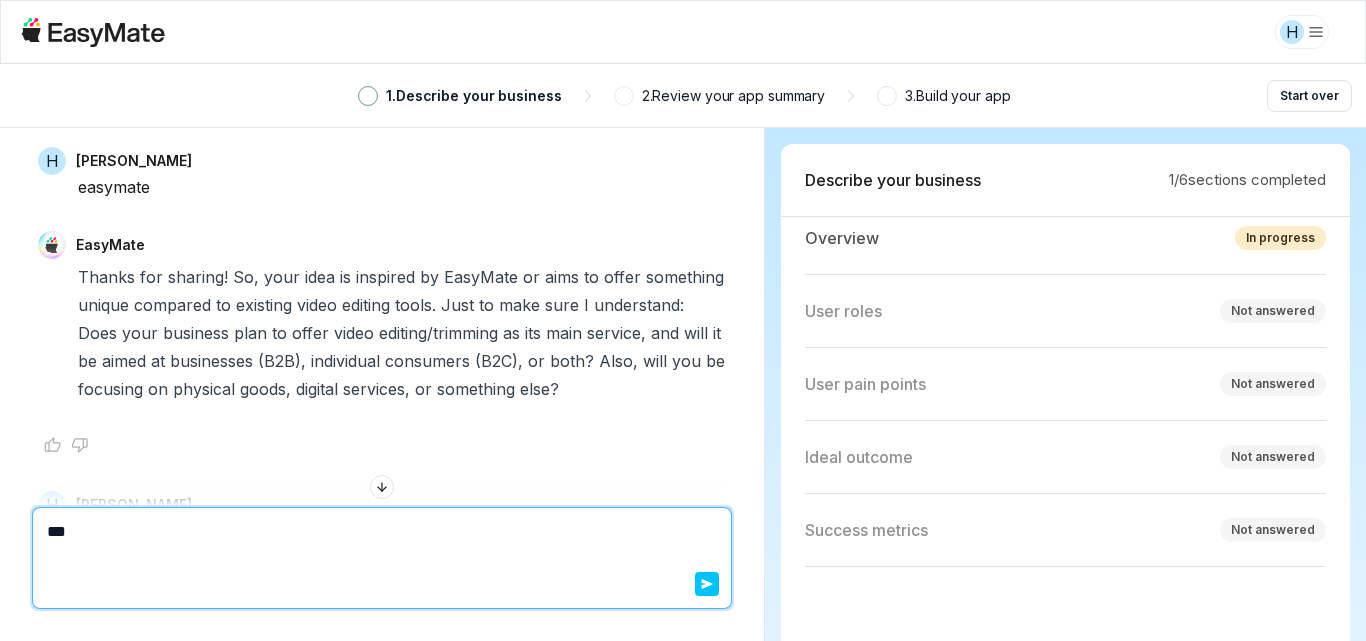 type on "*" 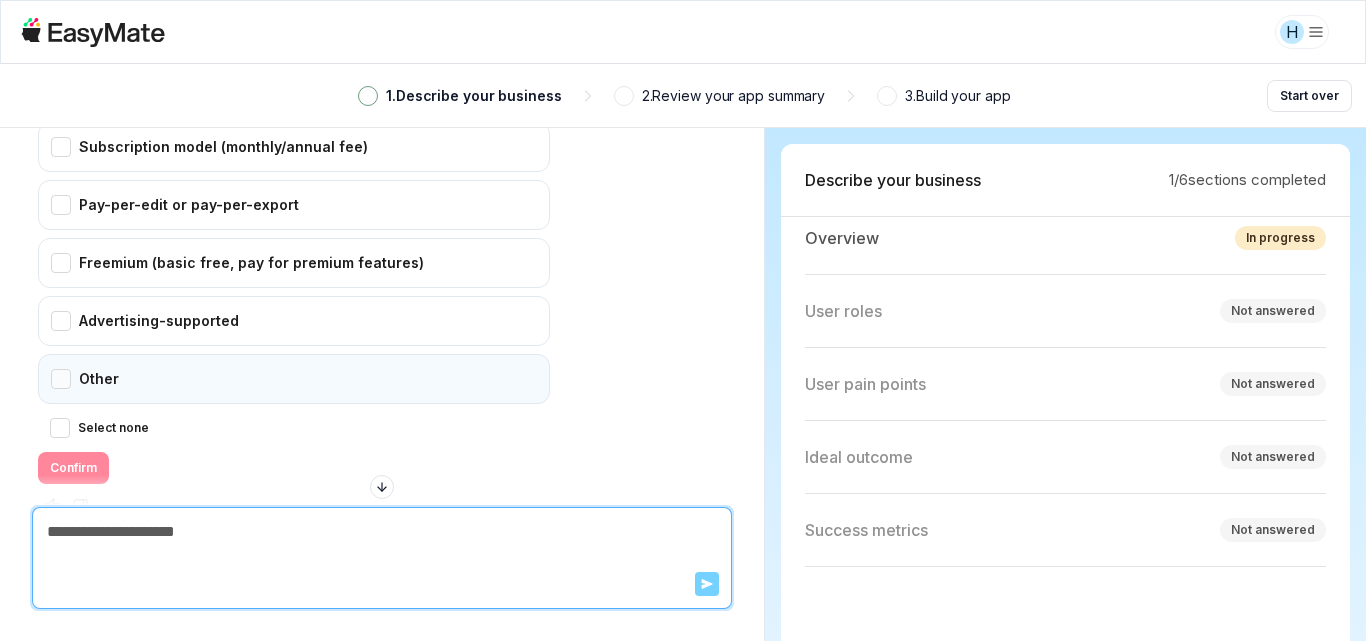 scroll, scrollTop: 2899, scrollLeft: 0, axis: vertical 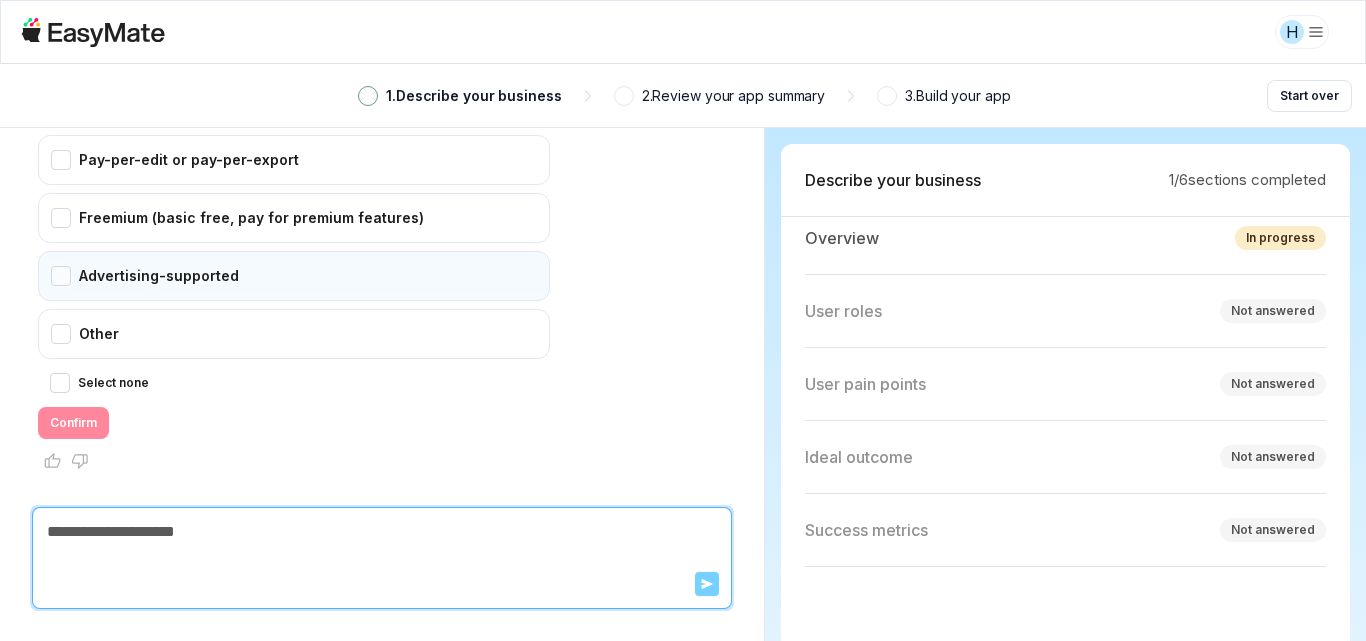 click on "Advertising-supported" at bounding box center [294, 276] 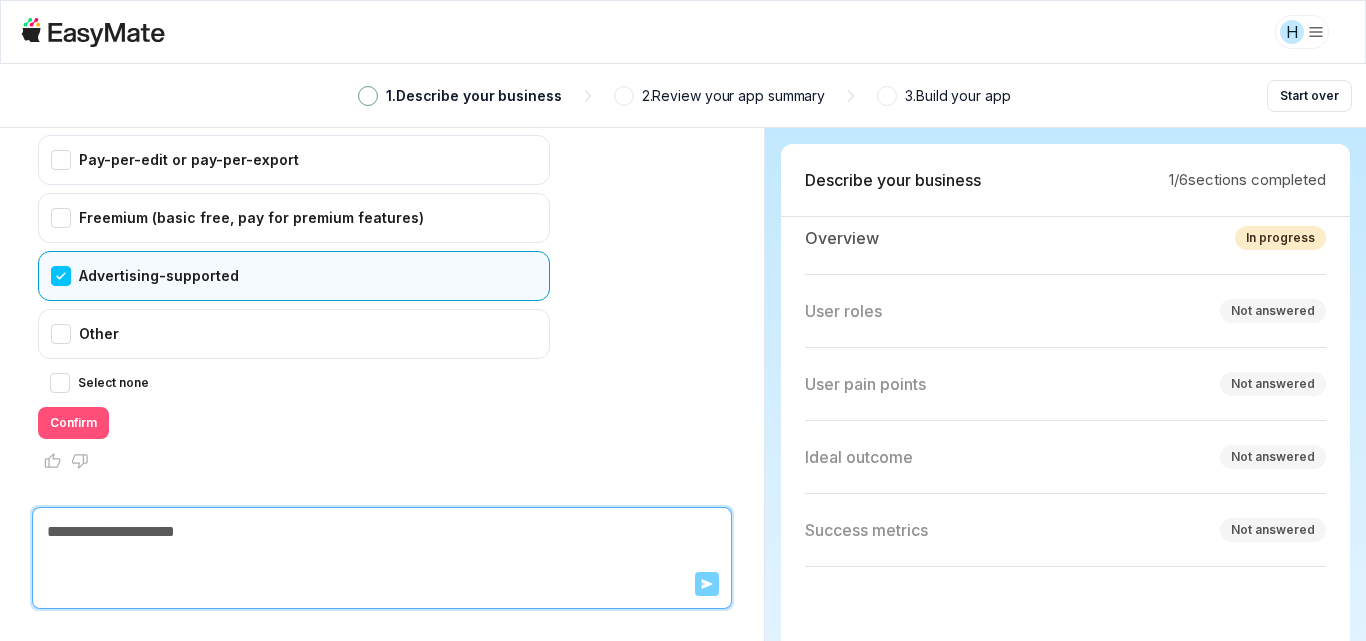 click on "Confirm" at bounding box center [73, 423] 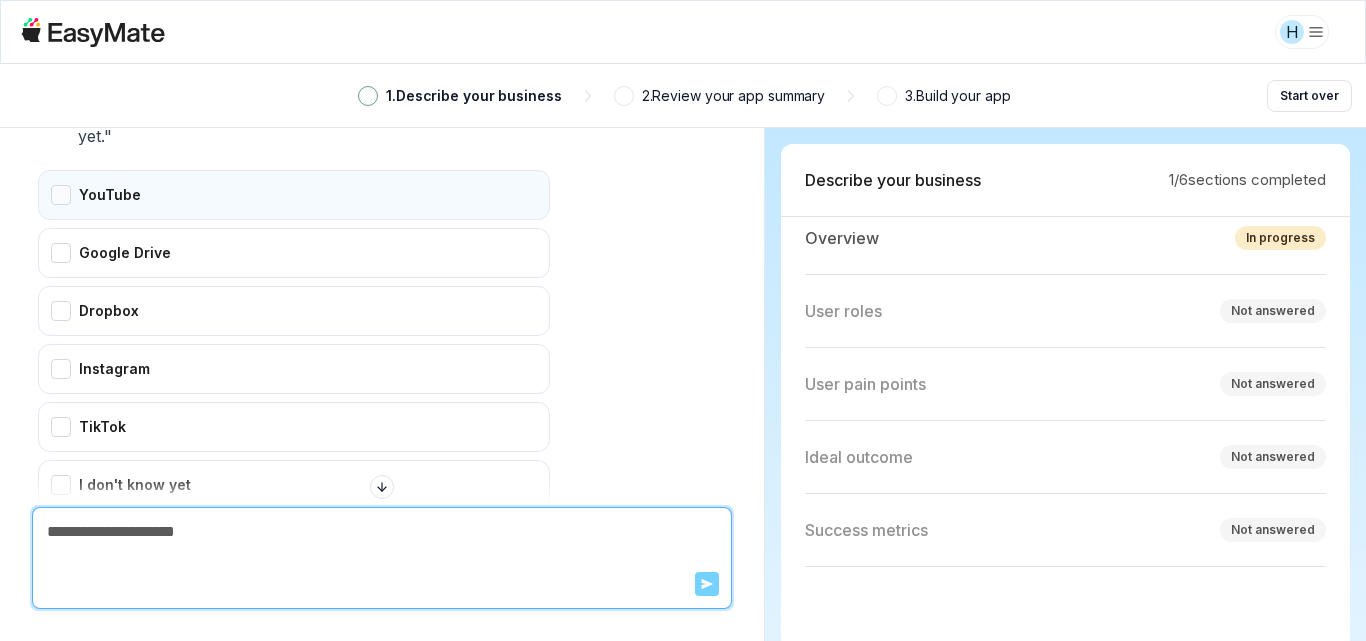 scroll, scrollTop: 3461, scrollLeft: 0, axis: vertical 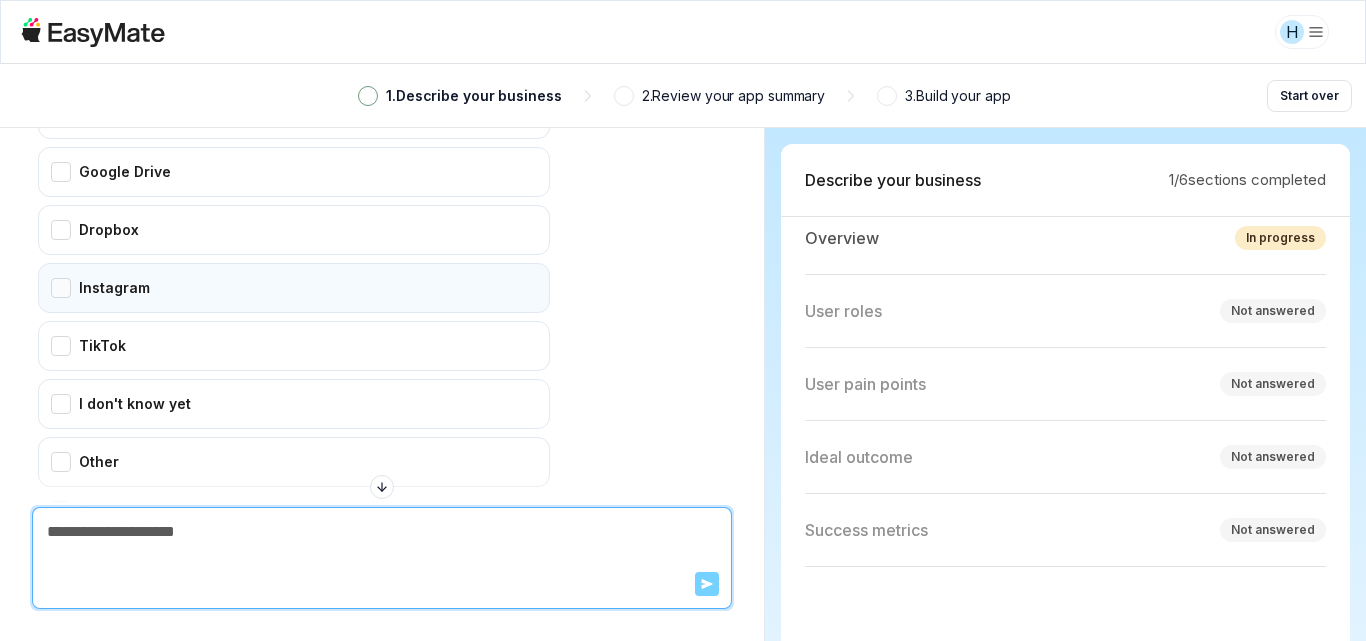 click on "Instagram" at bounding box center [294, 288] 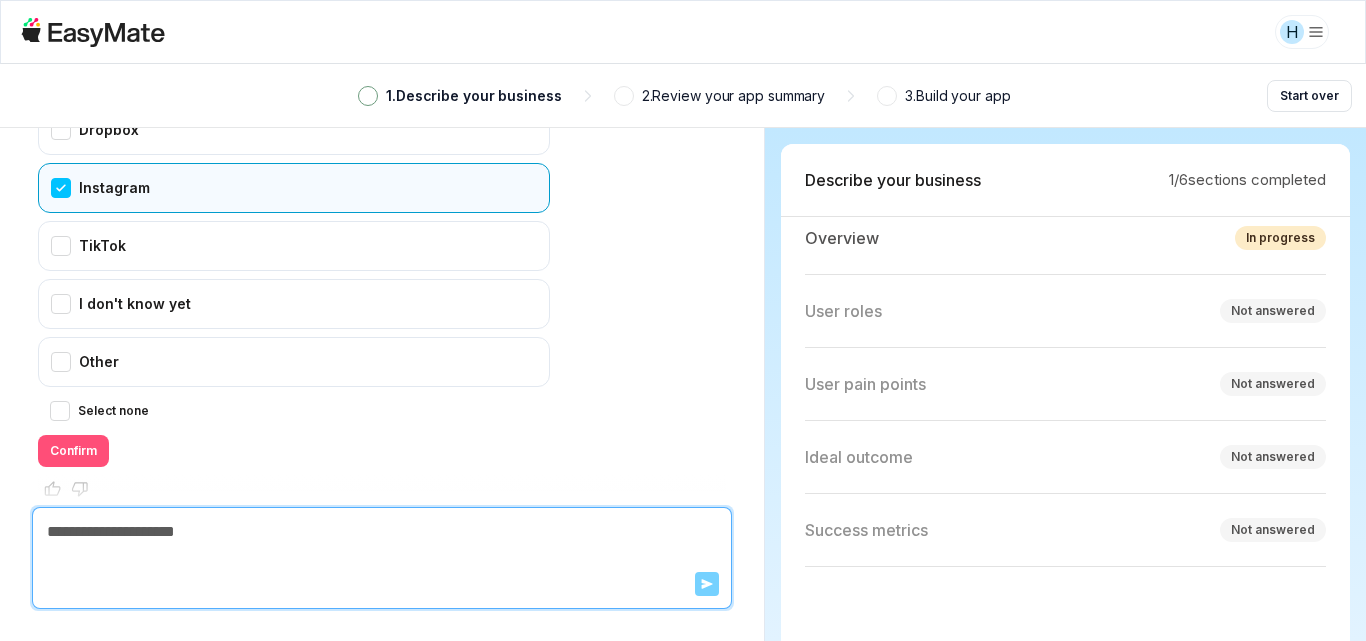 click on "Confirm" at bounding box center (73, 451) 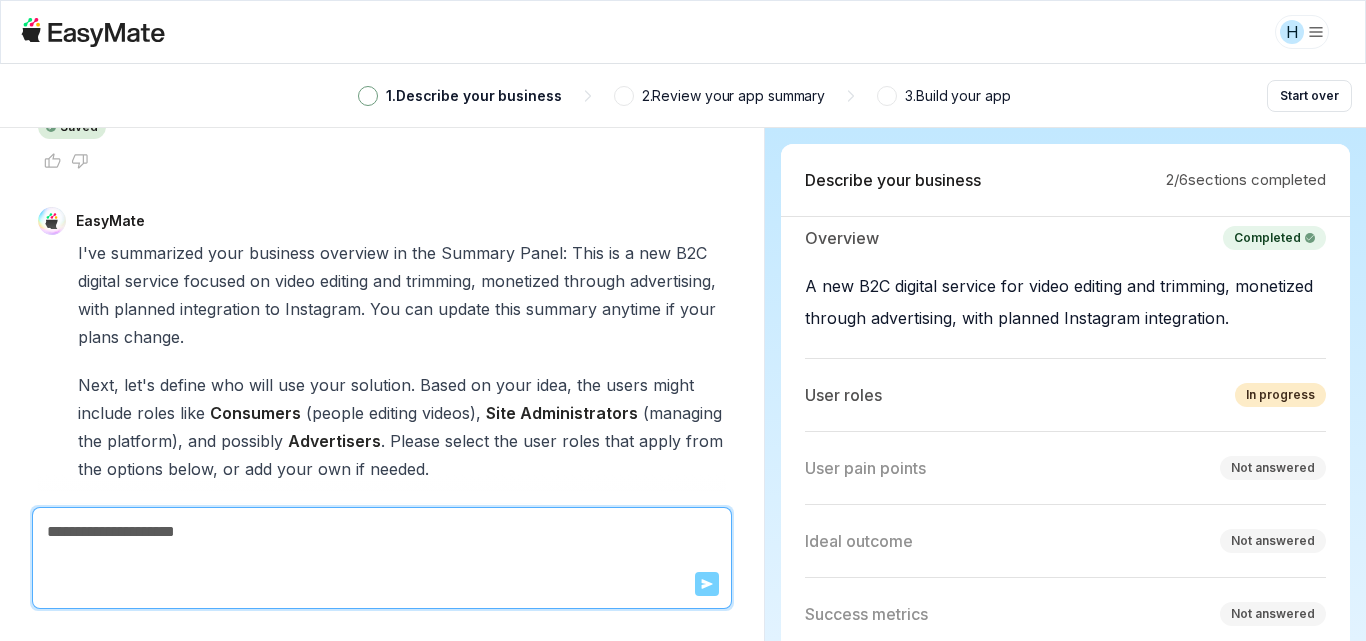 scroll, scrollTop: 4181, scrollLeft: 0, axis: vertical 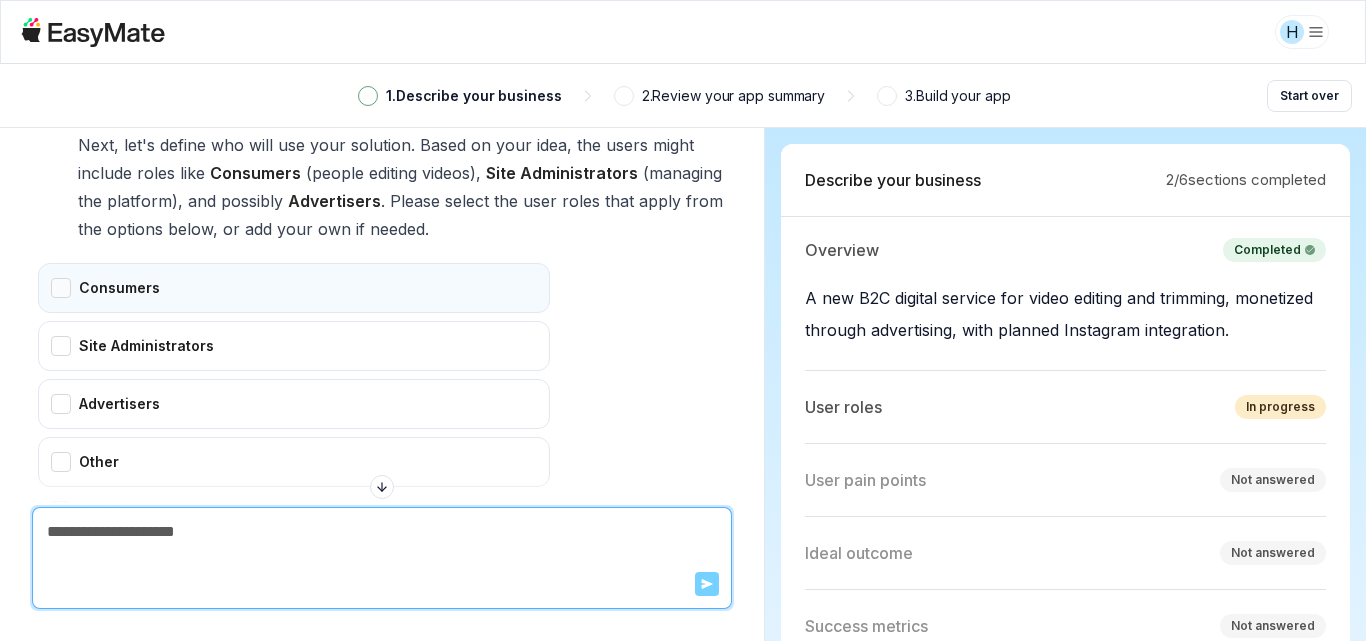 click on "Consumers" at bounding box center (294, 288) 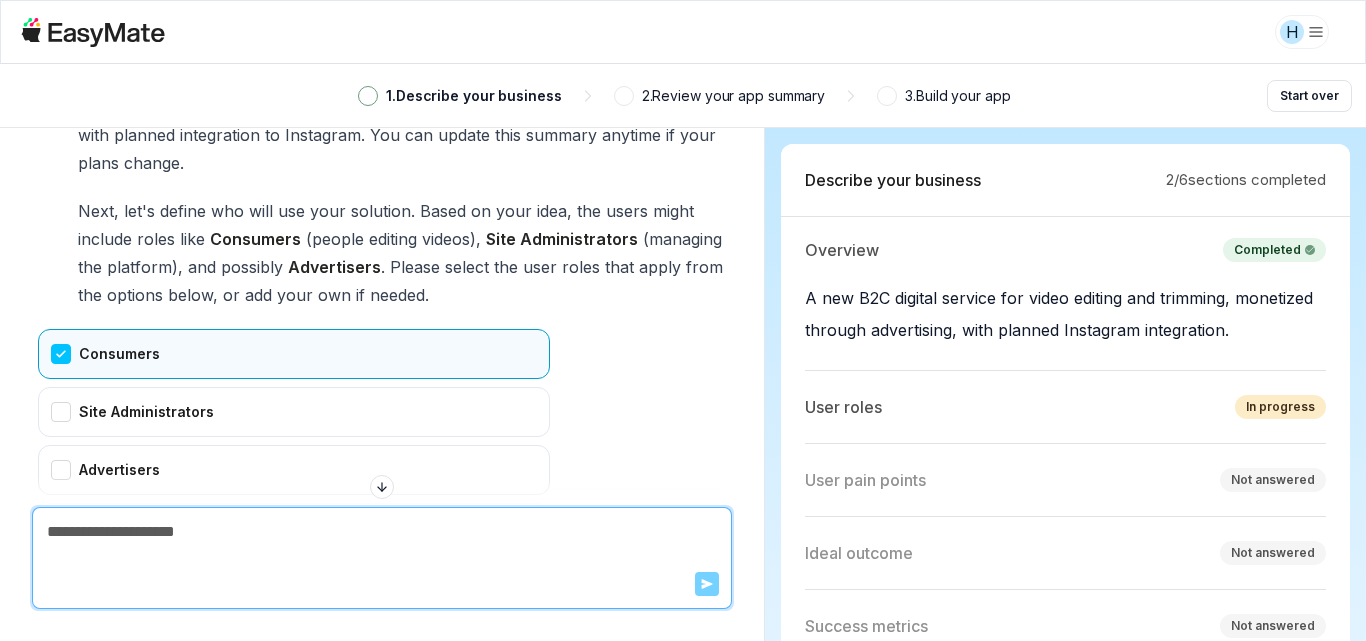 scroll, scrollTop: 3981, scrollLeft: 0, axis: vertical 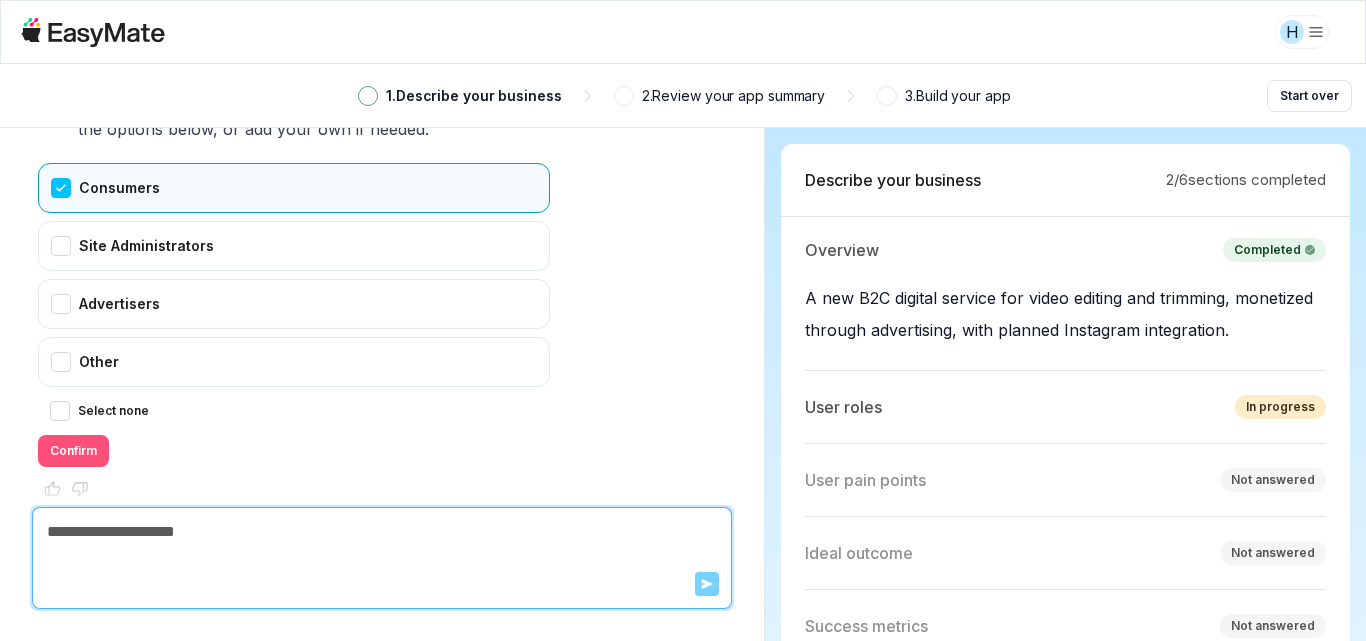 click on "Confirm" at bounding box center (73, 451) 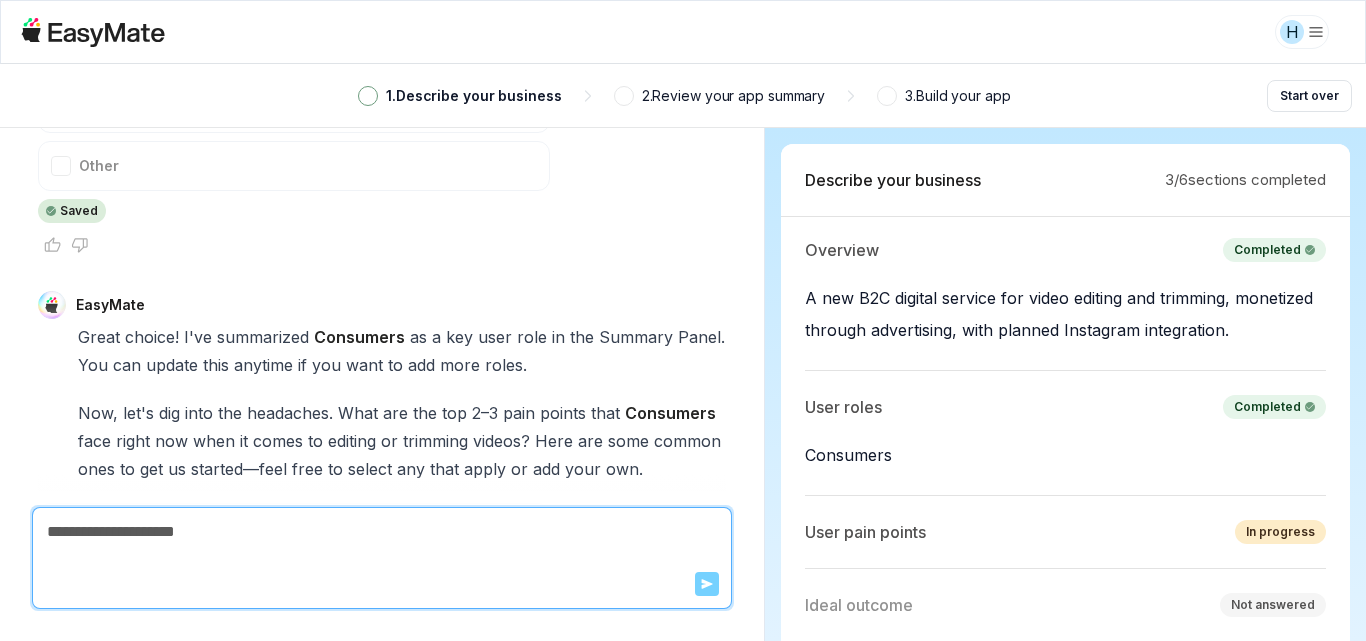 scroll, scrollTop: 4833, scrollLeft: 0, axis: vertical 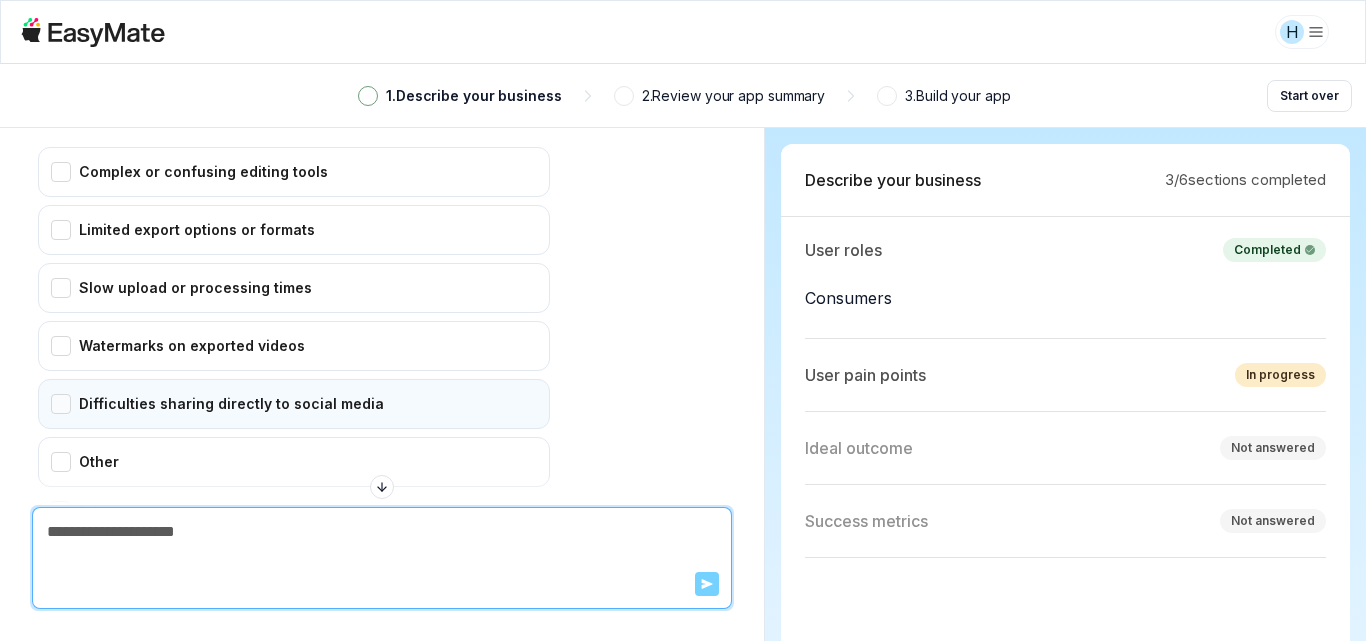 click on "Difficulties sharing directly to social media" at bounding box center [294, 404] 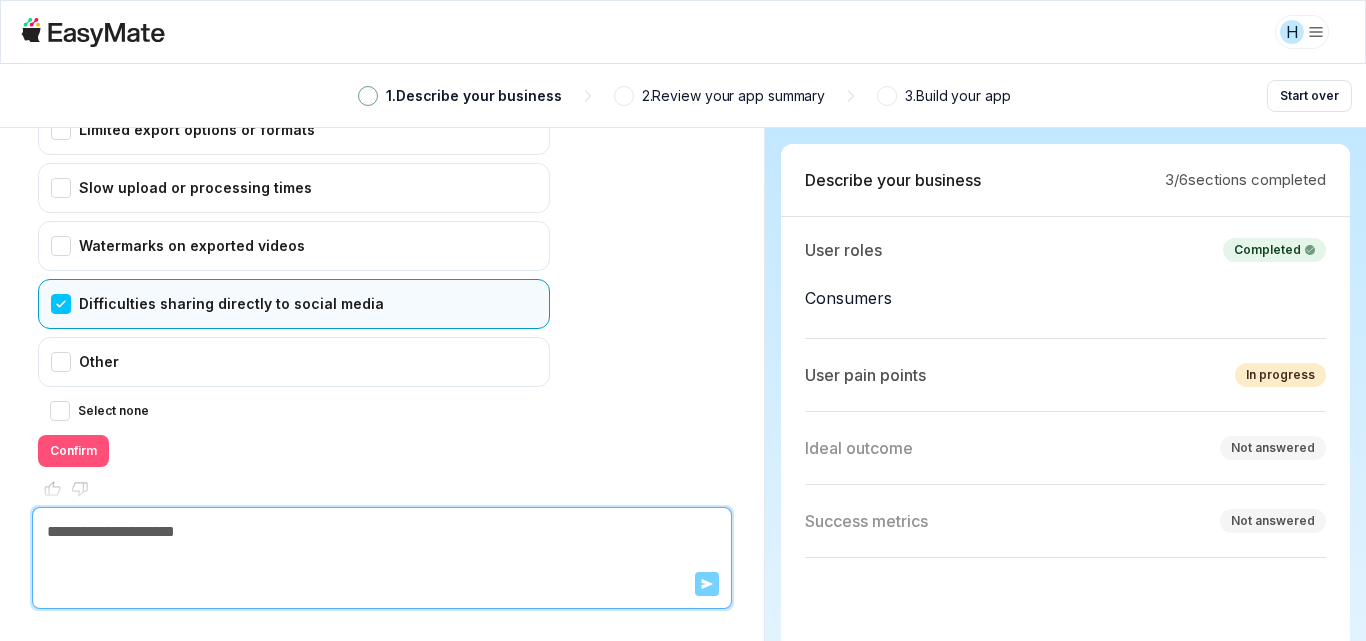 click on "Confirm" at bounding box center (73, 451) 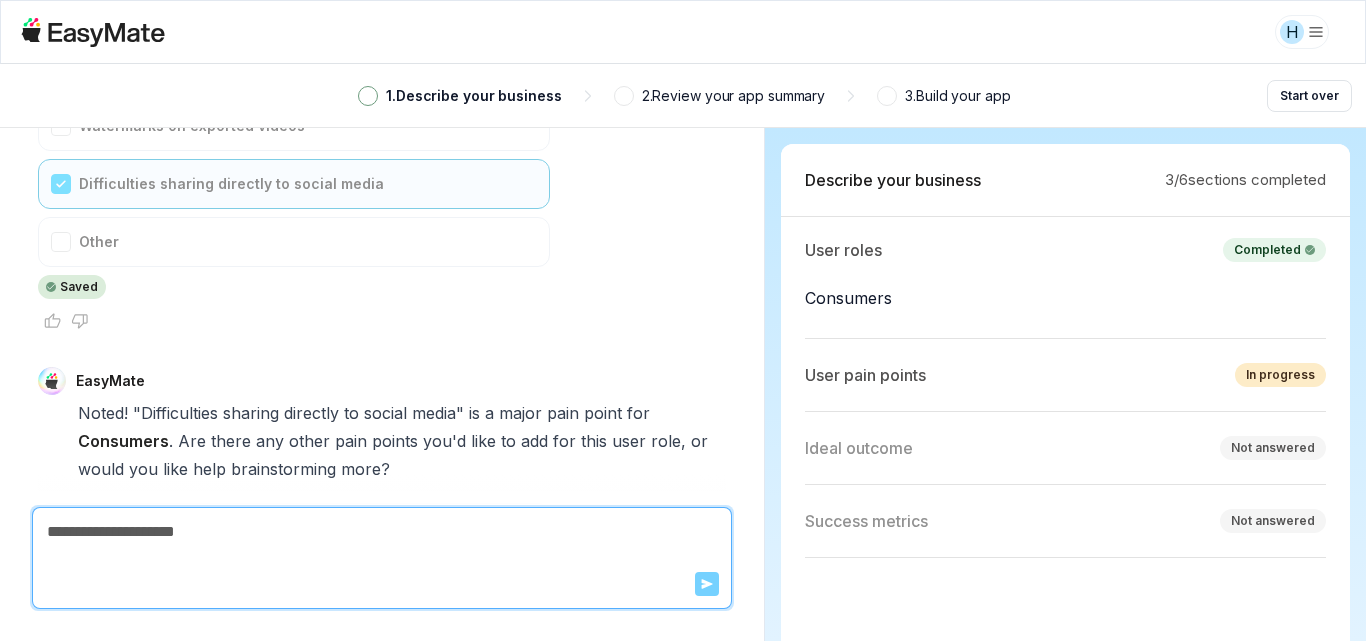 scroll, scrollTop: 5097, scrollLeft: 0, axis: vertical 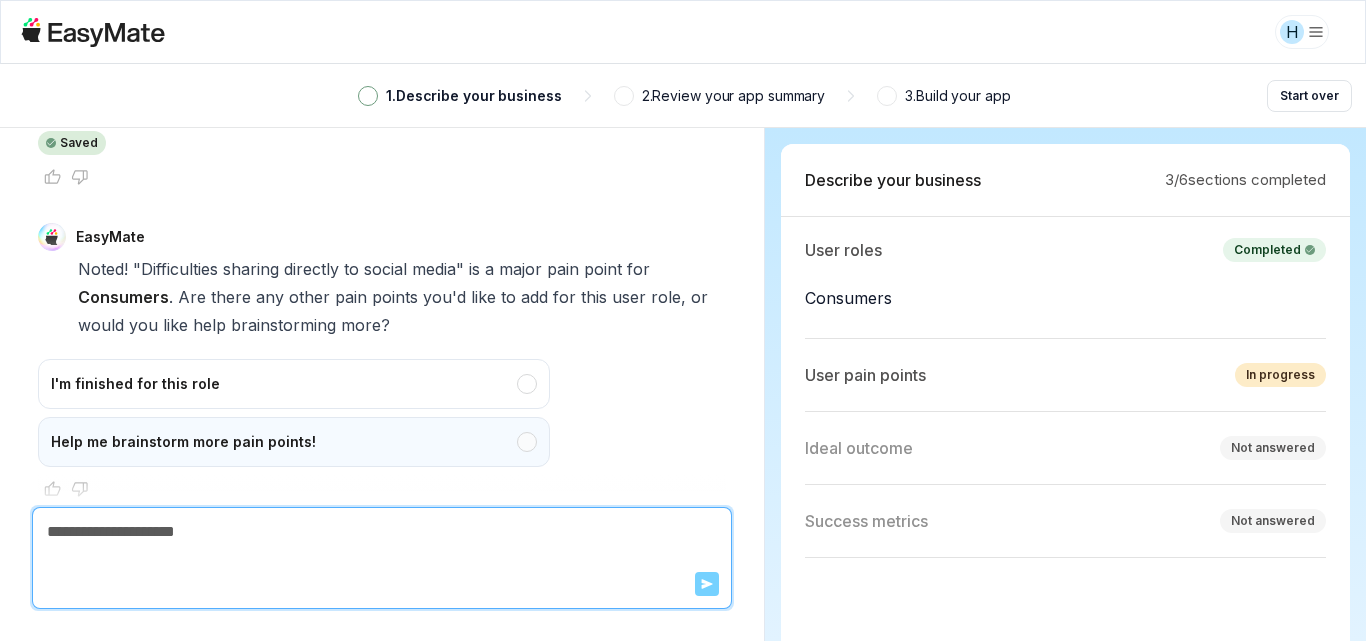 click on "Help me brainstorm more pain points!" at bounding box center [294, 442] 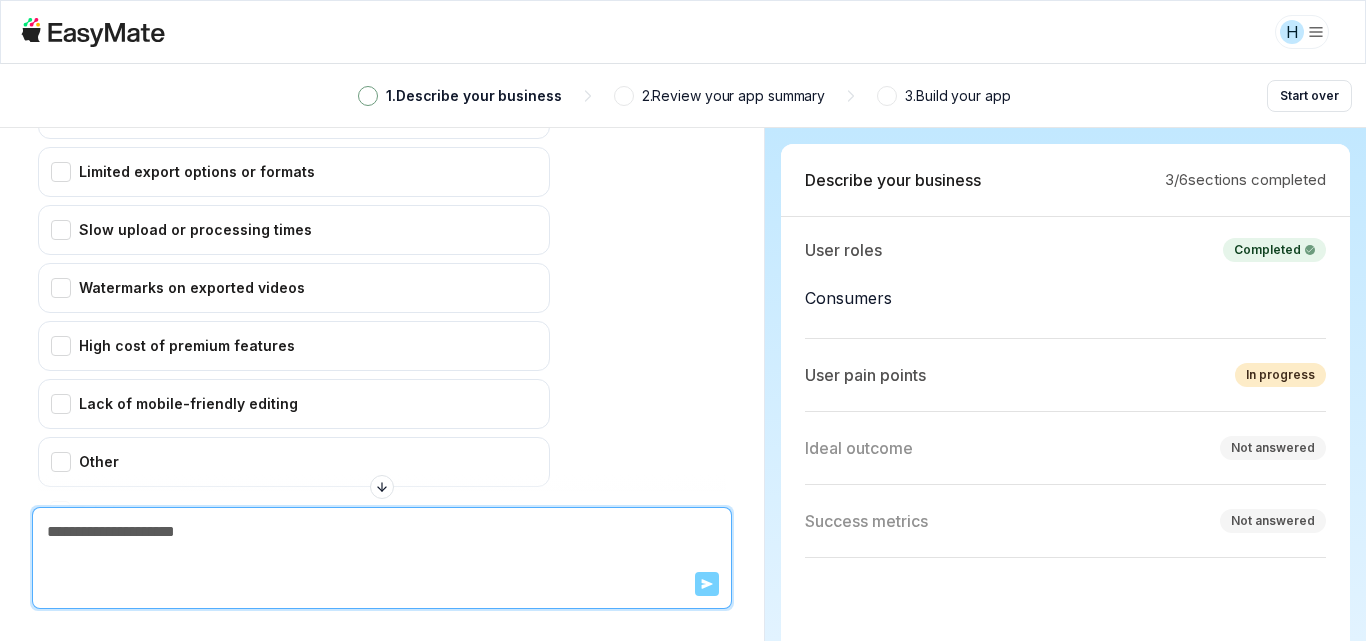 scroll, scrollTop: 5551, scrollLeft: 0, axis: vertical 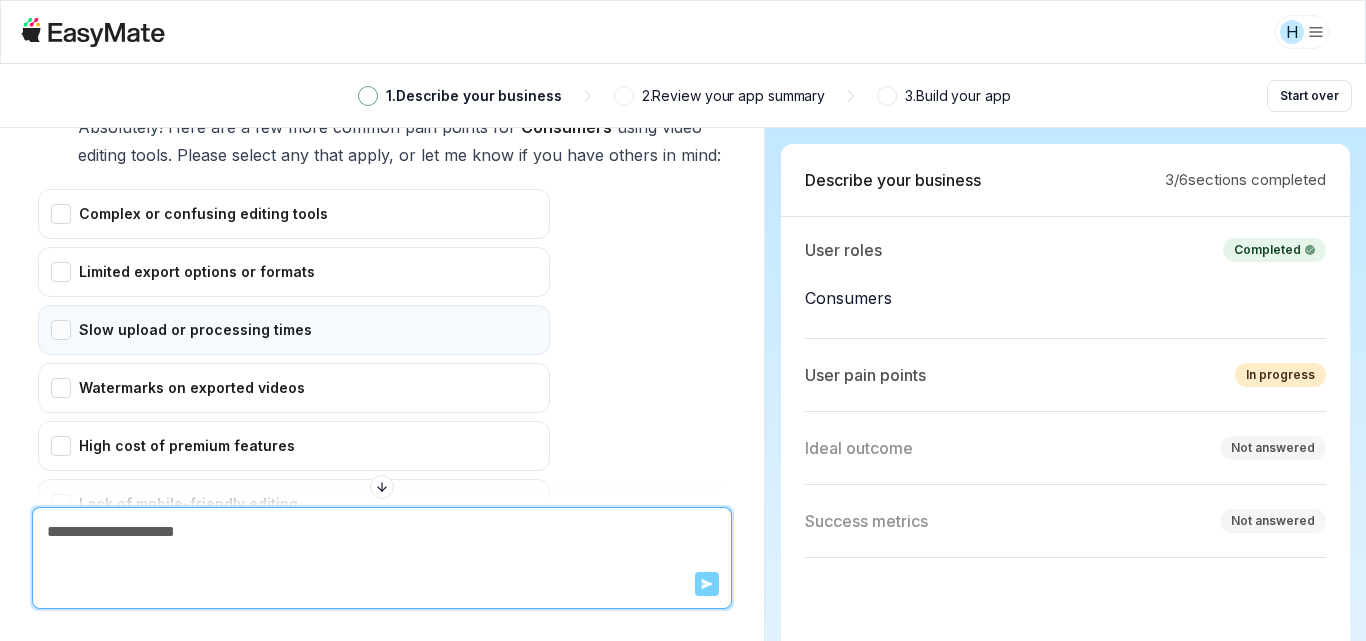 click on "Slow upload or processing times" at bounding box center [294, 330] 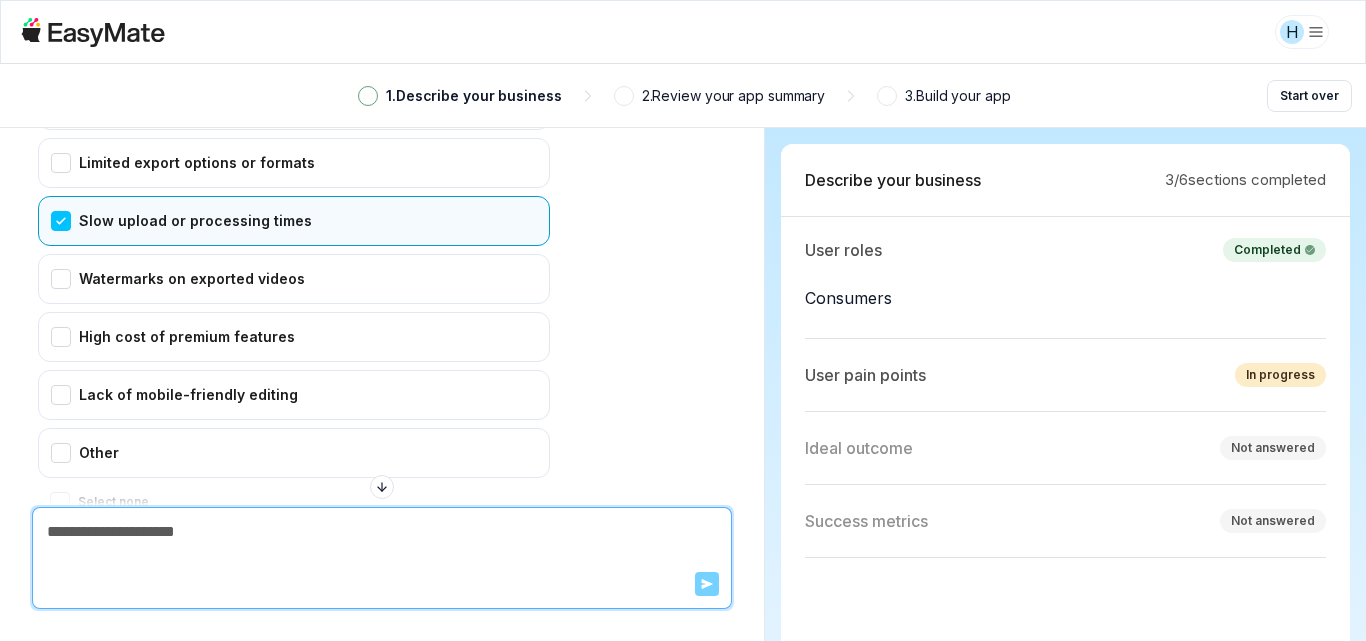 scroll, scrollTop: 5751, scrollLeft: 0, axis: vertical 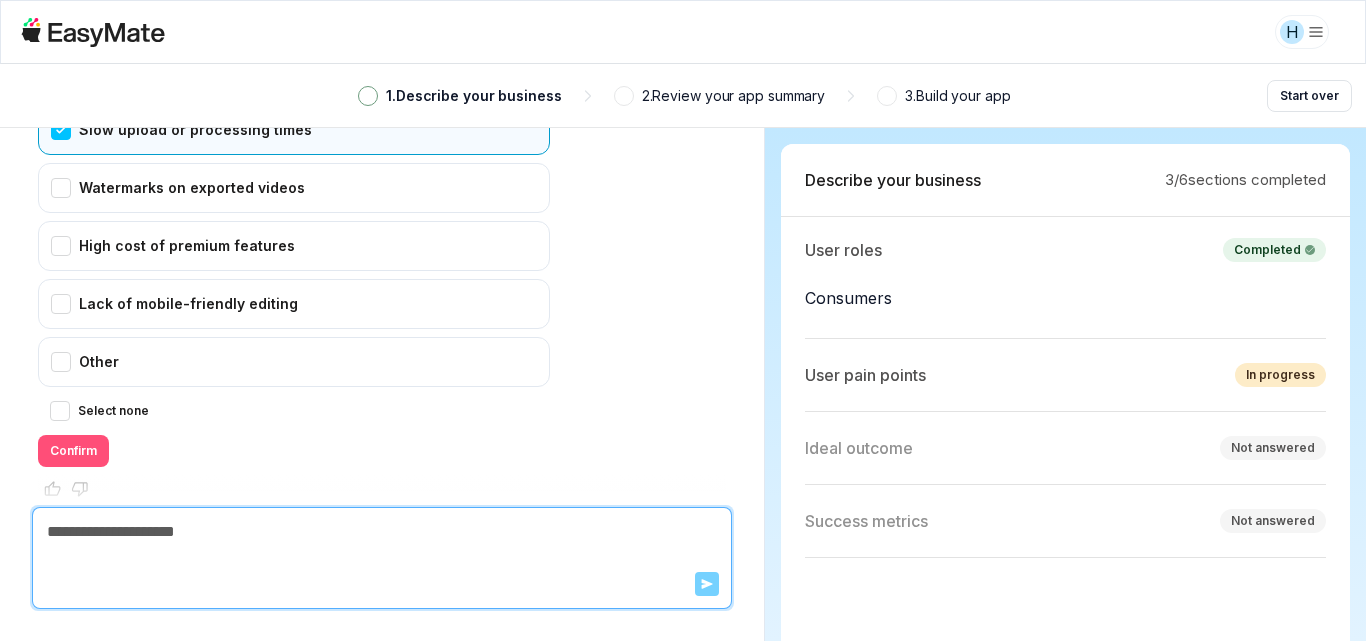 click on "Confirm" at bounding box center [73, 451] 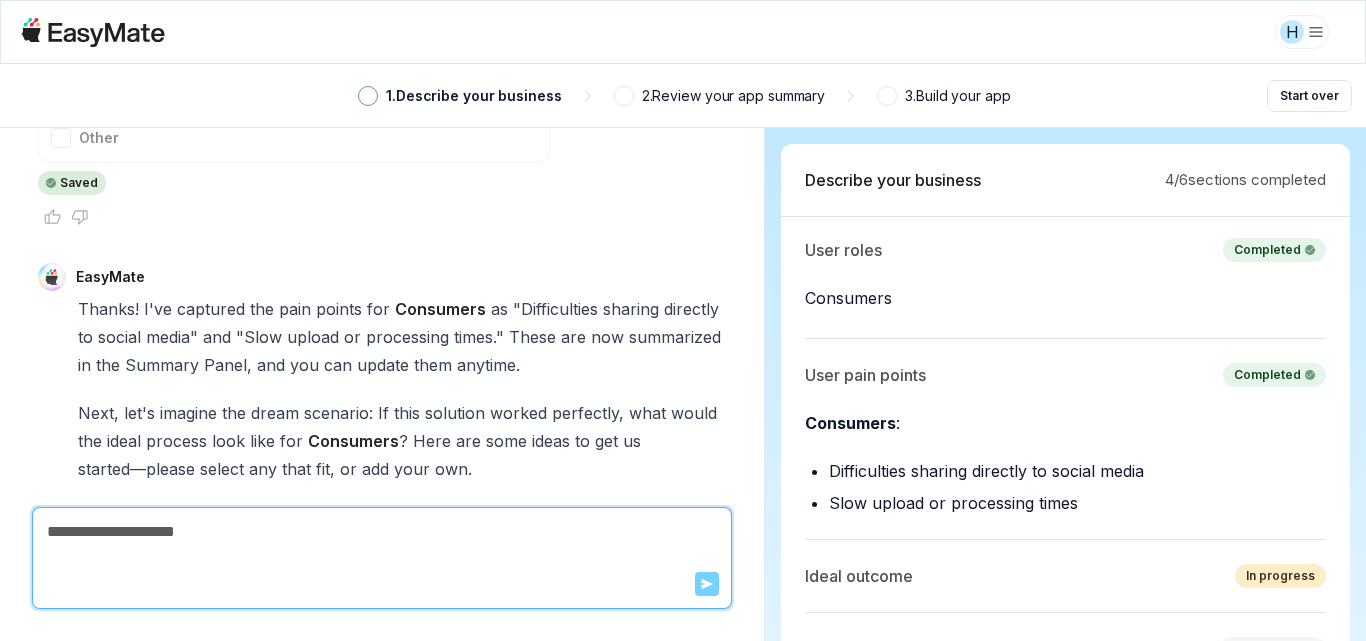 scroll, scrollTop: 6431, scrollLeft: 0, axis: vertical 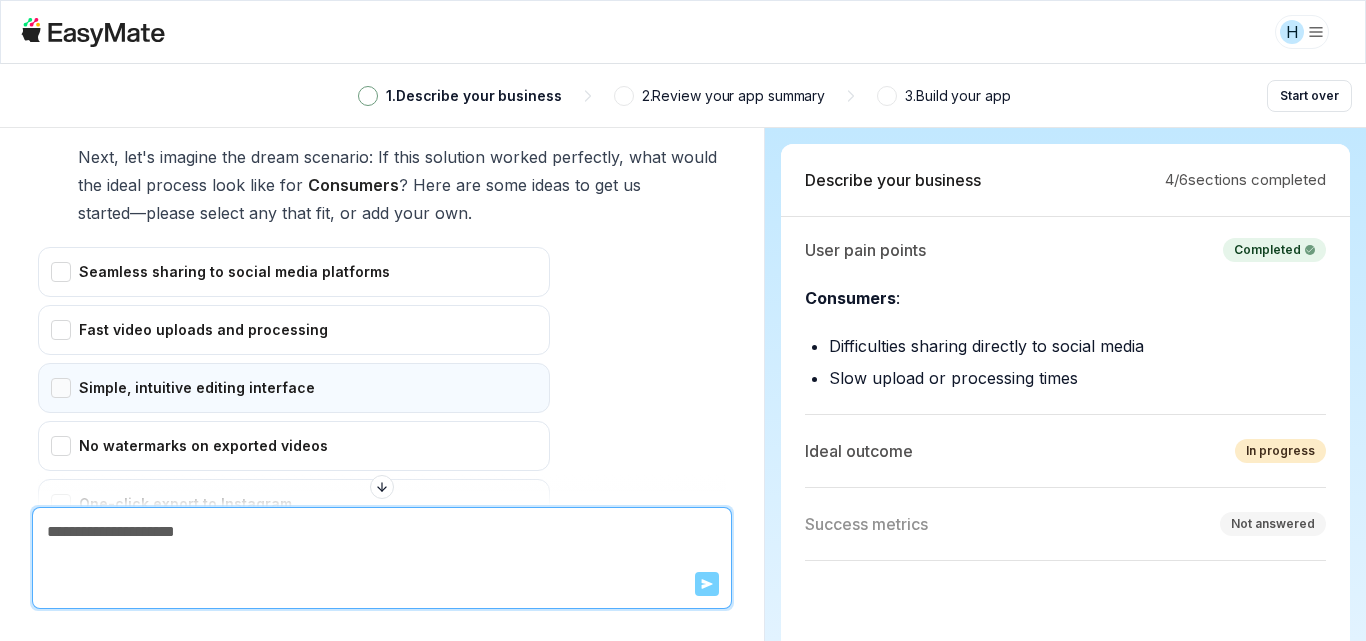 click on "Simple, intuitive editing interface" at bounding box center [294, 388] 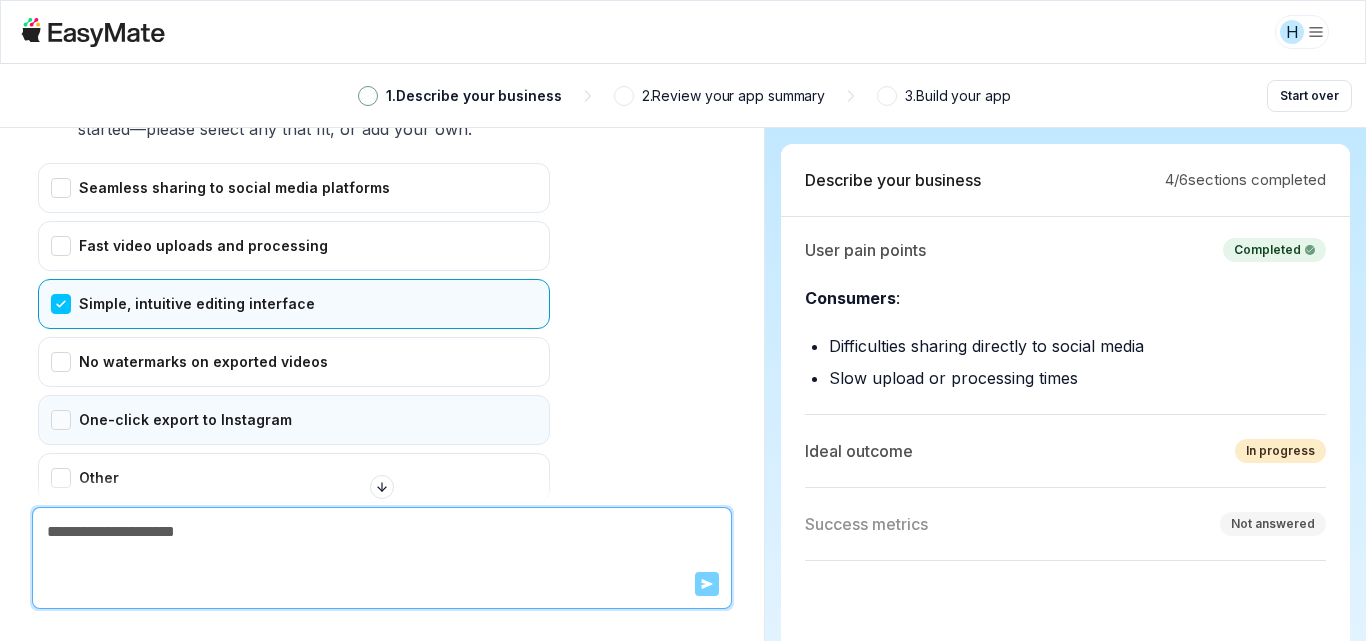 scroll, scrollTop: 6431, scrollLeft: 0, axis: vertical 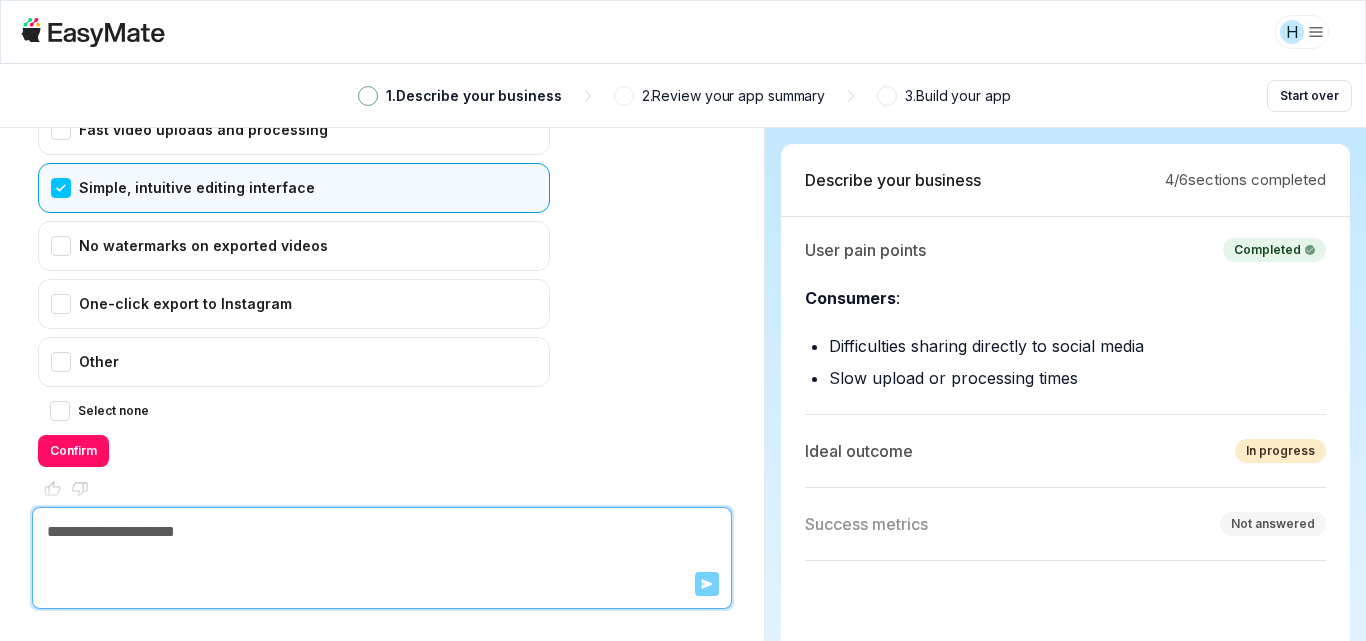 click on "Select none Confirm" at bounding box center [294, 433] 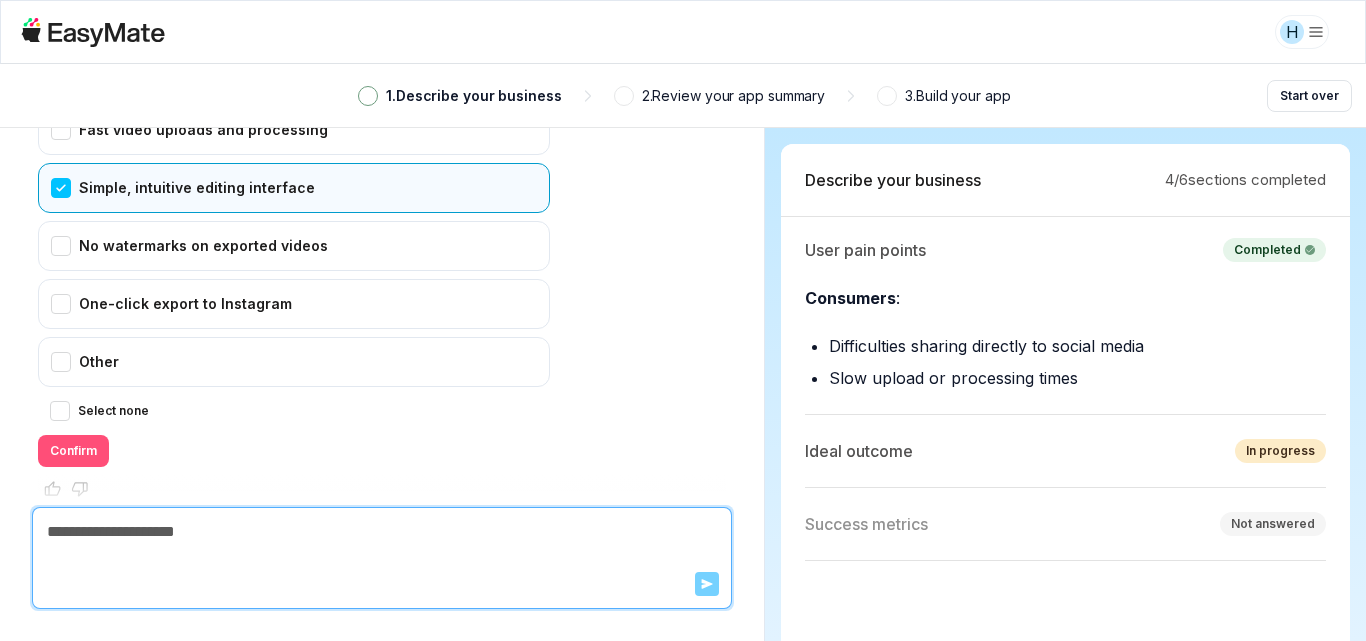 click on "Confirm" at bounding box center [73, 451] 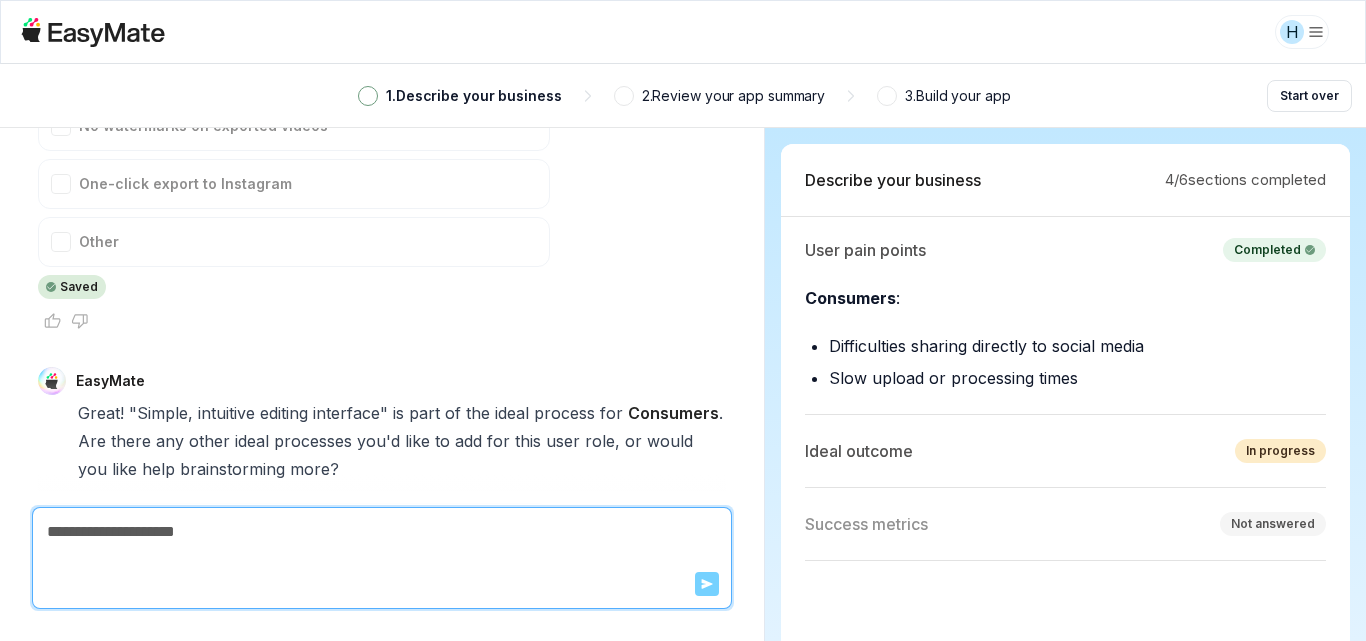 scroll, scrollTop: 6695, scrollLeft: 0, axis: vertical 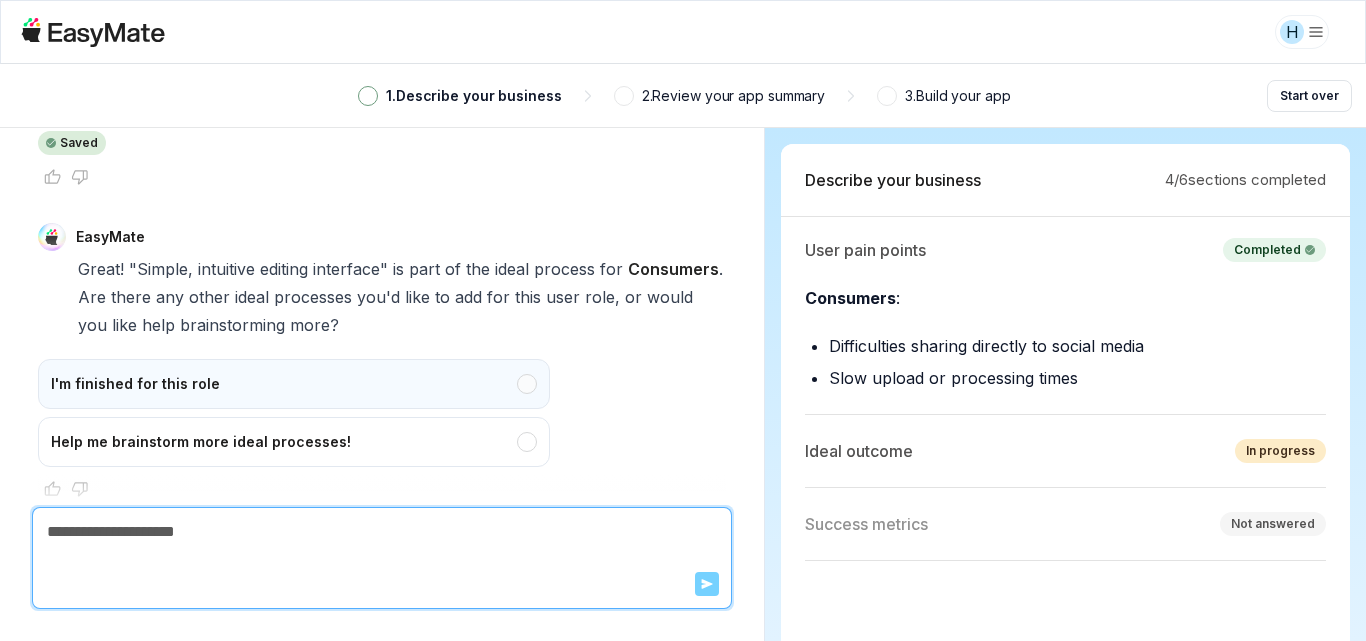 click on "I'm finished for this role" at bounding box center (294, 384) 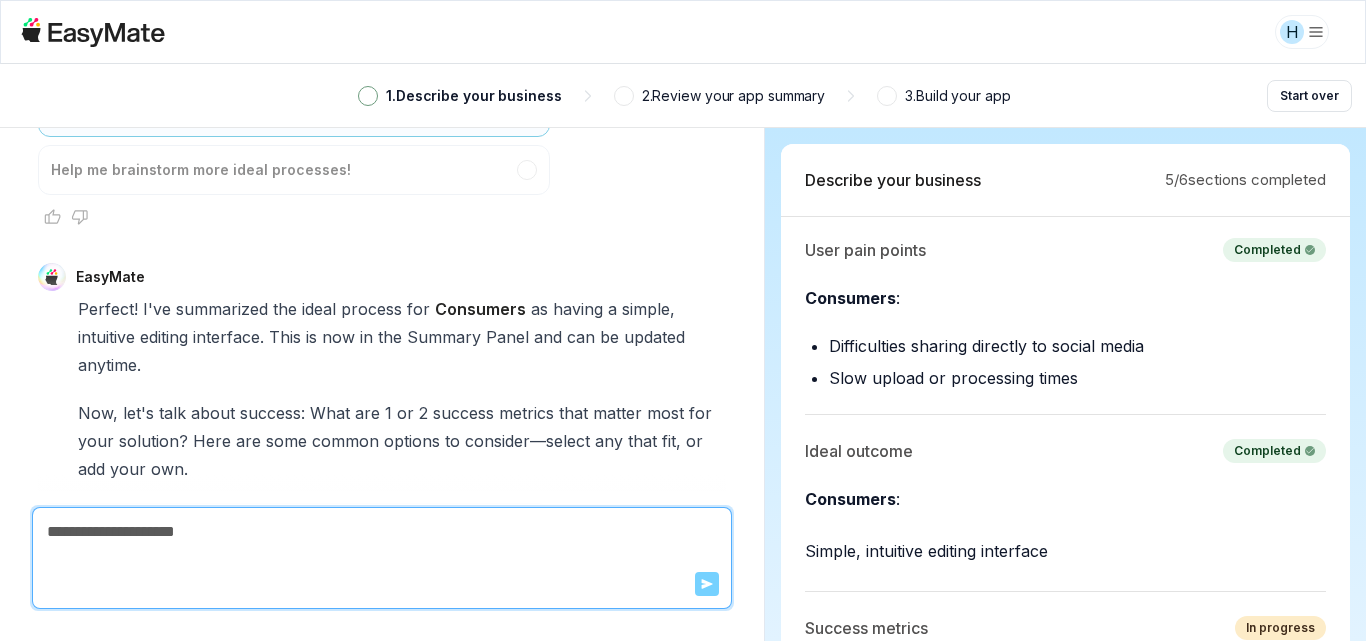 scroll, scrollTop: 7365, scrollLeft: 0, axis: vertical 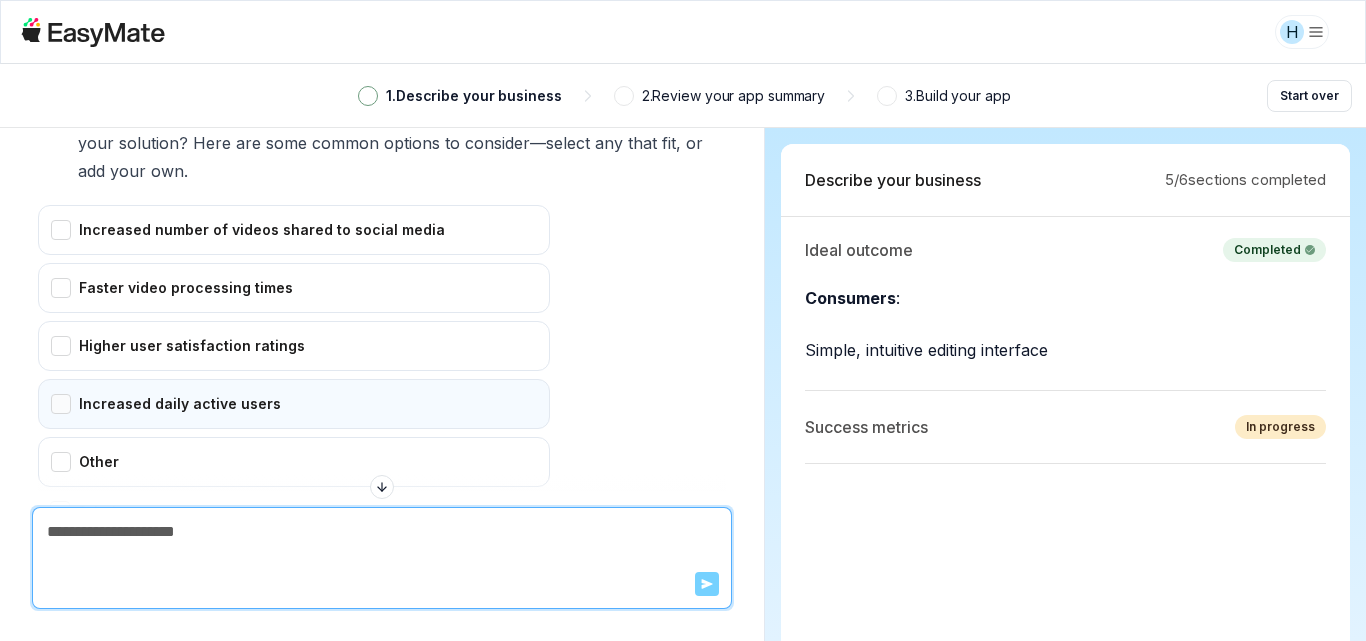 click on "Increased daily active users" at bounding box center (294, 404) 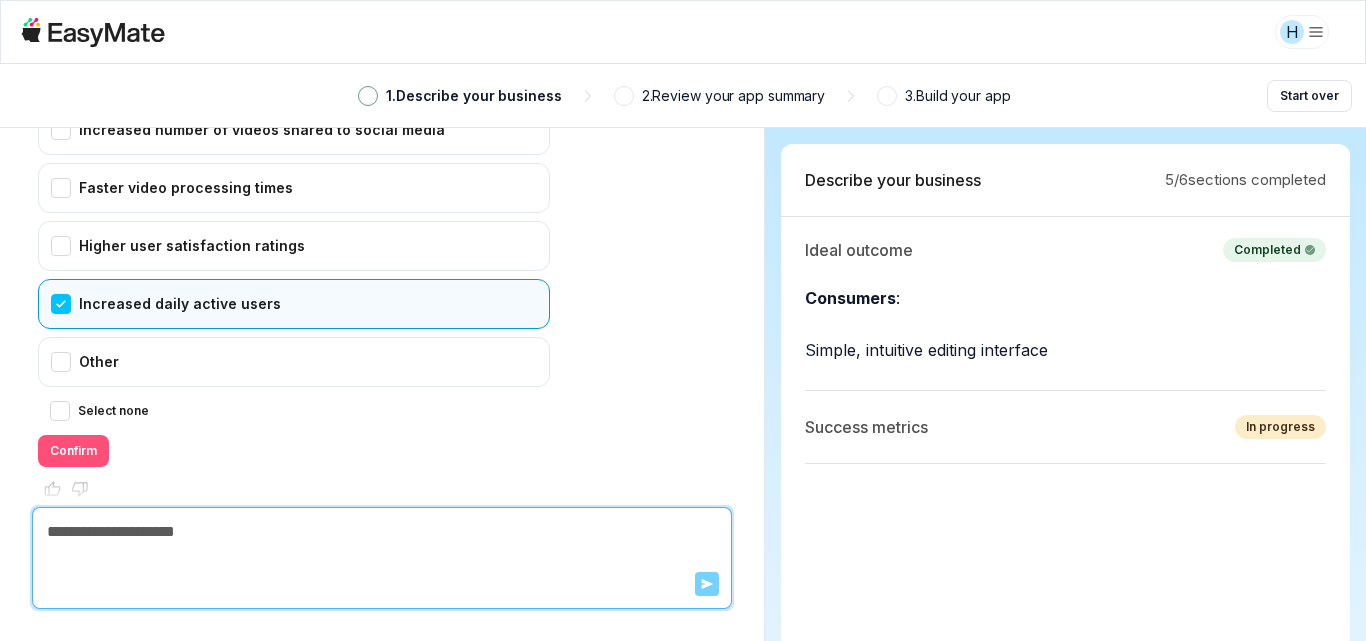 click on "Confirm" at bounding box center [73, 451] 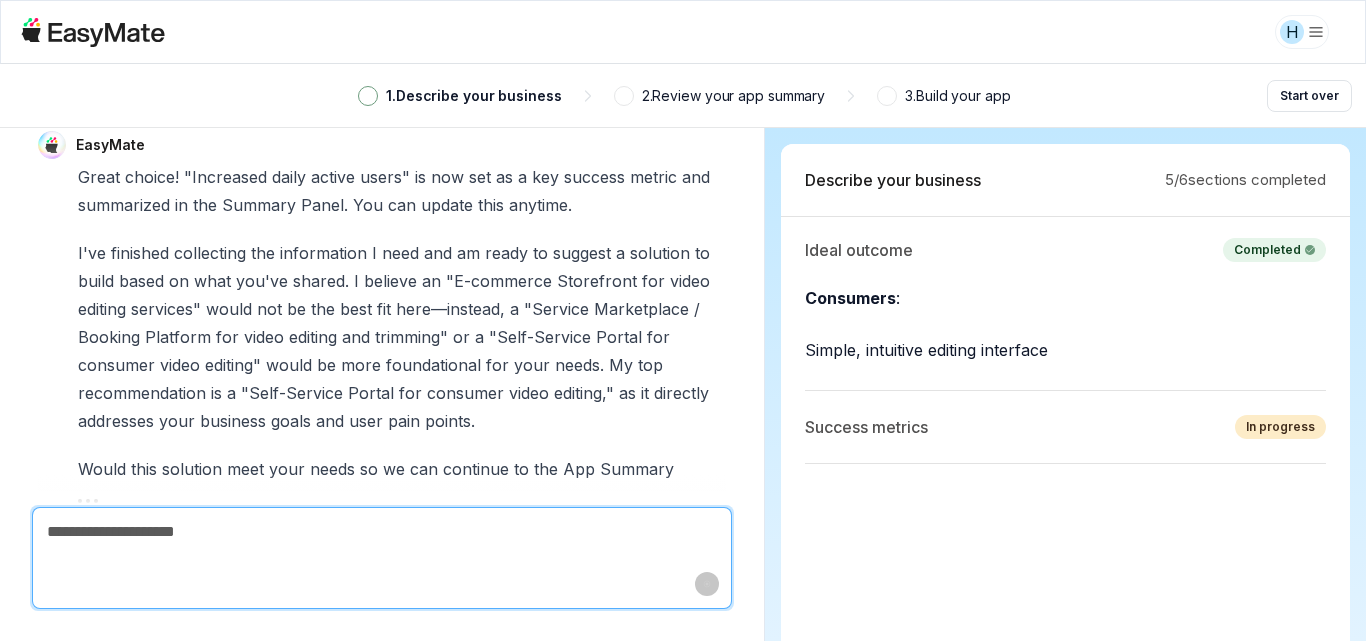 scroll, scrollTop: 7749, scrollLeft: 0, axis: vertical 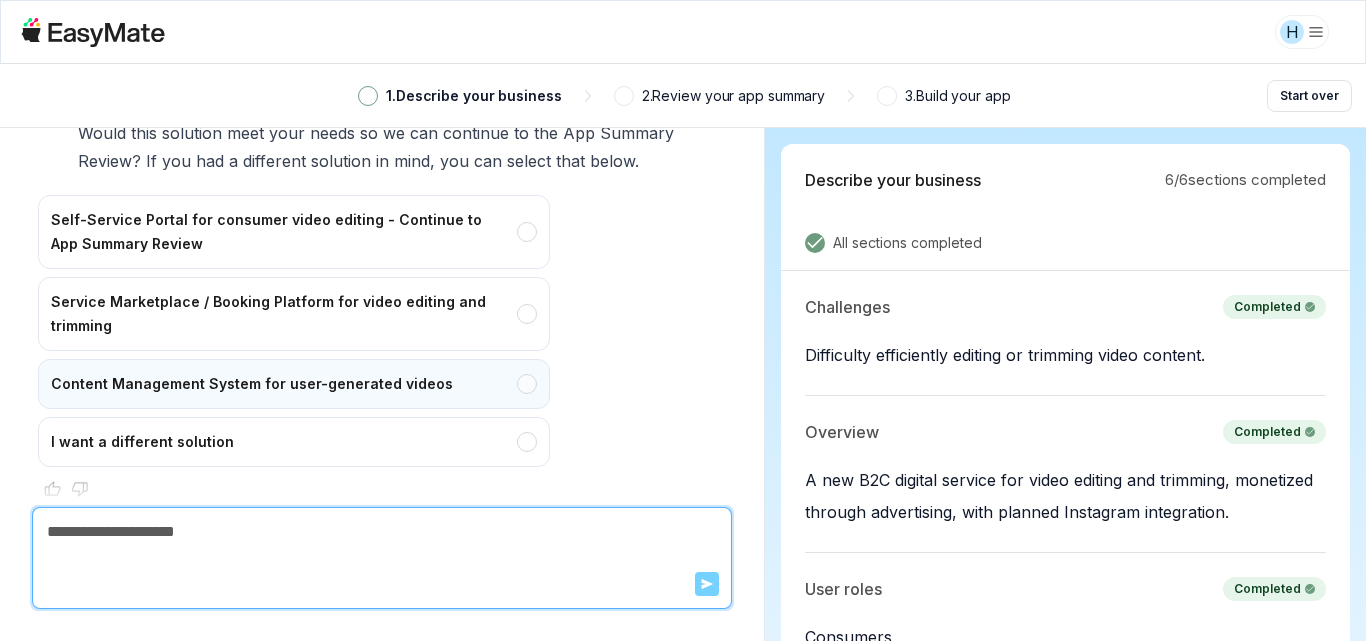 click on "Content Management System for user-generated videos" at bounding box center [294, 384] 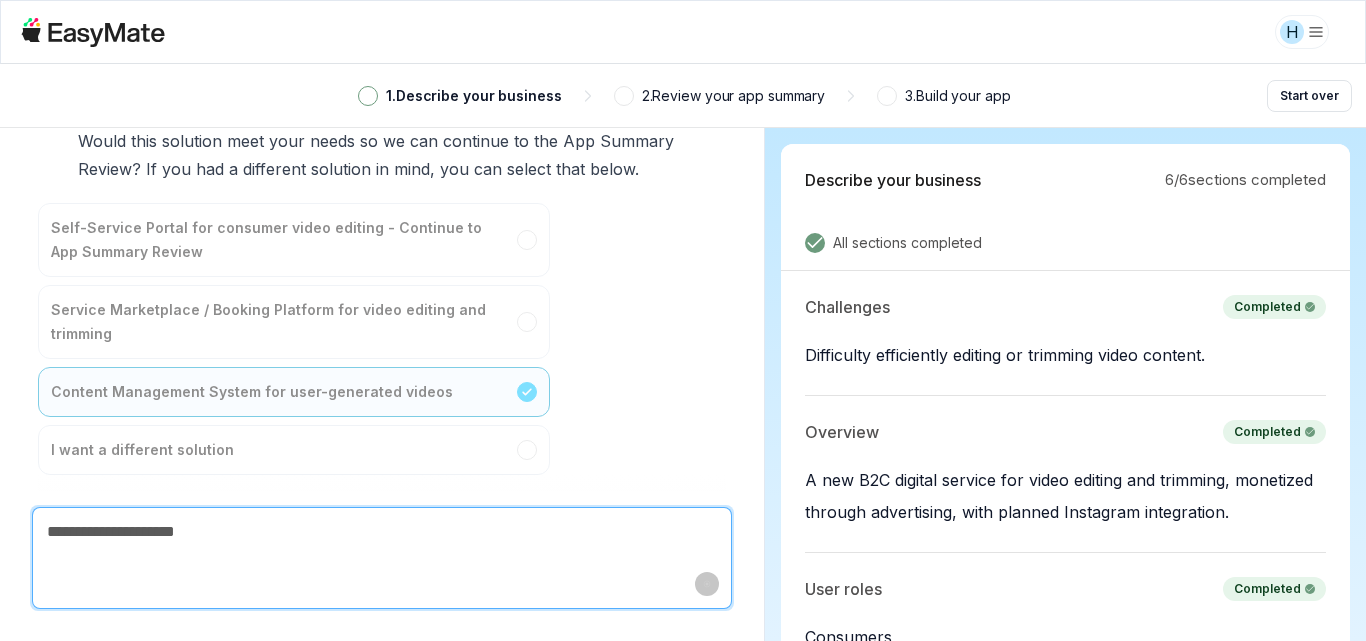 scroll, scrollTop: 8021, scrollLeft: 0, axis: vertical 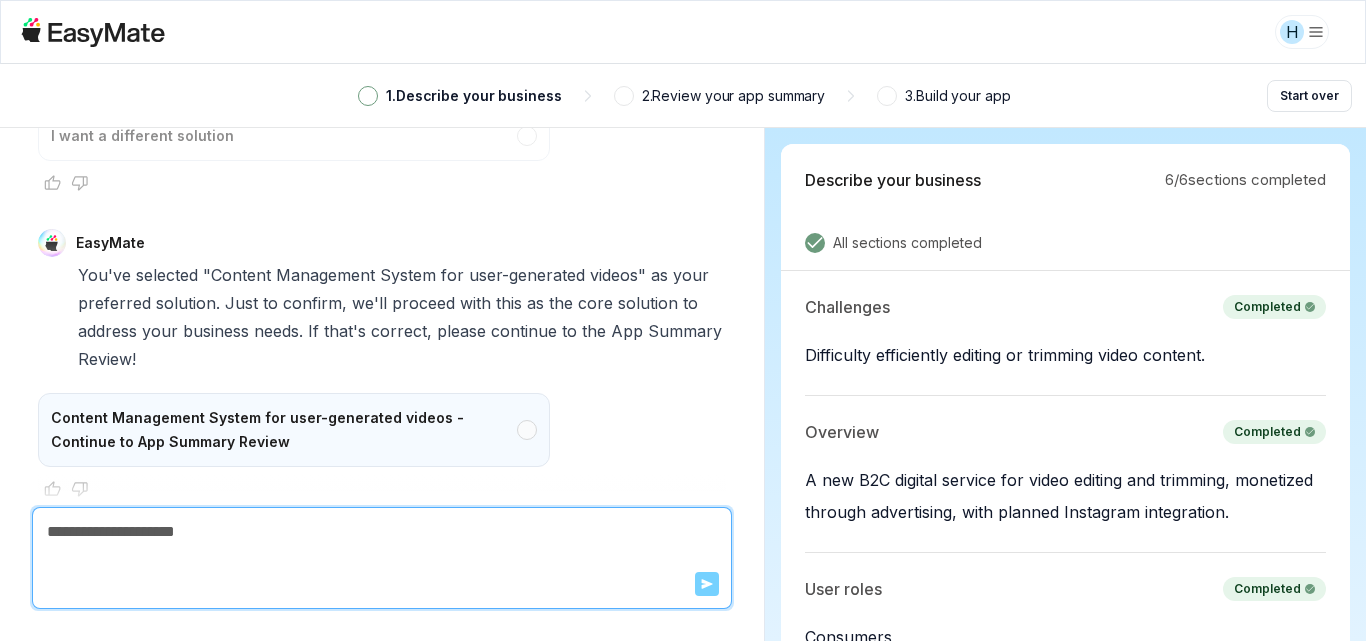 click on "Content Management System for user-generated videos - Continue to App Summary Review" at bounding box center (294, 430) 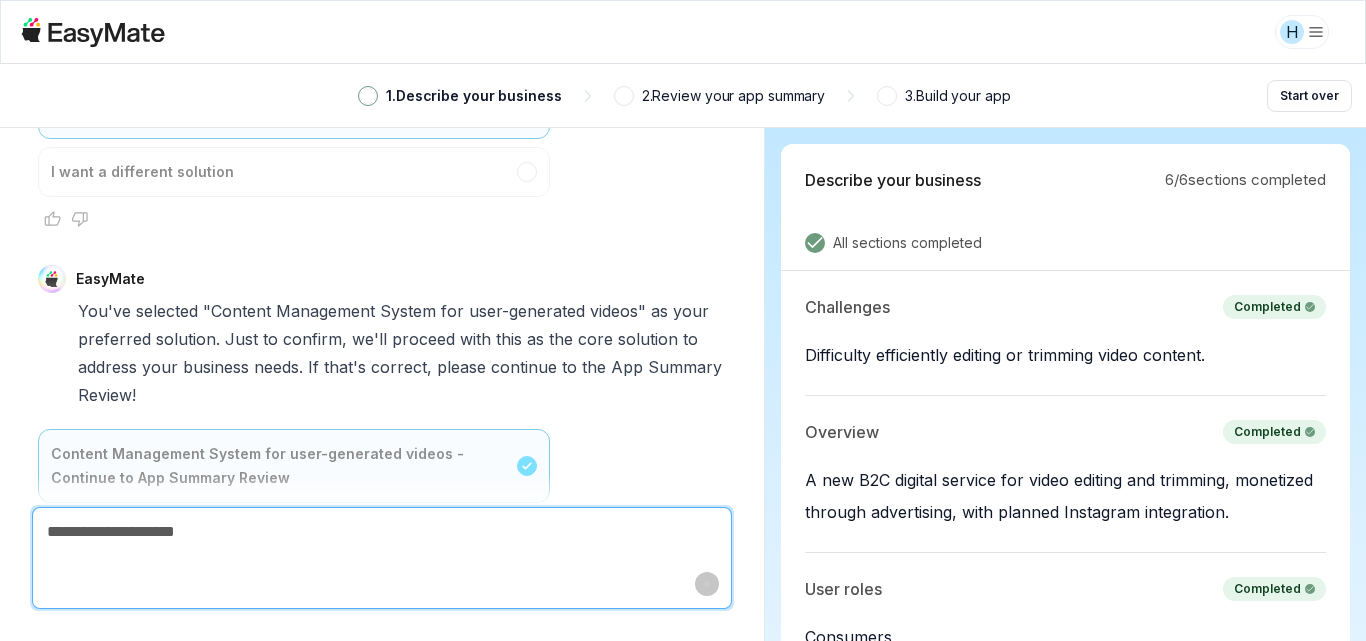 type on "*" 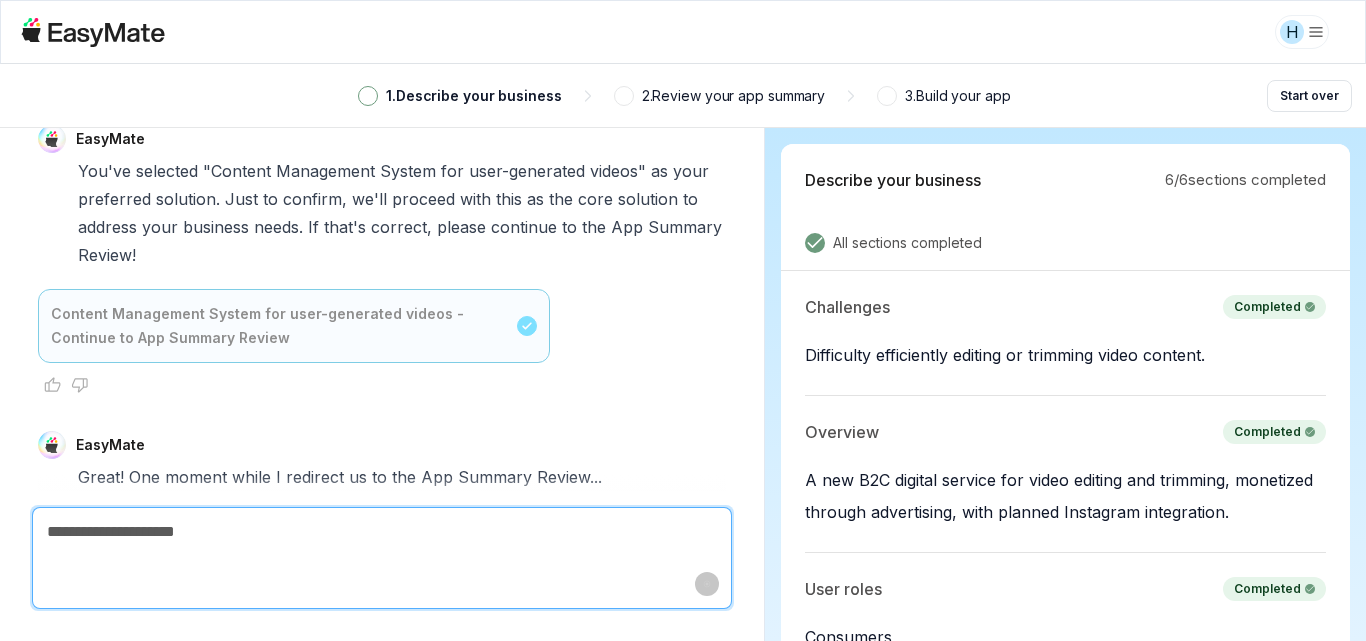 scroll, scrollTop: 8475, scrollLeft: 0, axis: vertical 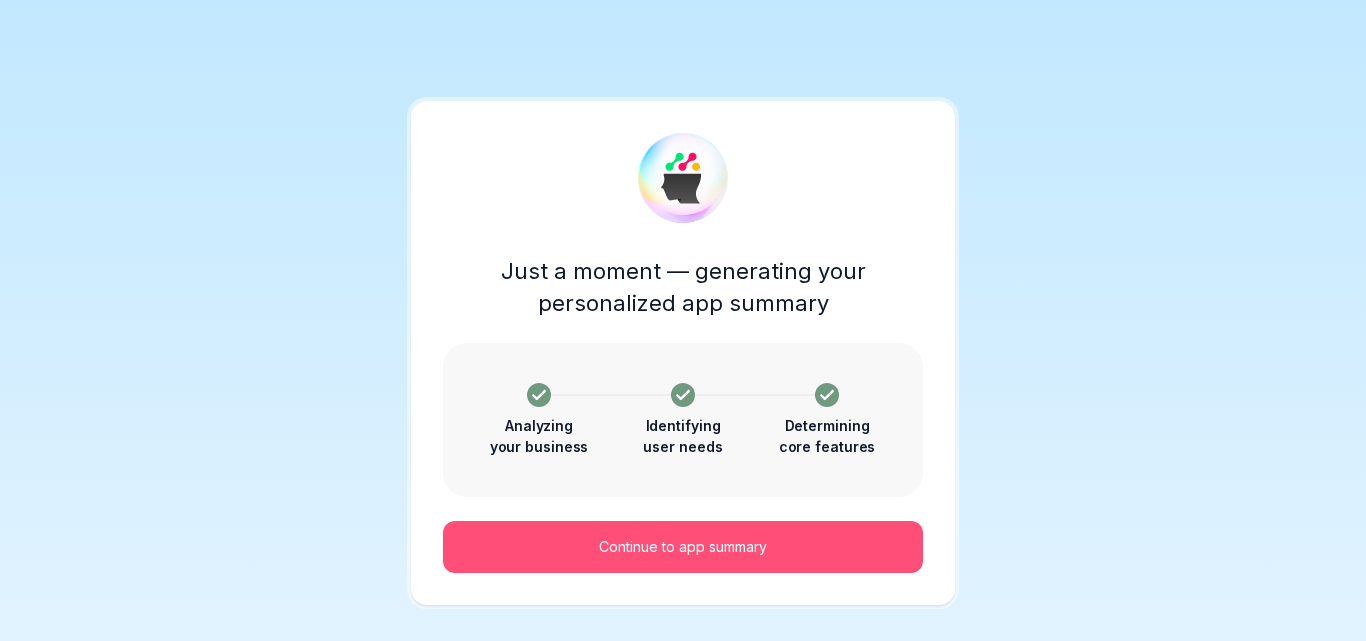 click on "Continue to app summary" at bounding box center (683, 547) 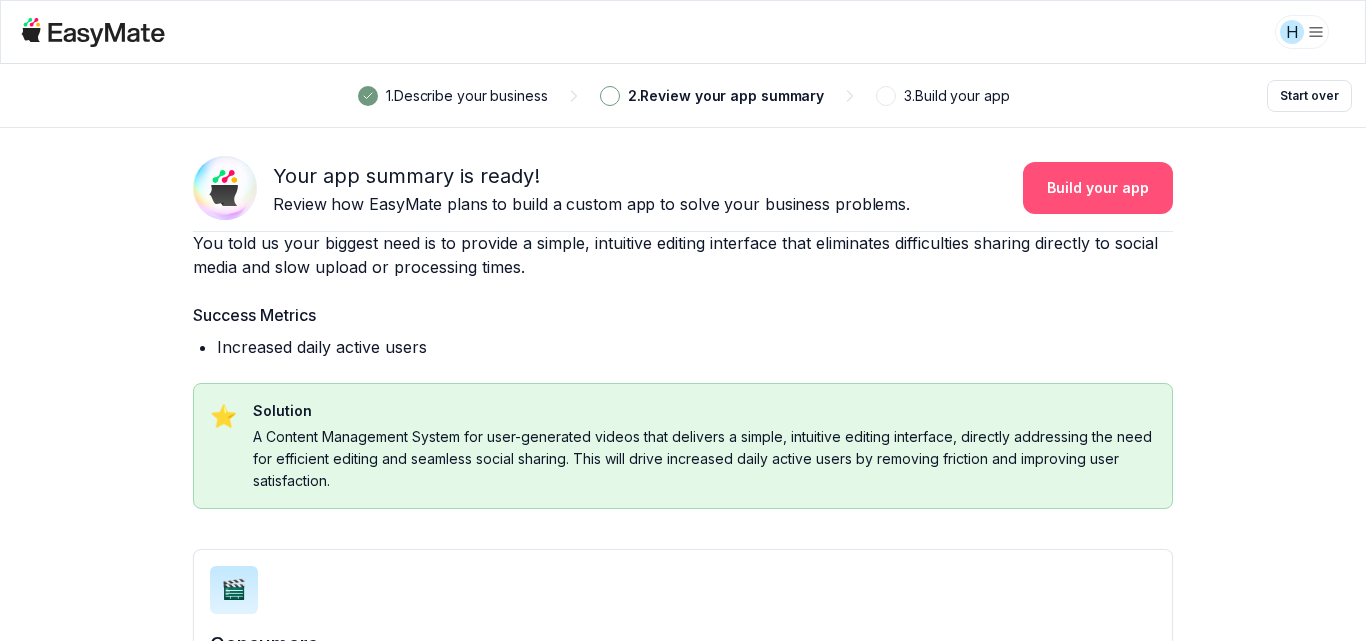 scroll, scrollTop: 390, scrollLeft: 0, axis: vertical 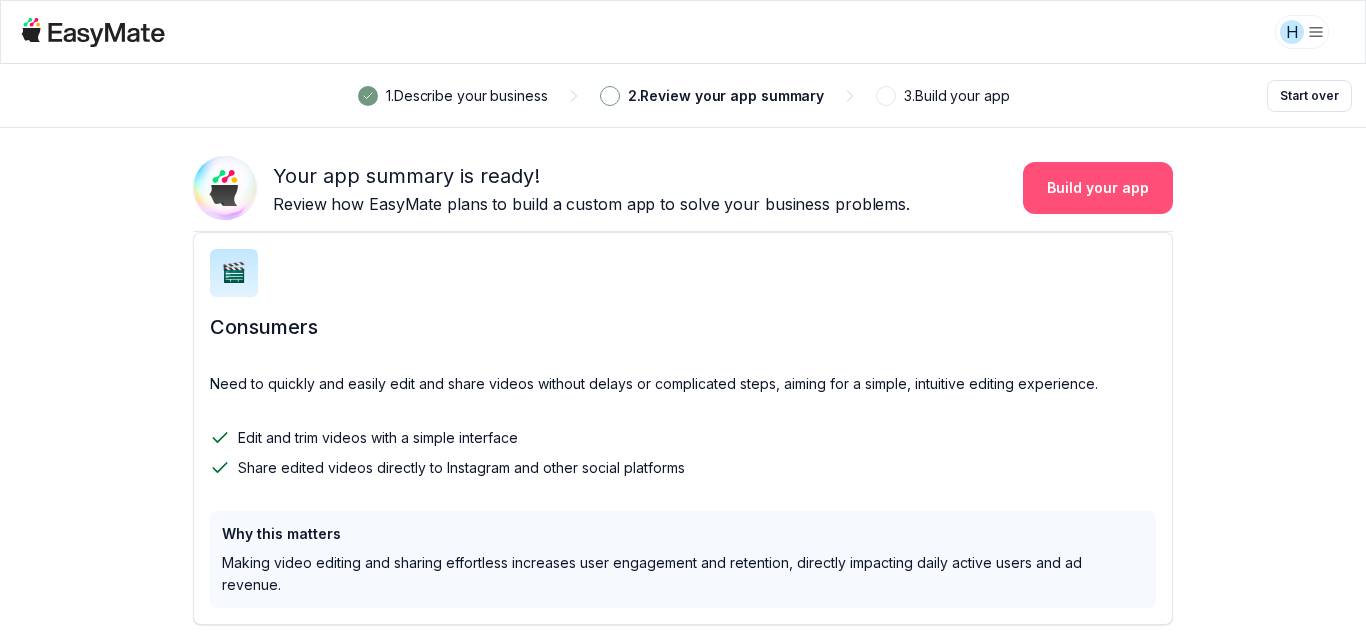 click on "Build your app" at bounding box center [1098, 188] 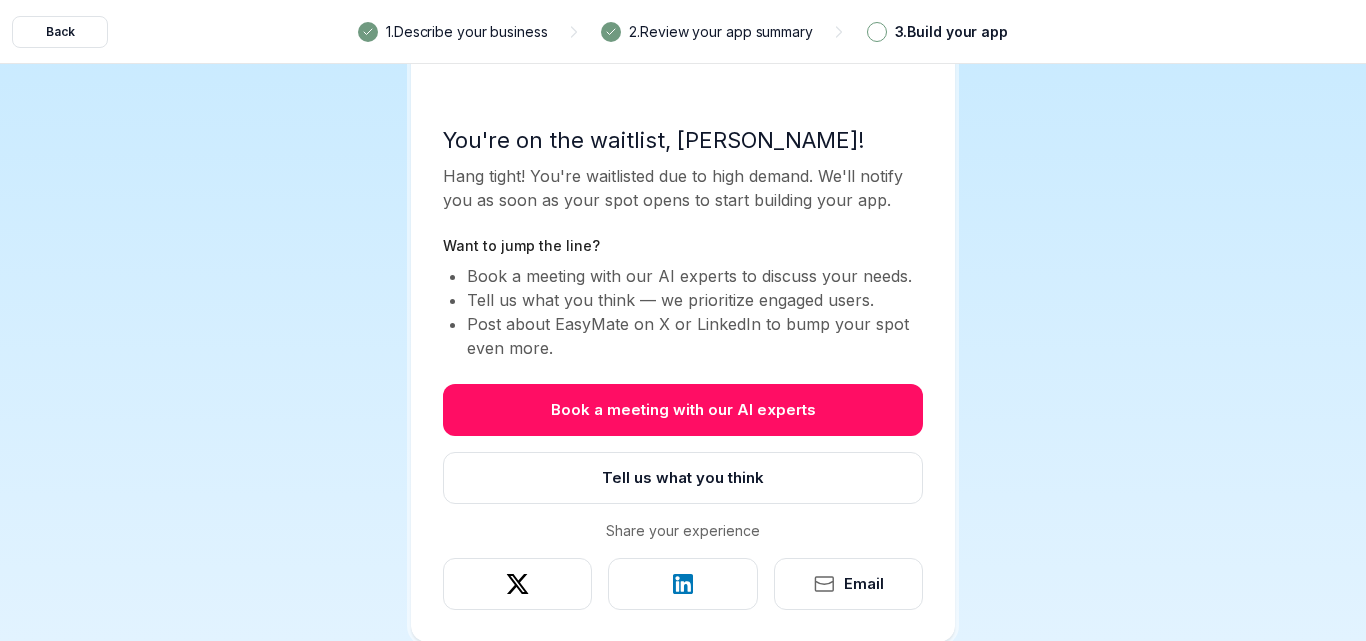 scroll, scrollTop: 141, scrollLeft: 0, axis: vertical 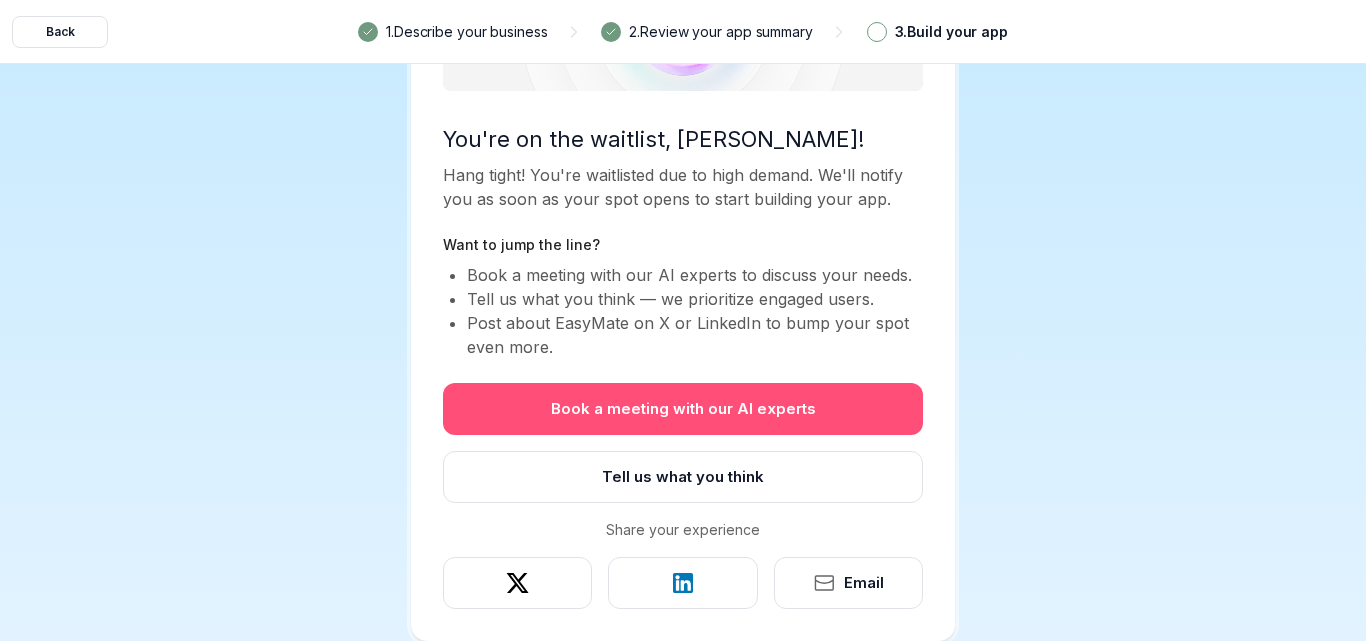 click on "Book a meeting with our AI experts" at bounding box center [683, 409] 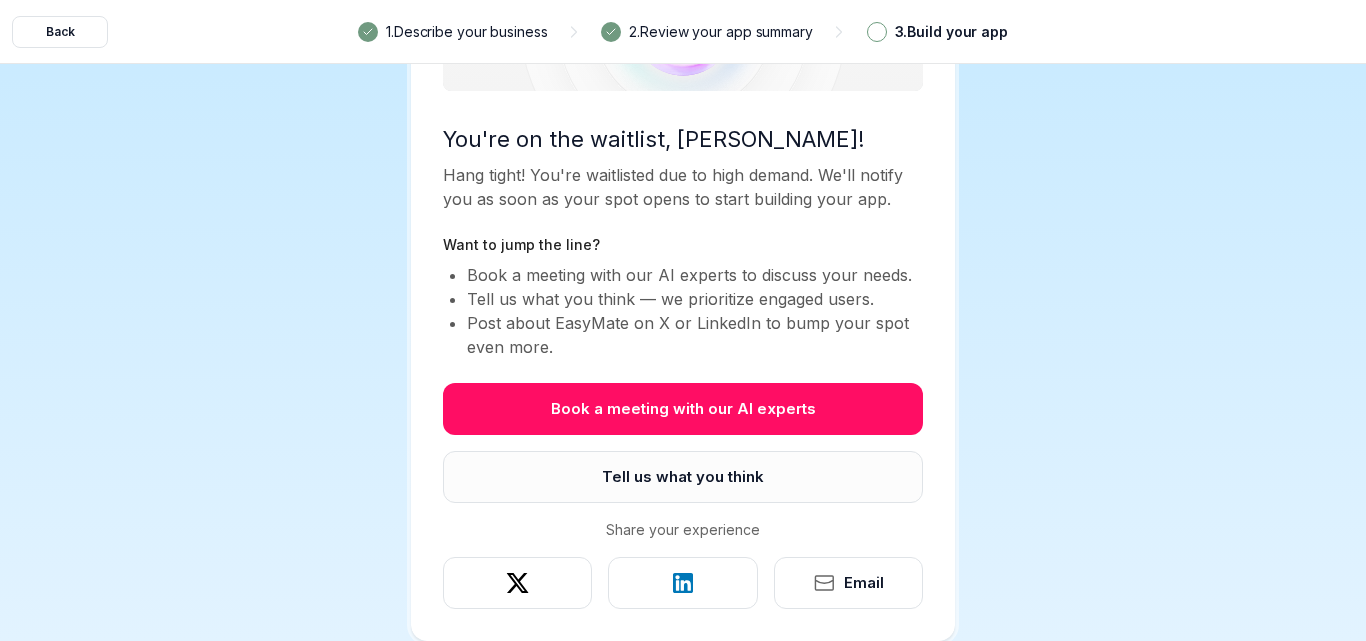 click on "Tell us what you think" at bounding box center (683, 477) 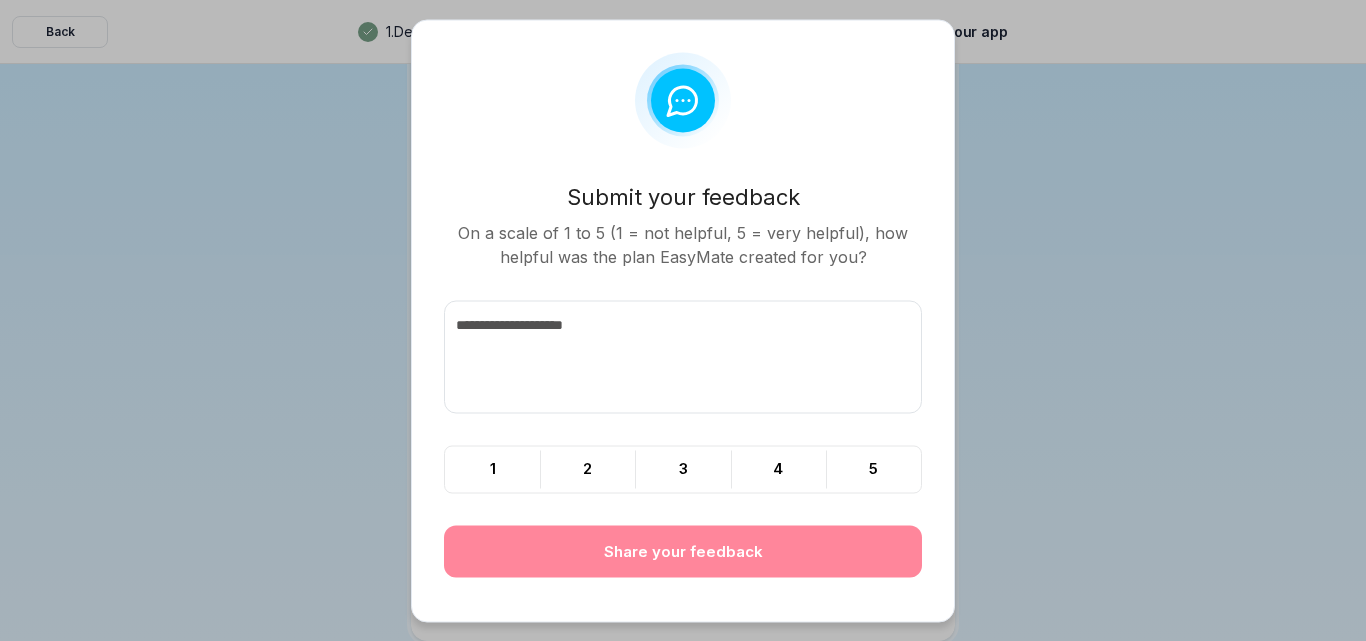 click at bounding box center [683, 356] 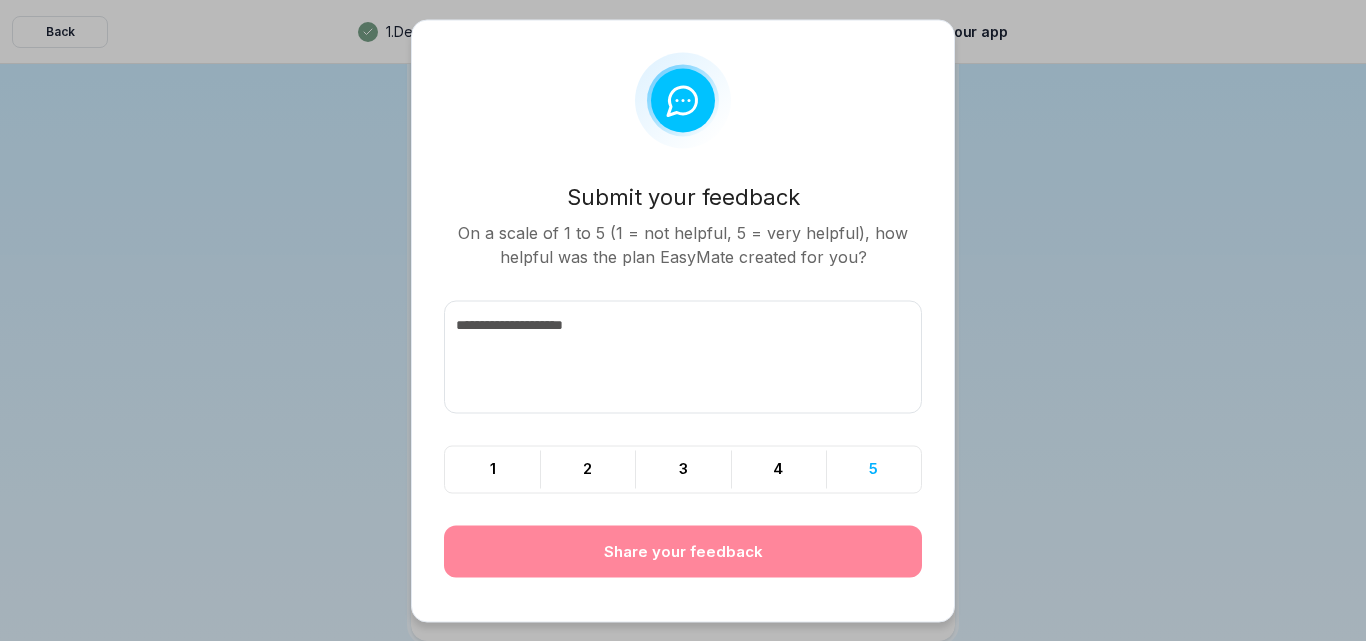 click on "5" at bounding box center [873, 469] 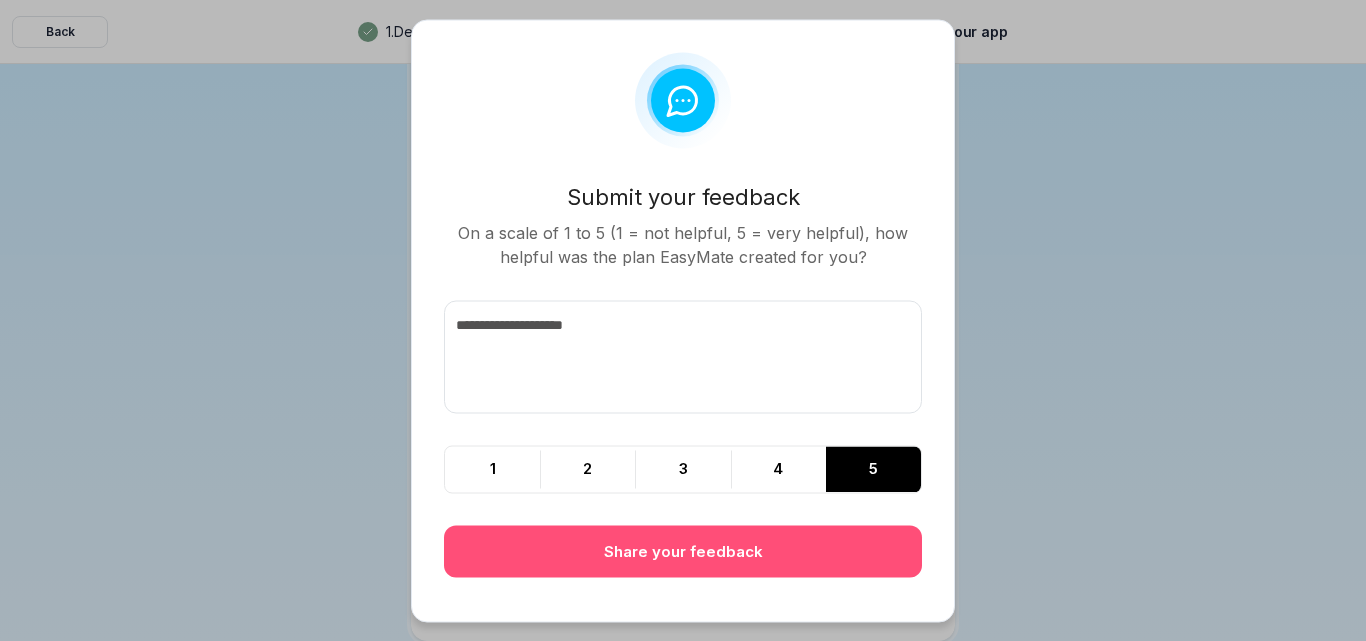click on "Share your feedback" at bounding box center [683, 551] 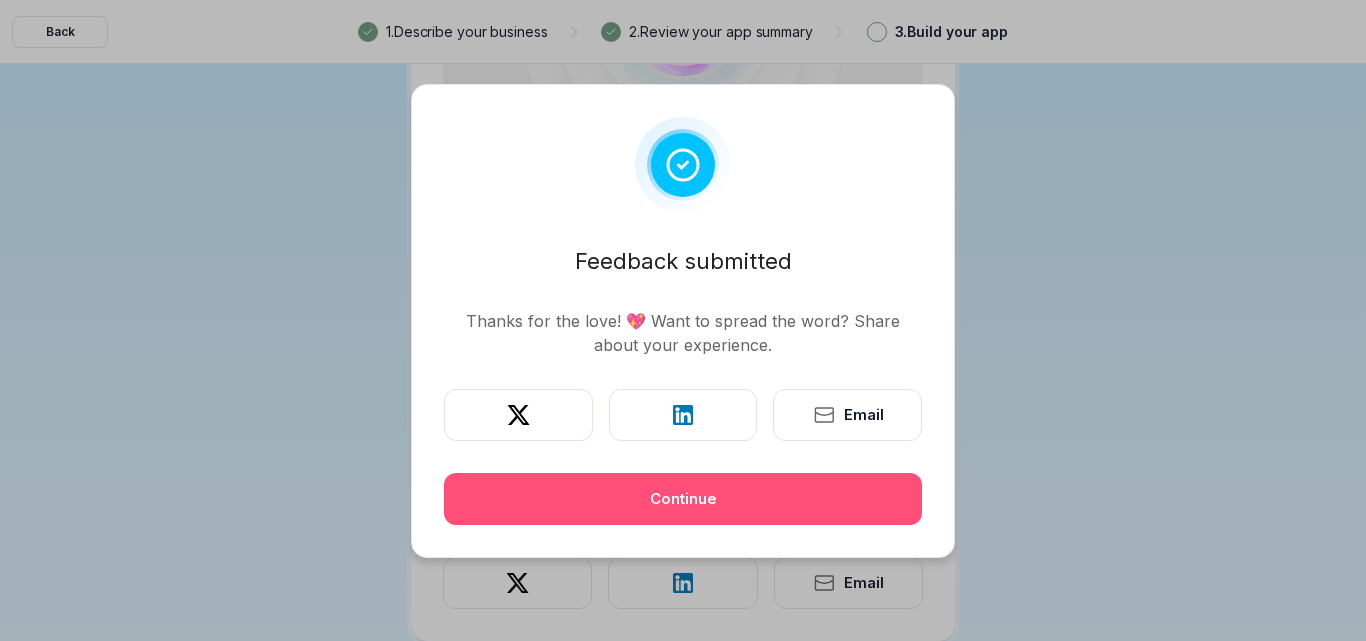click on "Continue" at bounding box center (683, 499) 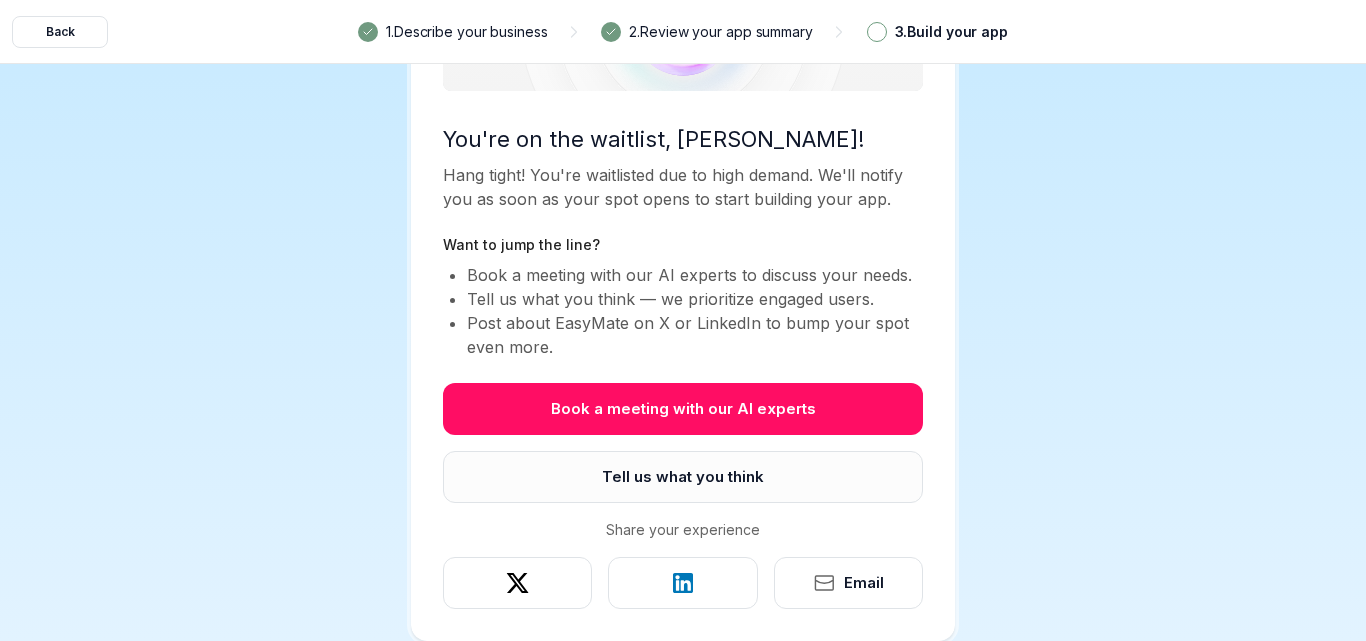 click on "Tell us what you think" at bounding box center [683, 477] 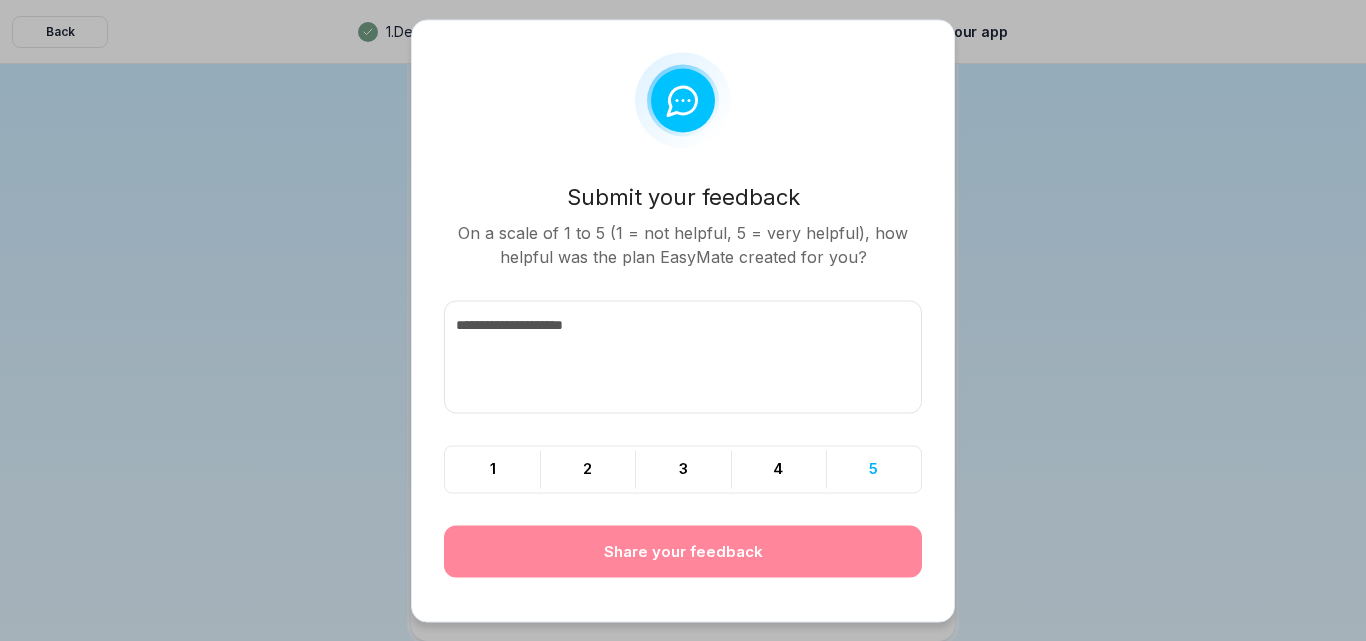 click on "5" at bounding box center (873, 469) 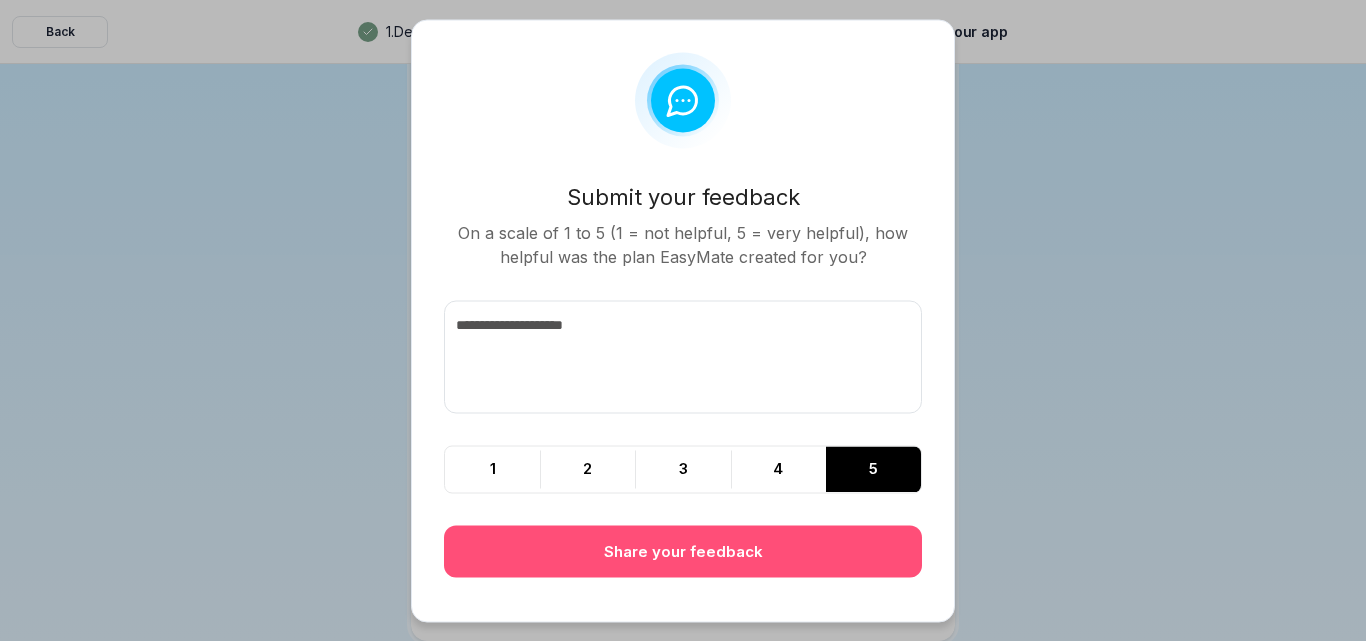 click on "Share your feedback" at bounding box center [683, 551] 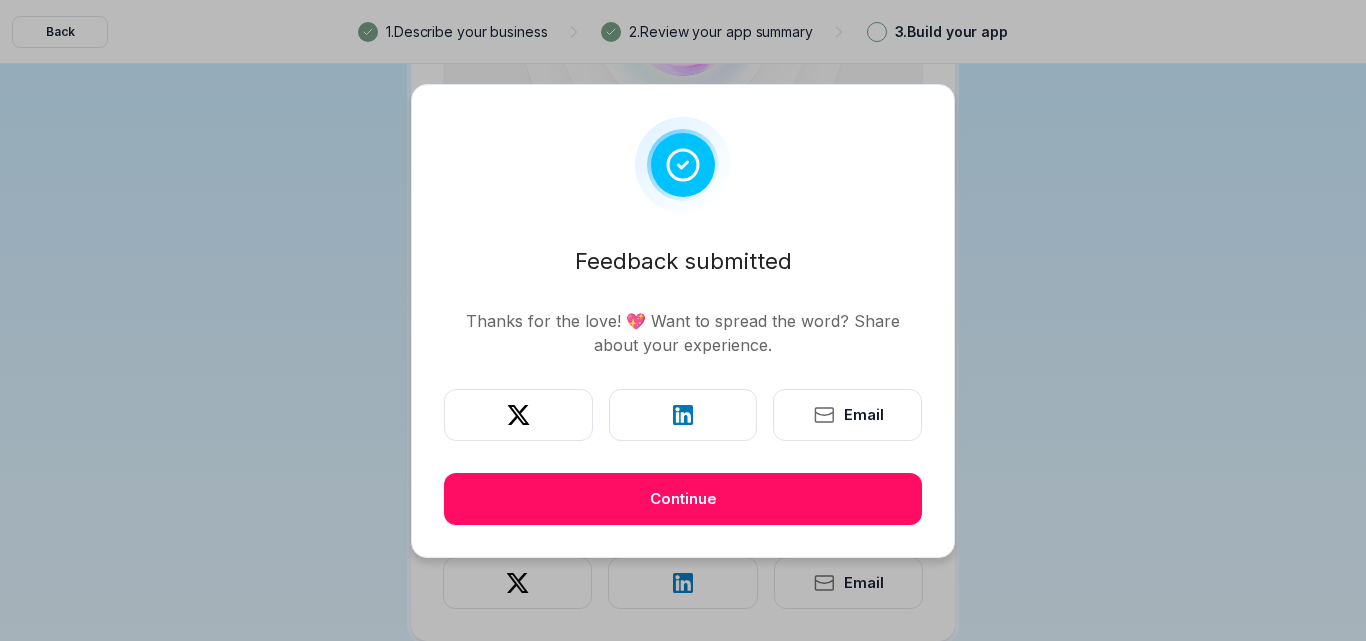 click on "Feedback submitted Thanks for the love! 💖 Want to spread the word? Share about your experience. Email Continue" at bounding box center [683, 321] 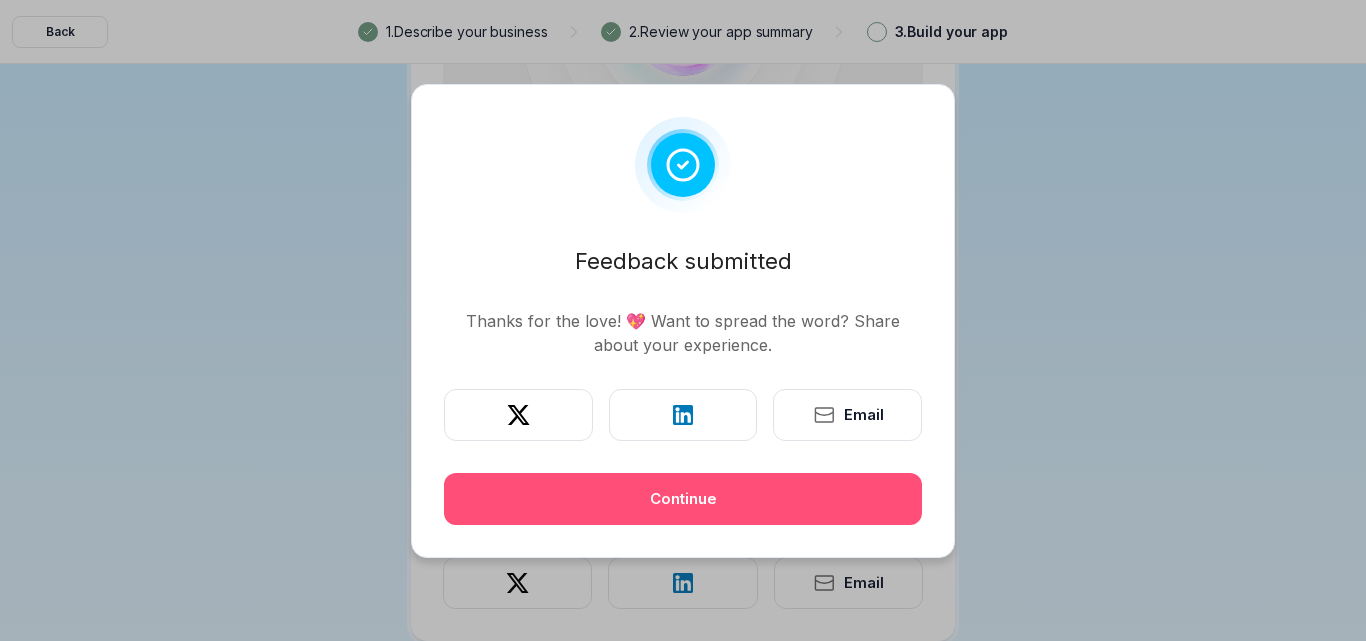 click on "Continue" at bounding box center (683, 499) 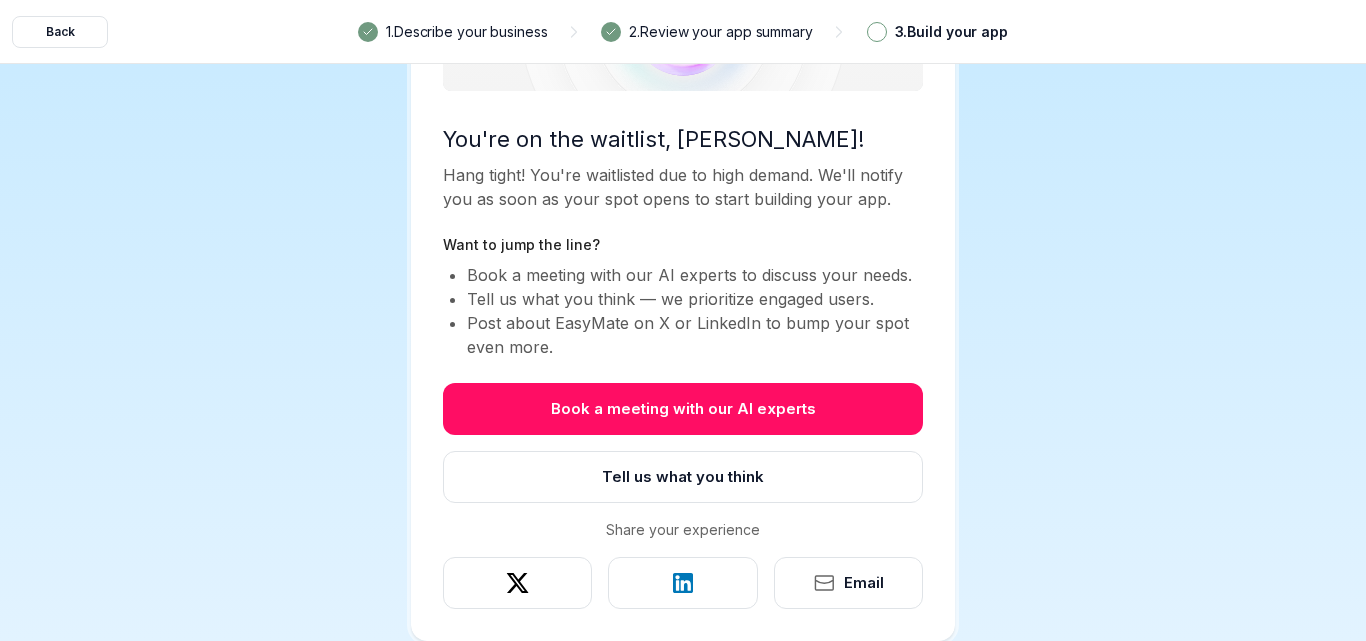 click on "3 .  Build your app" at bounding box center (937, 32) 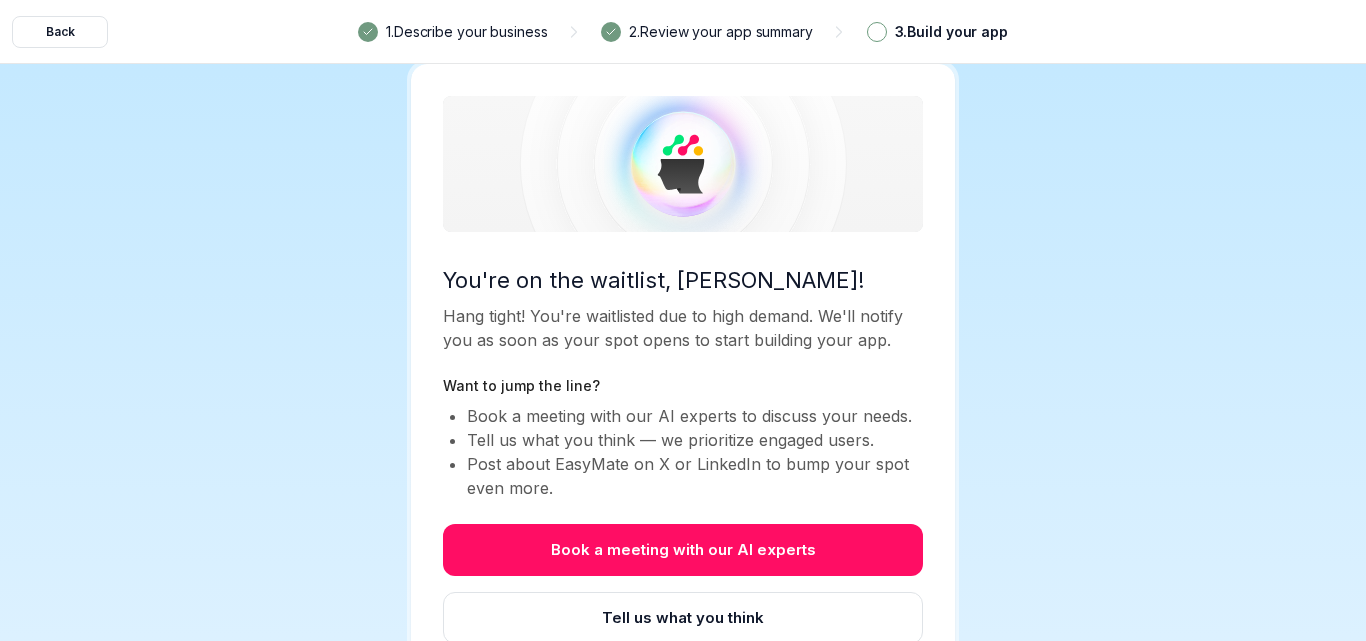 scroll, scrollTop: 141, scrollLeft: 0, axis: vertical 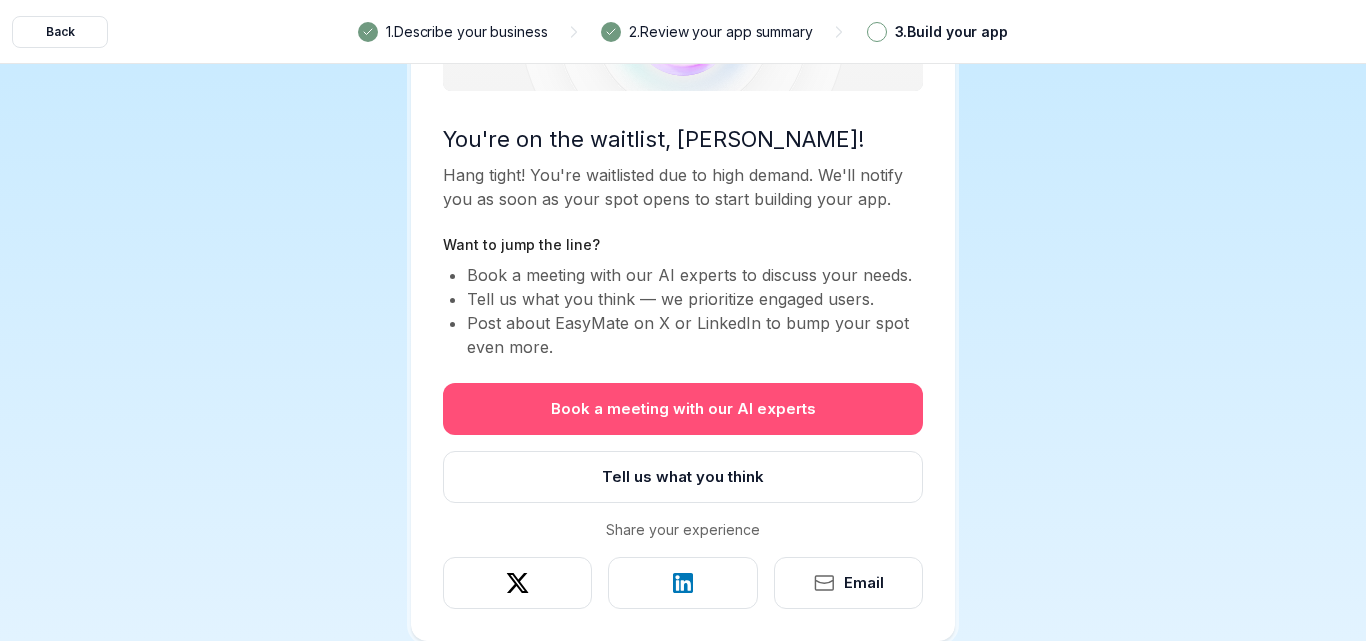 click on "Book a meeting with our AI experts" at bounding box center [683, 409] 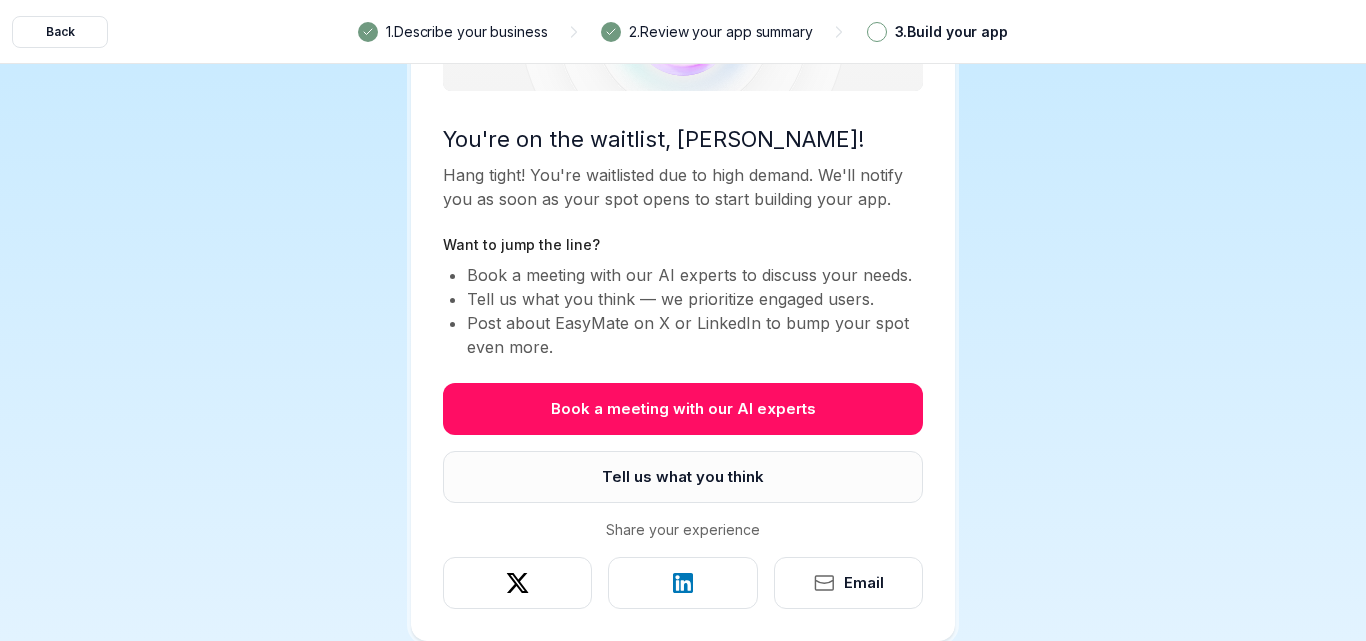 click on "Tell us what you think" at bounding box center [683, 477] 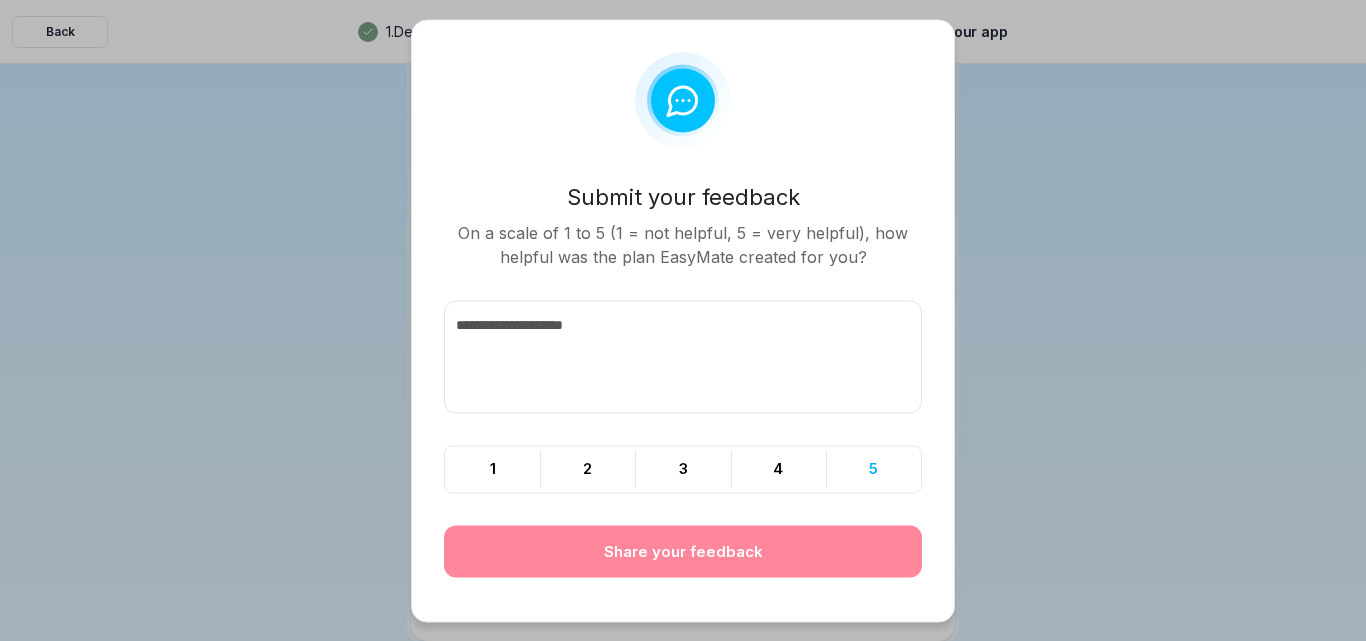 click on "5" at bounding box center [873, 469] 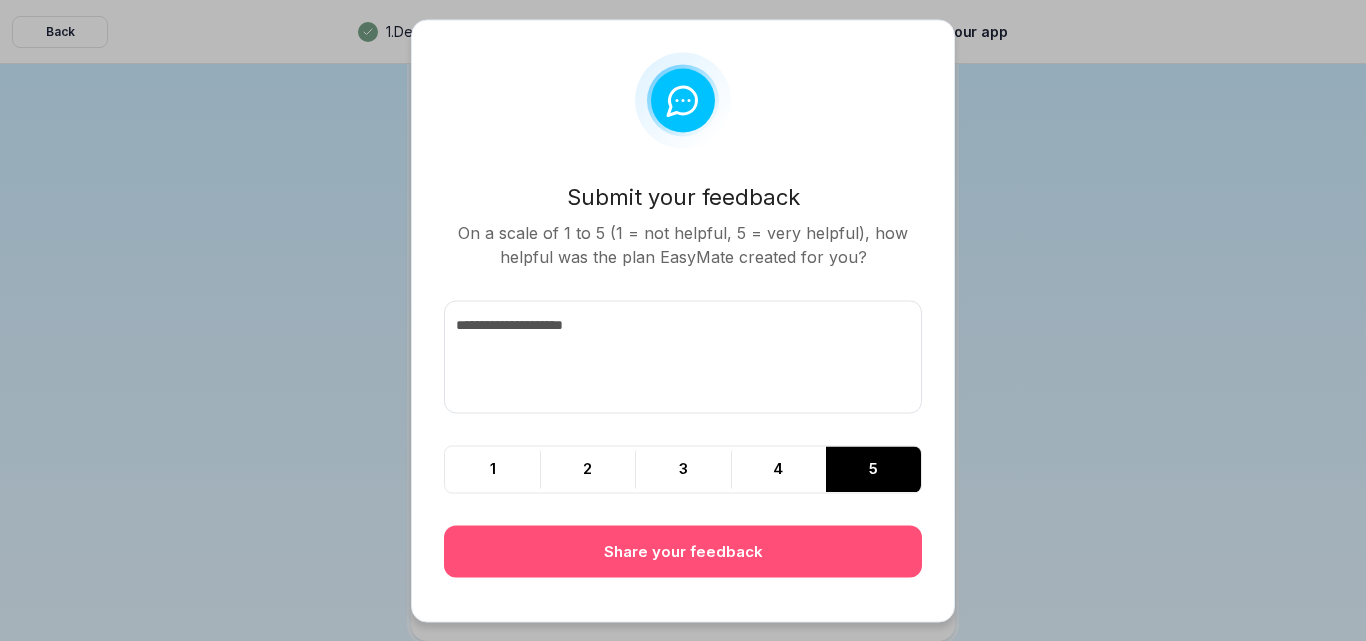 click on "Share your feedback" at bounding box center (683, 551) 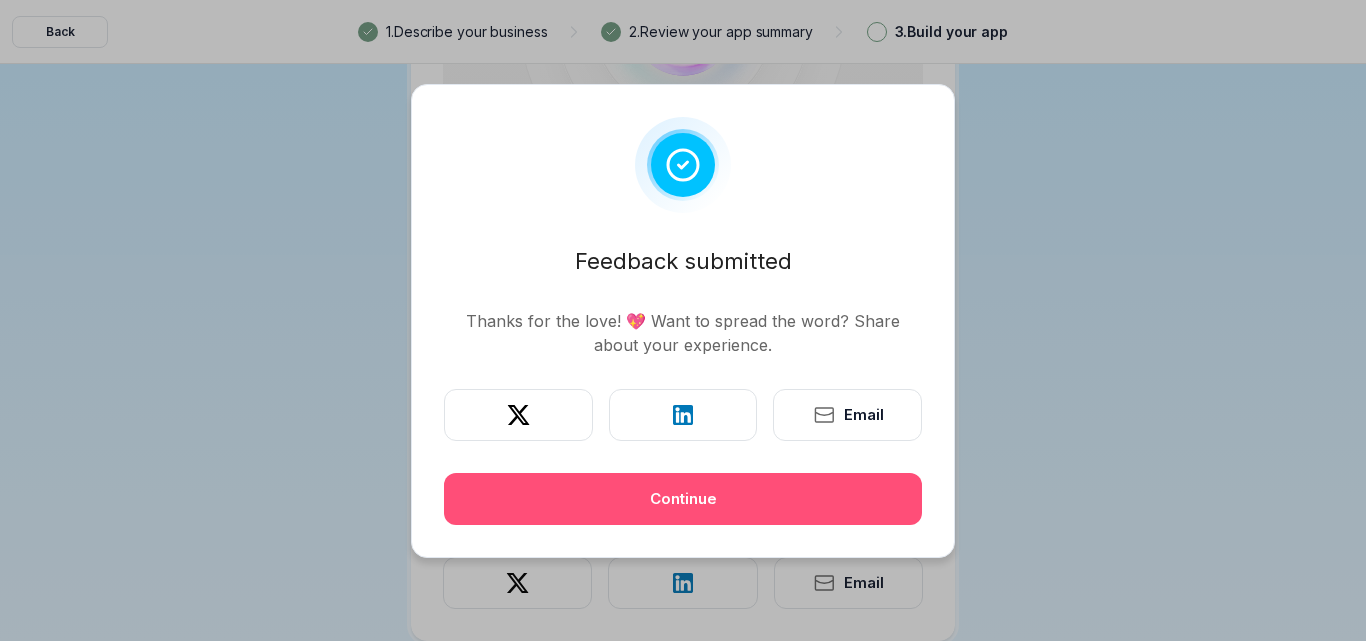 click on "Continue" at bounding box center [683, 499] 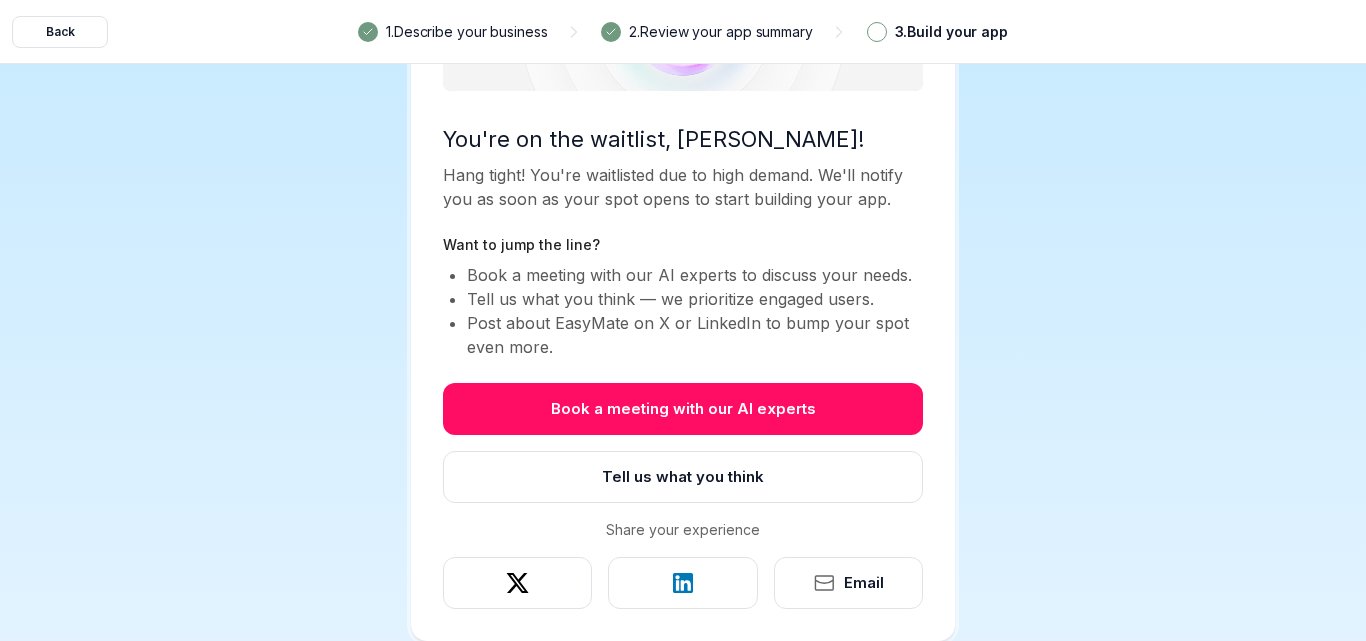 click at bounding box center (877, 32) 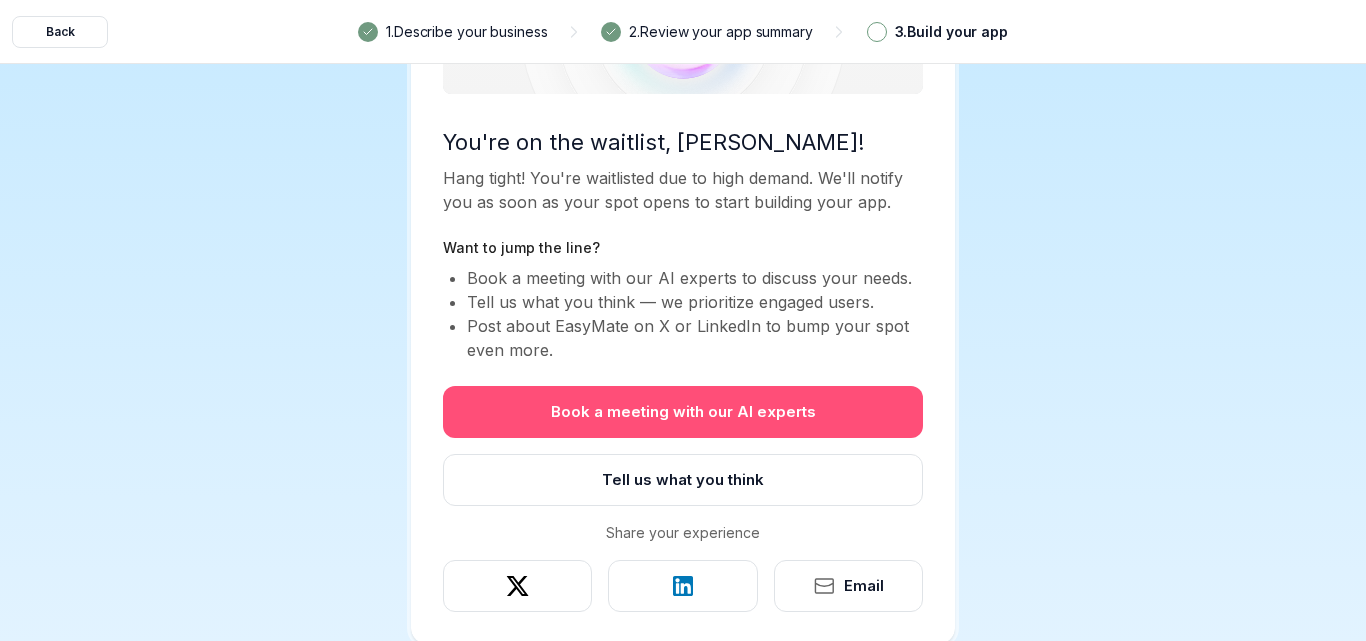 scroll, scrollTop: 141, scrollLeft: 0, axis: vertical 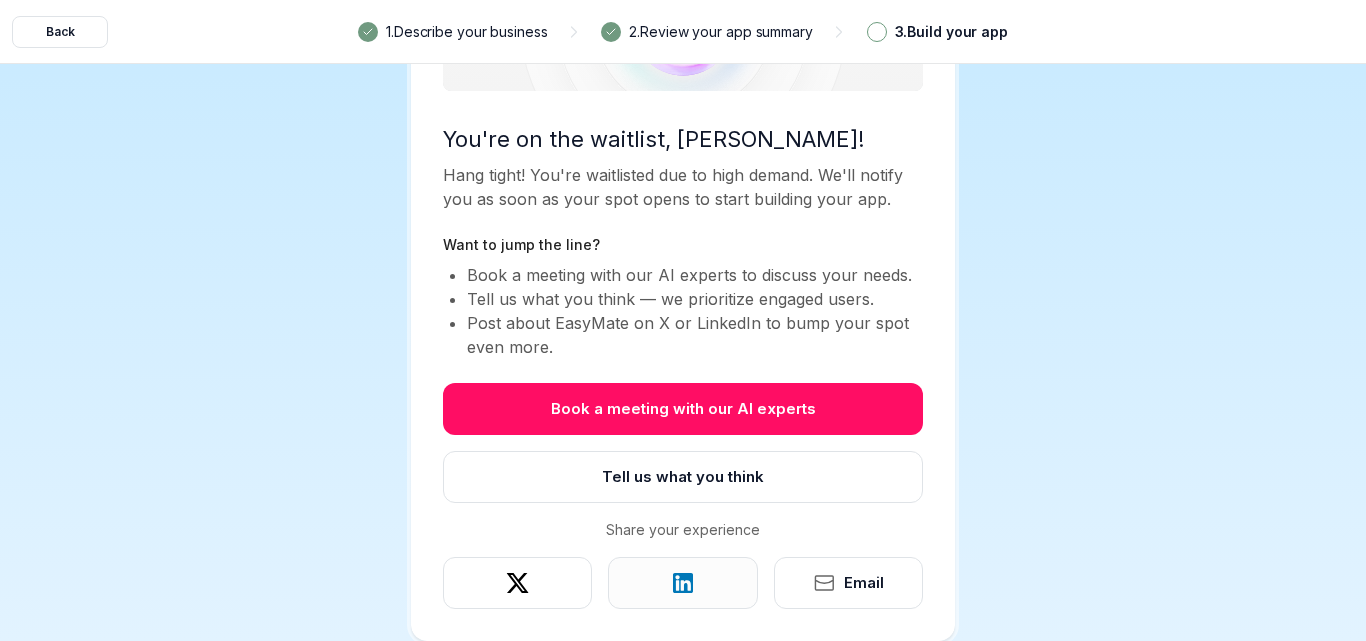 click at bounding box center [682, 583] 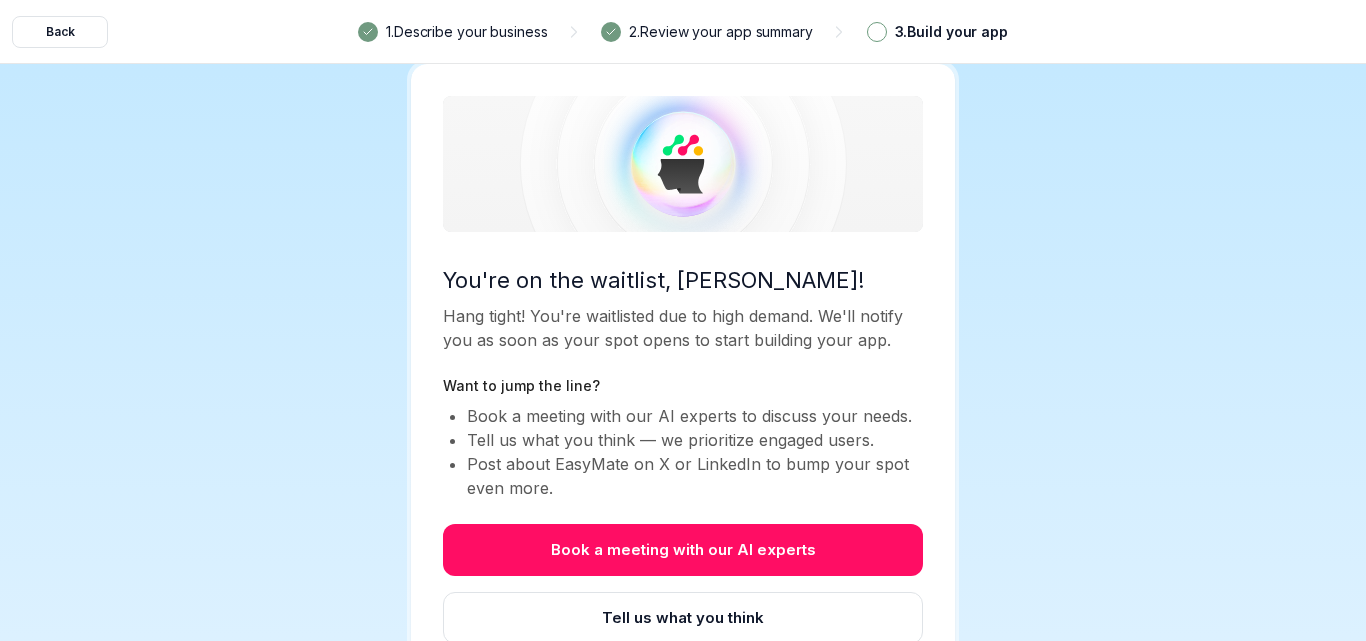 scroll, scrollTop: 141, scrollLeft: 0, axis: vertical 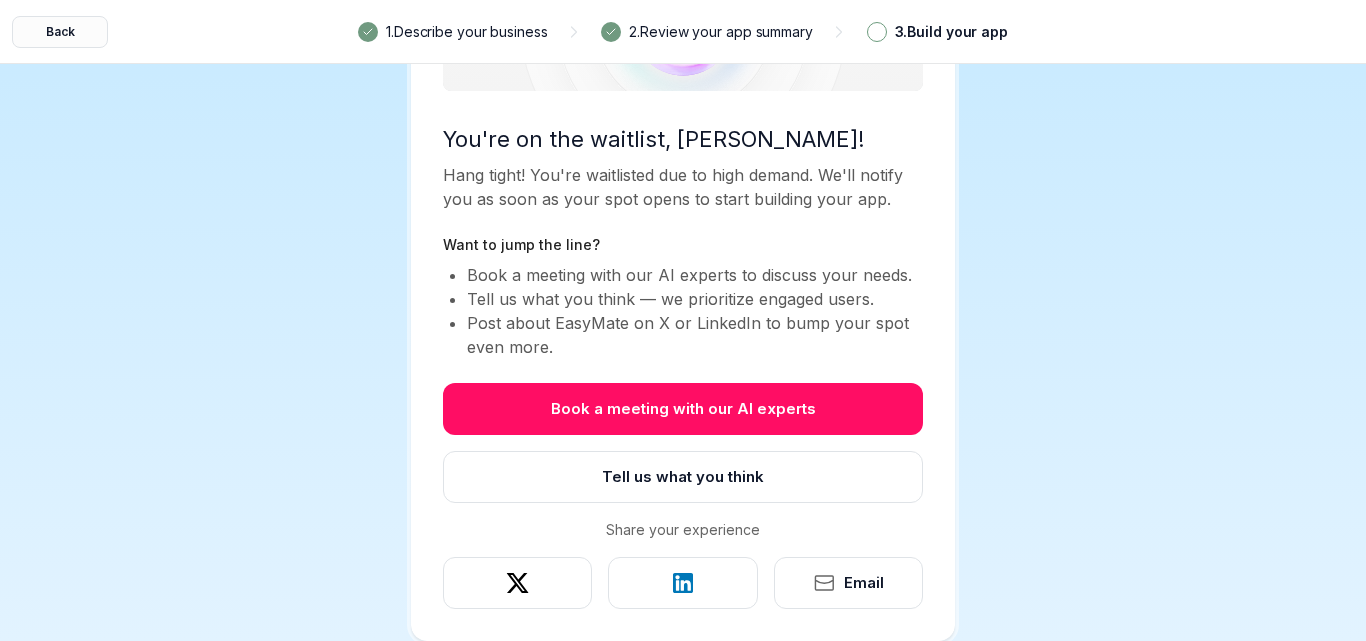 click on "Back" at bounding box center [60, 32] 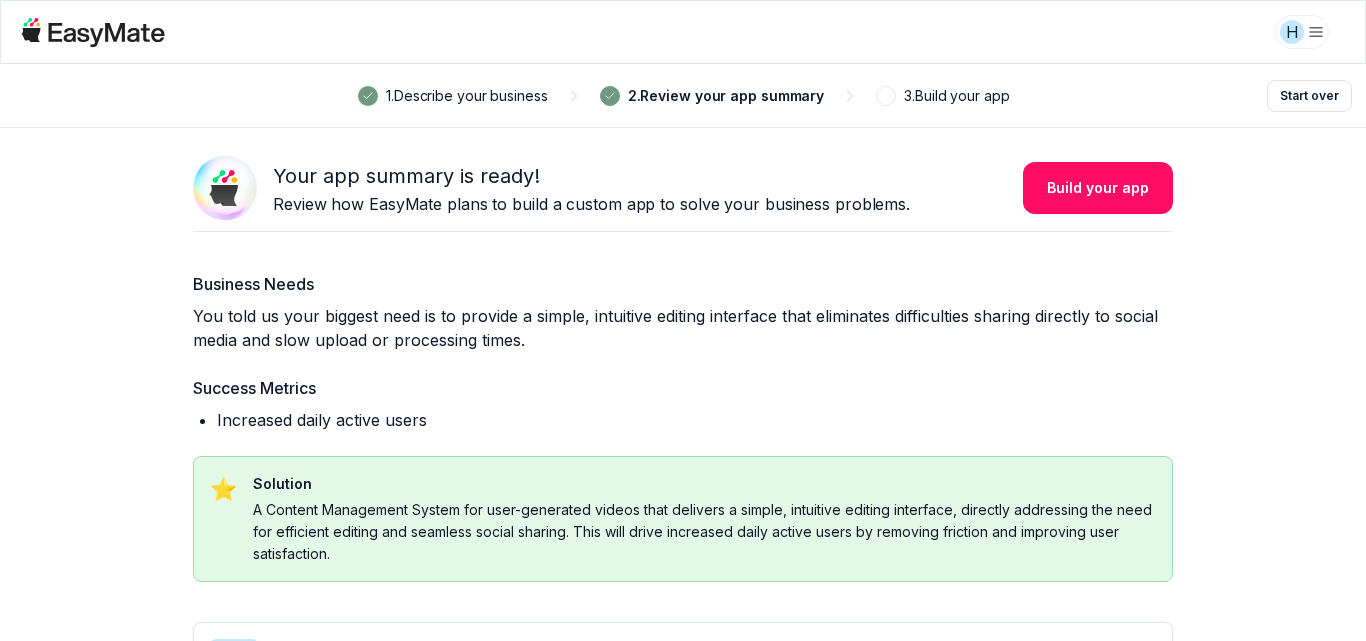 scroll, scrollTop: 0, scrollLeft: 0, axis: both 